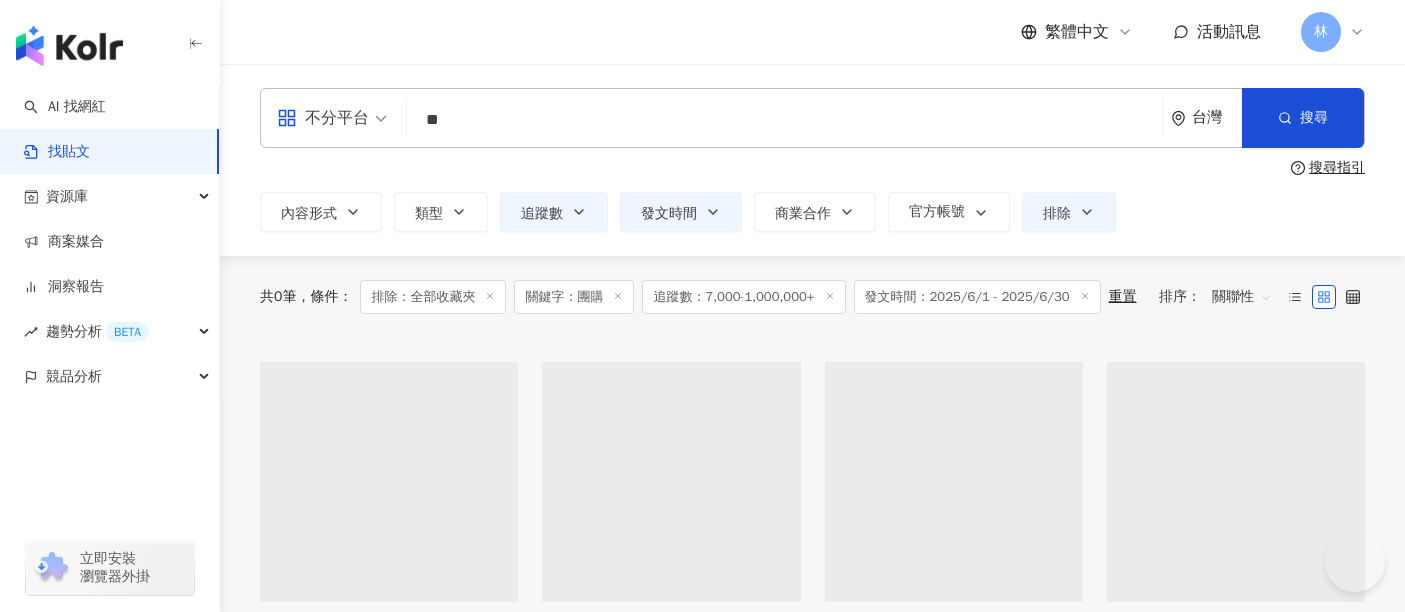 scroll, scrollTop: 91, scrollLeft: 0, axis: vertical 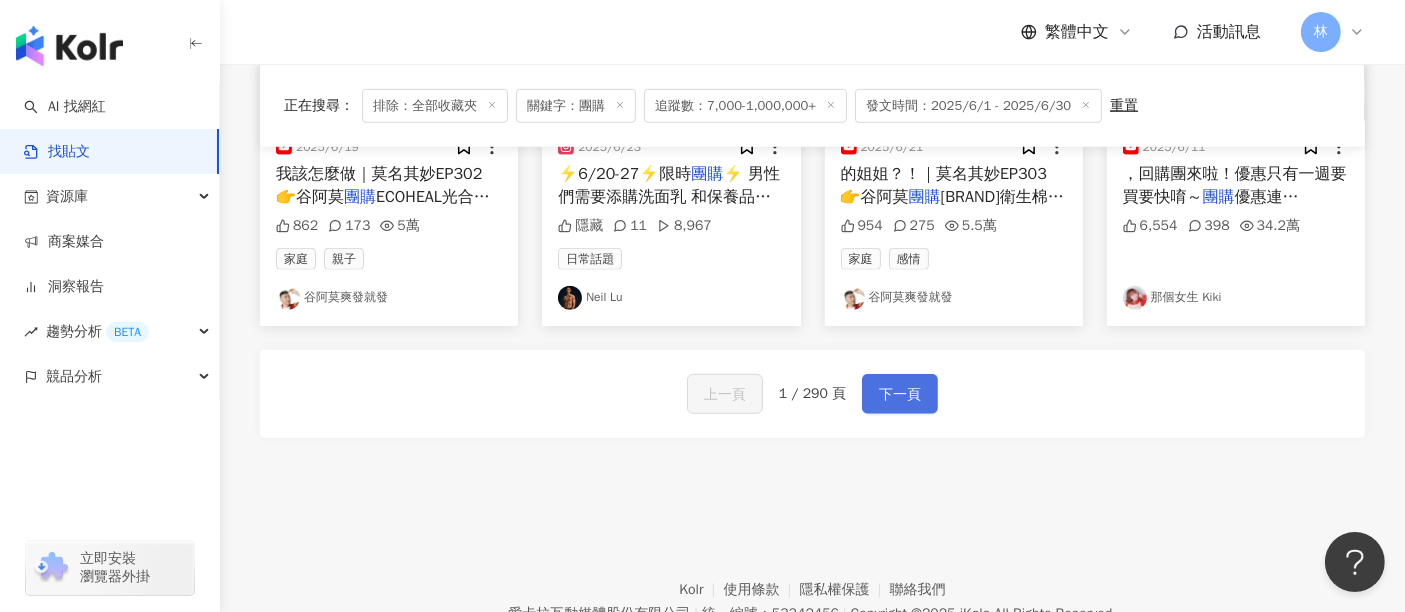 click on "下一頁" at bounding box center (900, 395) 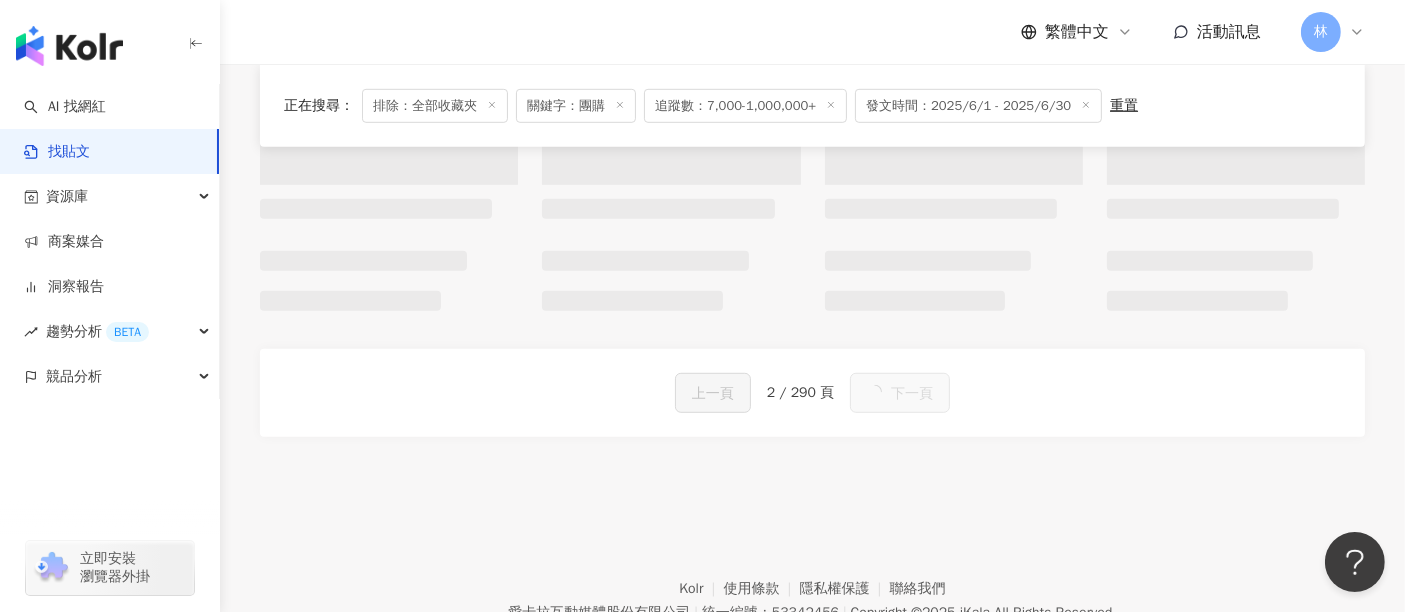 click on "下一頁" at bounding box center (912, 394) 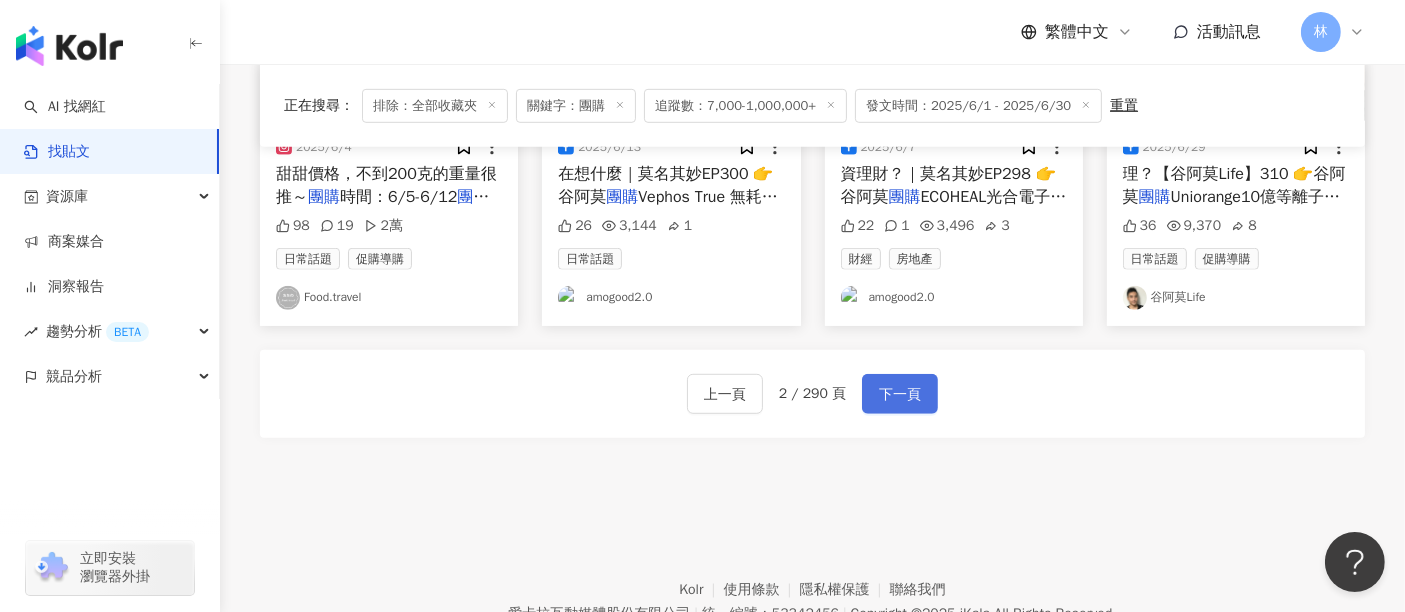 click on "下一頁" at bounding box center [900, 395] 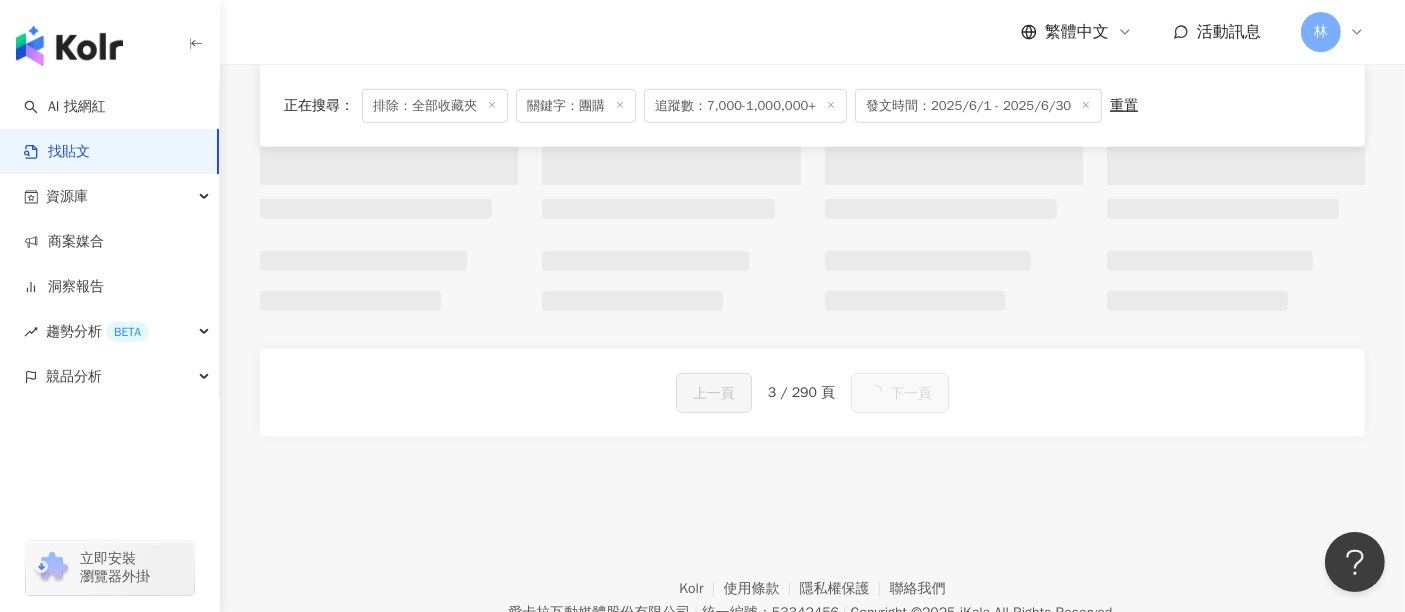 click on "下一頁" at bounding box center [911, 394] 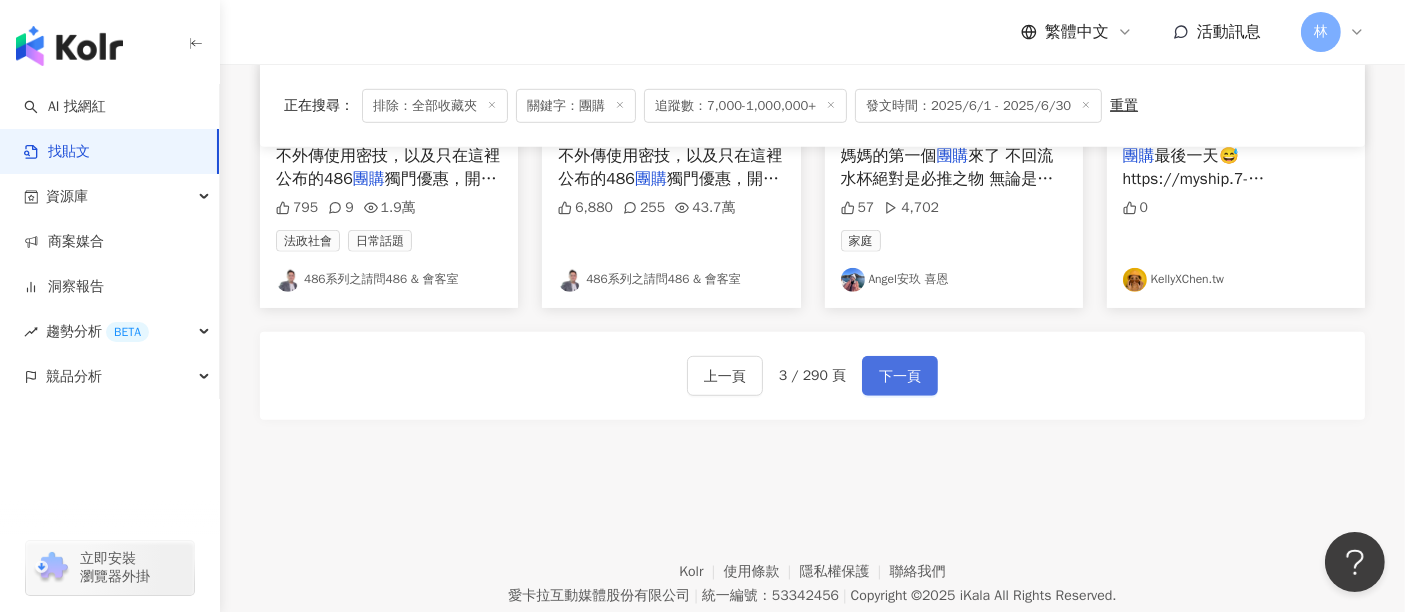 scroll, scrollTop: 1213, scrollLeft: 0, axis: vertical 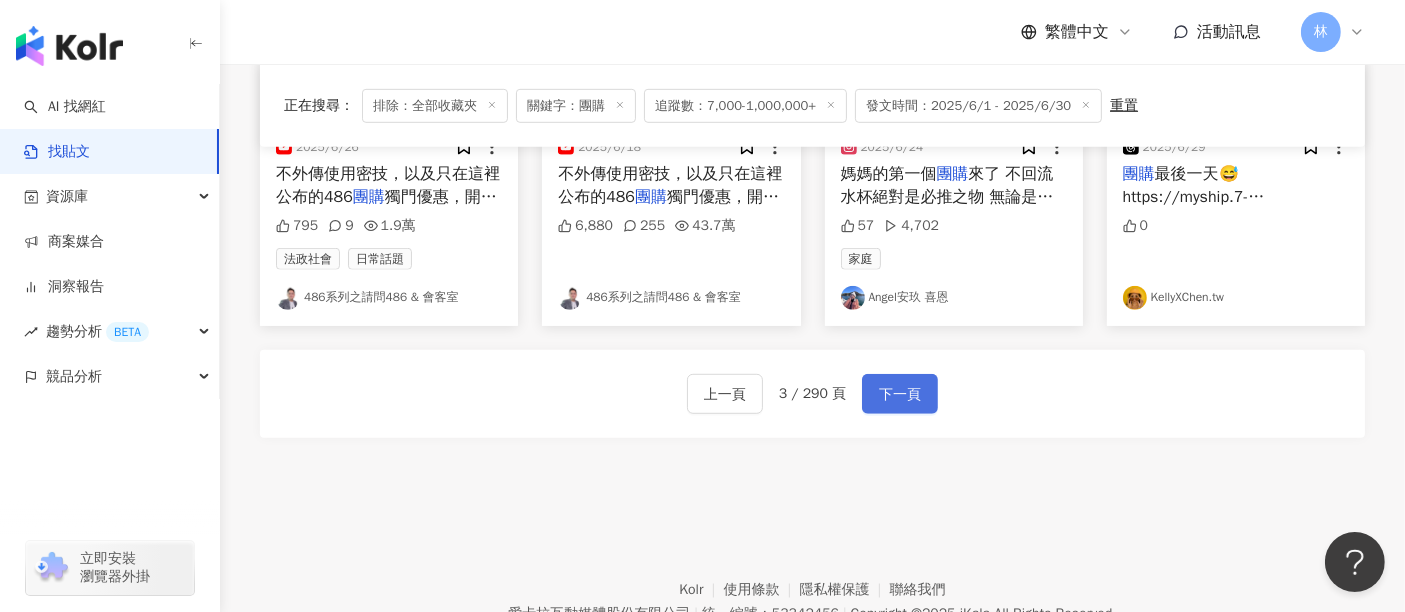 click on "下一頁" at bounding box center (900, 395) 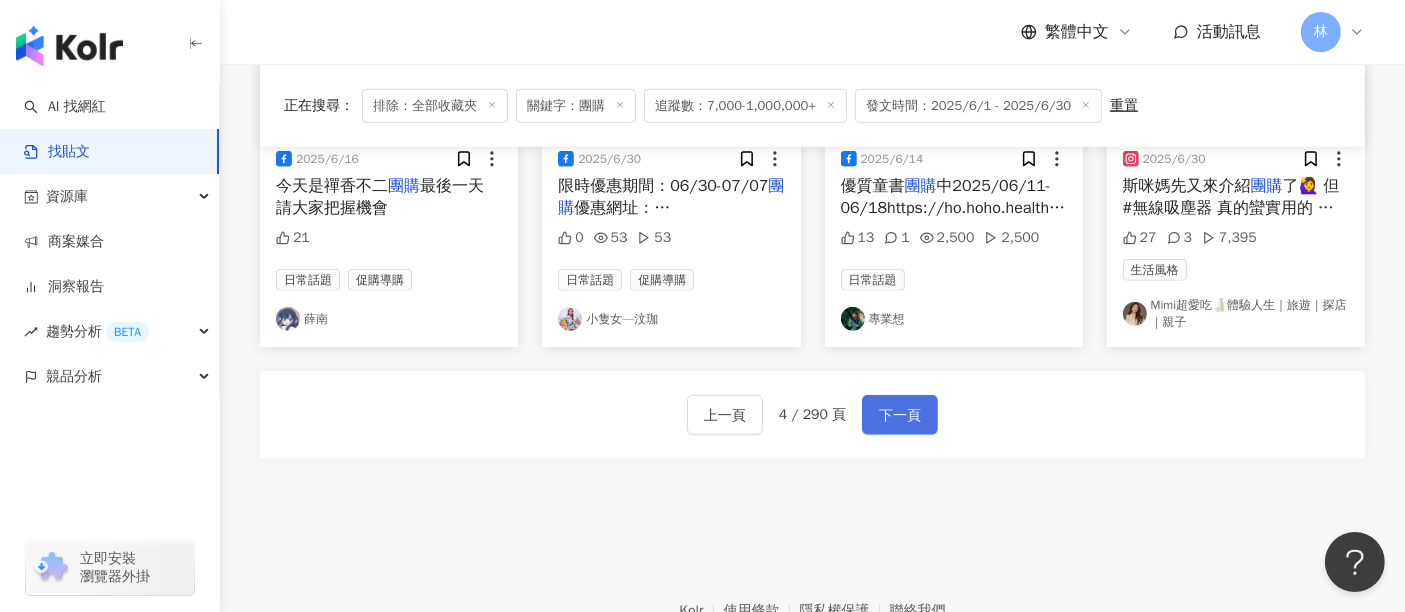 scroll, scrollTop: 1252, scrollLeft: 0, axis: vertical 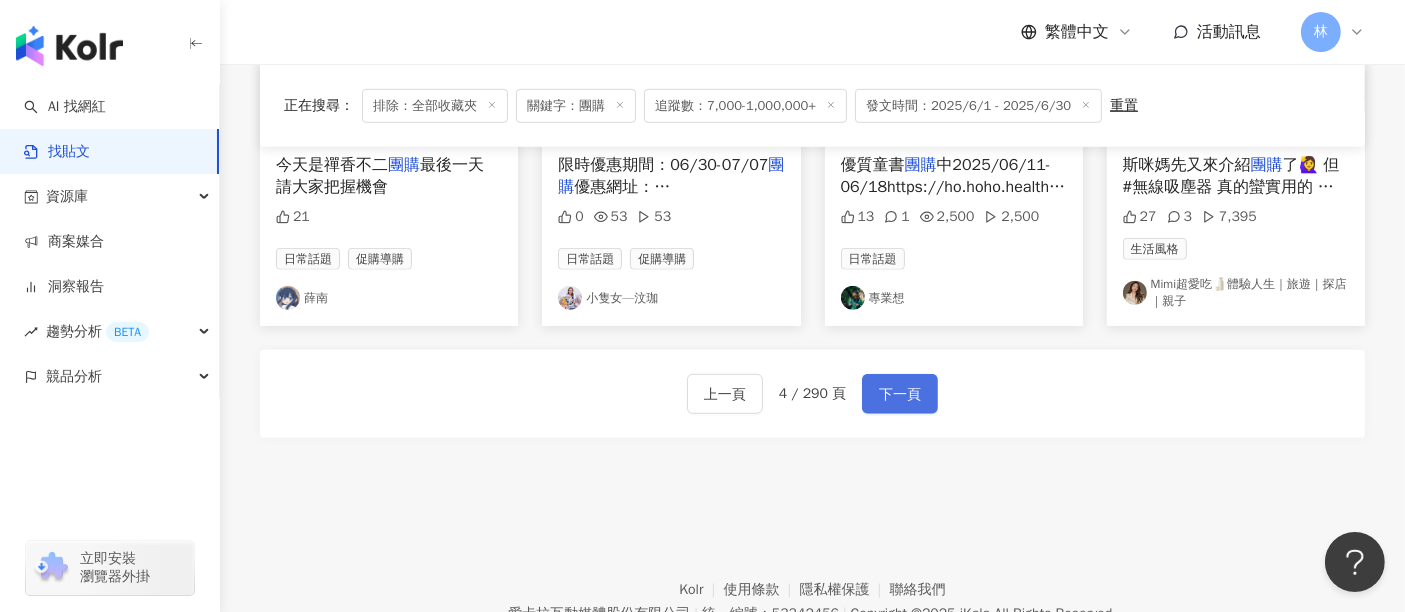 click on "下一頁" at bounding box center [900, 395] 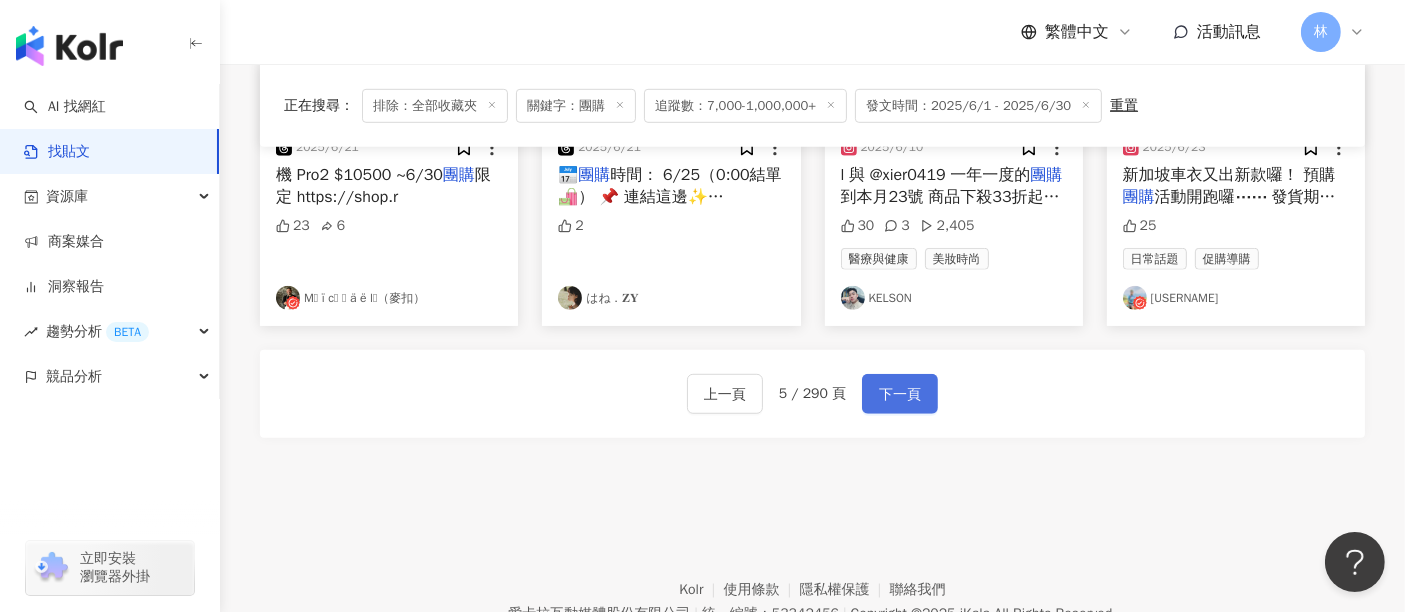 click on "下一頁" at bounding box center (900, 395) 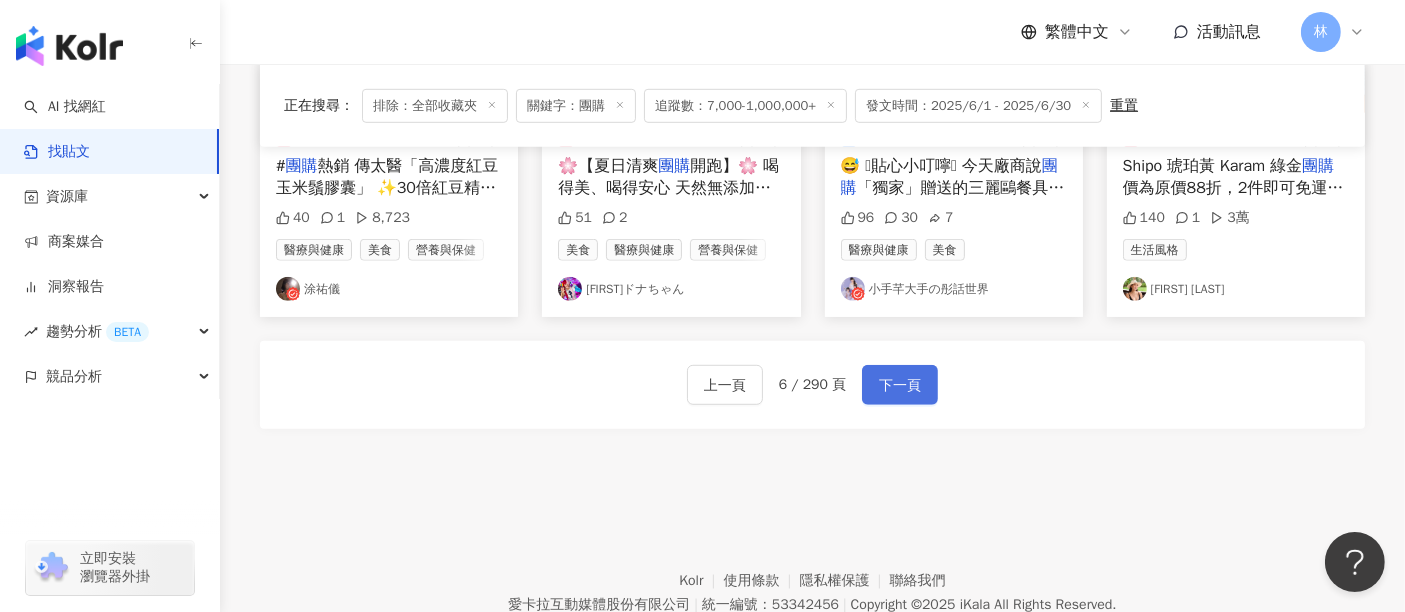 scroll, scrollTop: 1222, scrollLeft: 0, axis: vertical 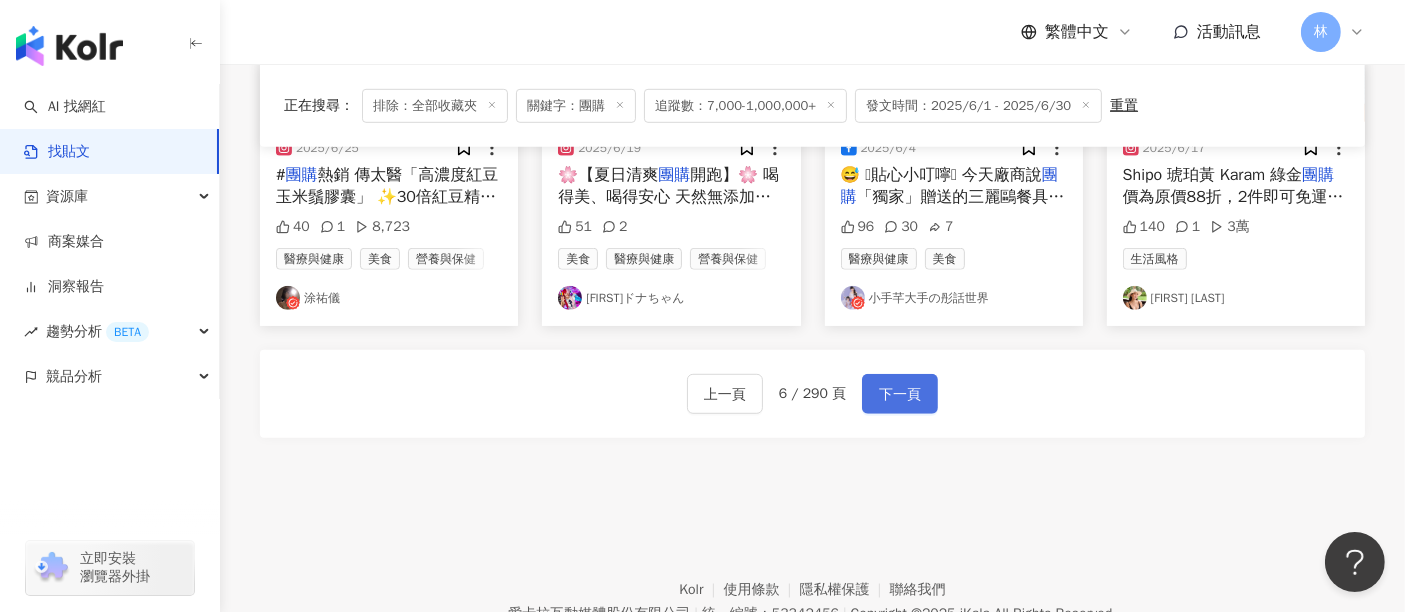click on "下一頁" at bounding box center (900, 394) 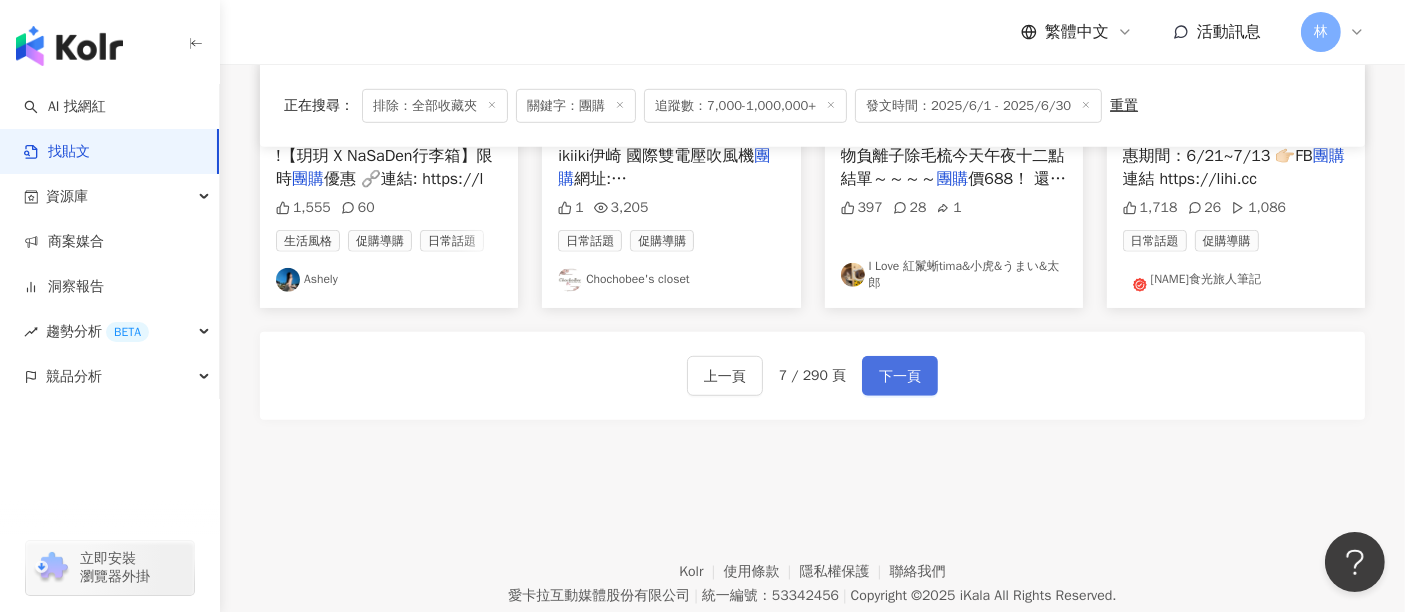 scroll, scrollTop: 1213, scrollLeft: 0, axis: vertical 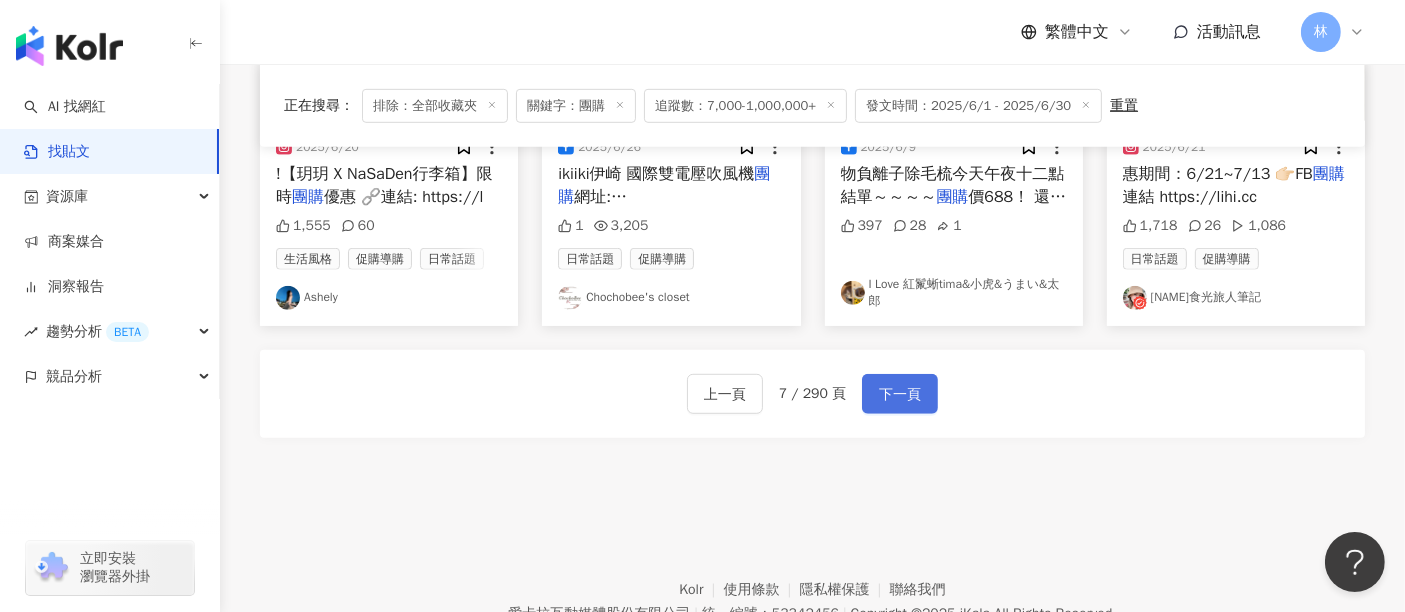 click on "下一頁" at bounding box center [900, 395] 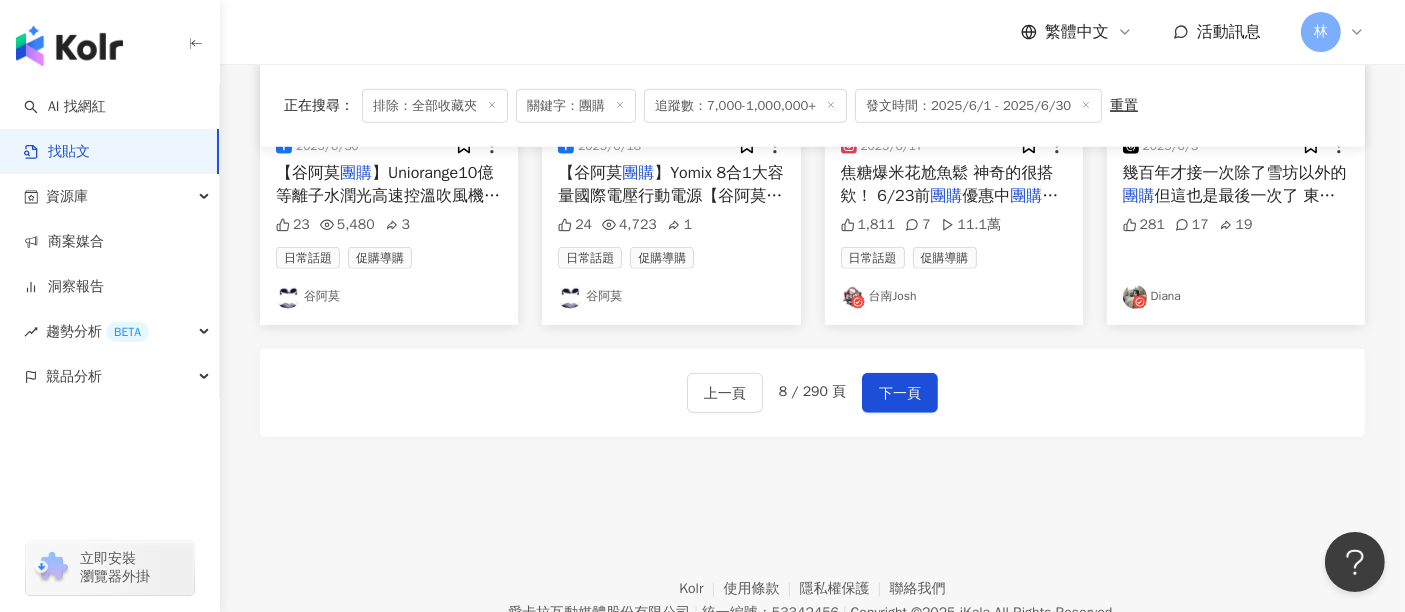 scroll, scrollTop: 1252, scrollLeft: 0, axis: vertical 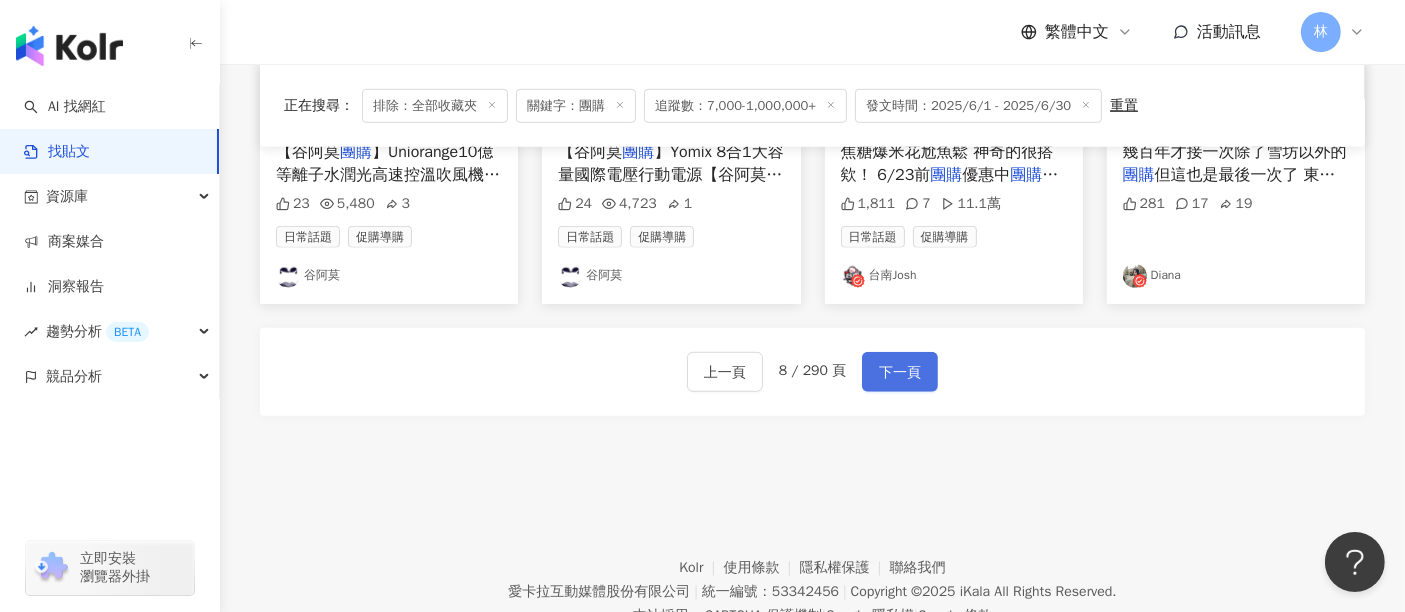 click on "下一頁" at bounding box center [900, 372] 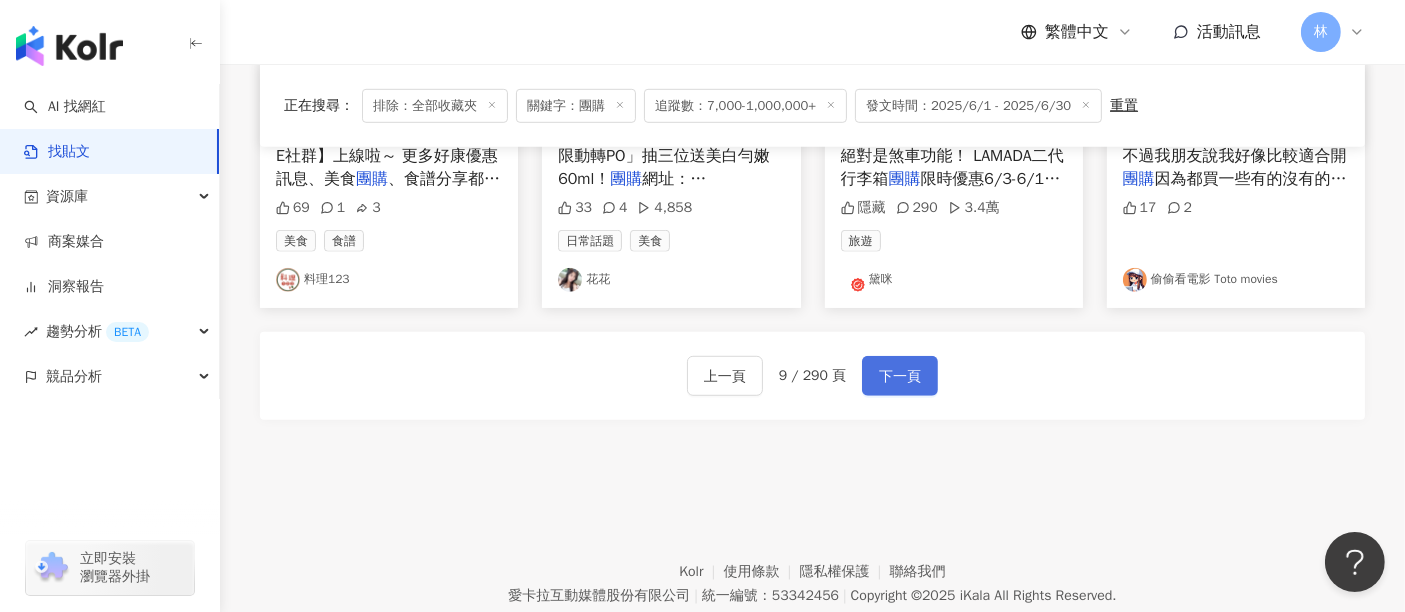 scroll, scrollTop: 1213, scrollLeft: 0, axis: vertical 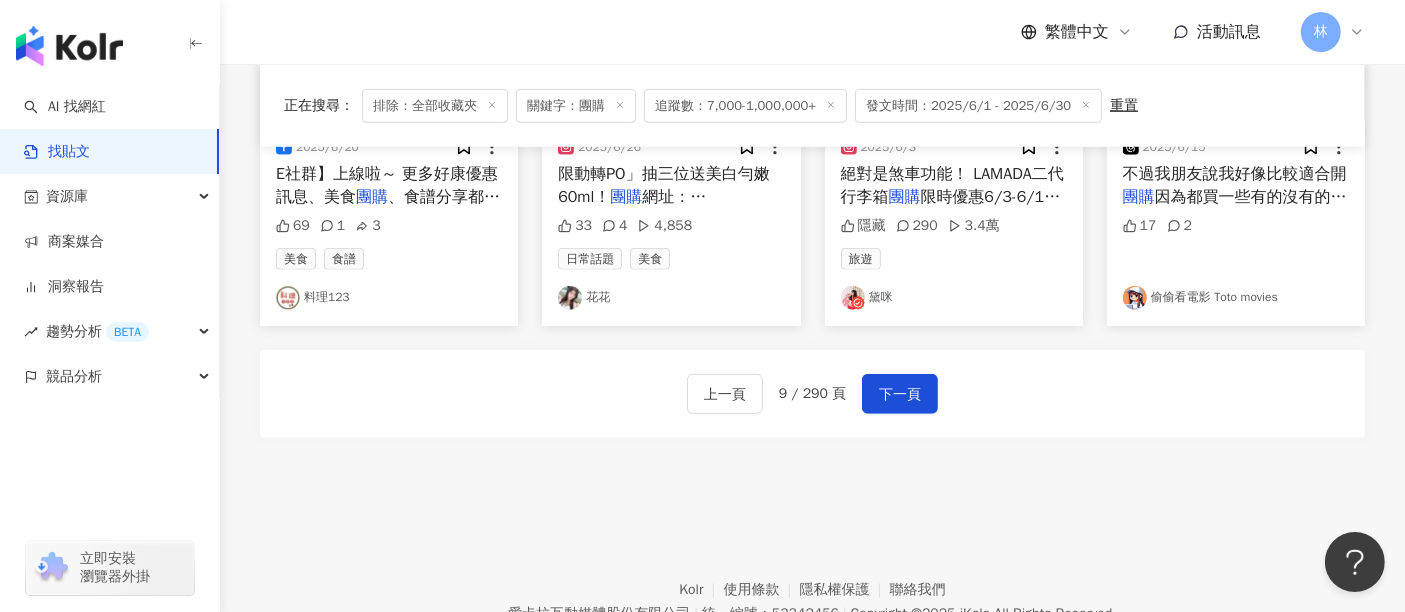 drag, startPoint x: 1264, startPoint y: 481, endPoint x: 1255, endPoint y: 475, distance: 10.816654 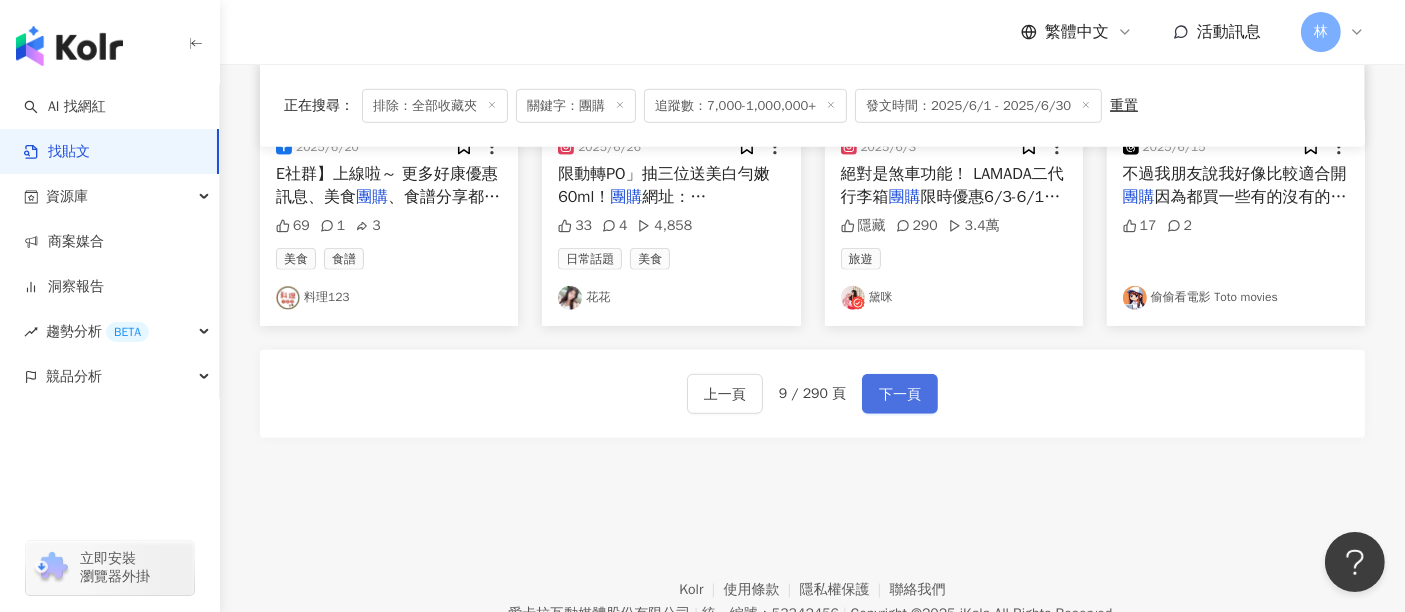 click on "下一頁" at bounding box center (900, 394) 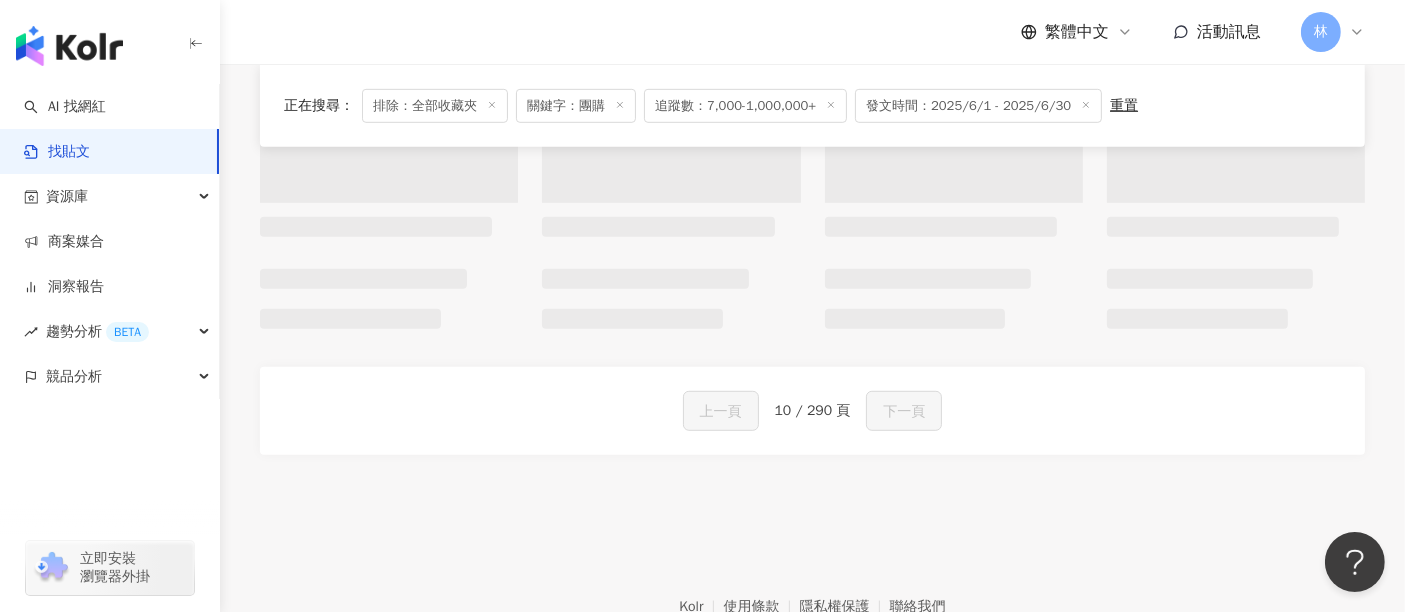 scroll, scrollTop: 1231, scrollLeft: 0, axis: vertical 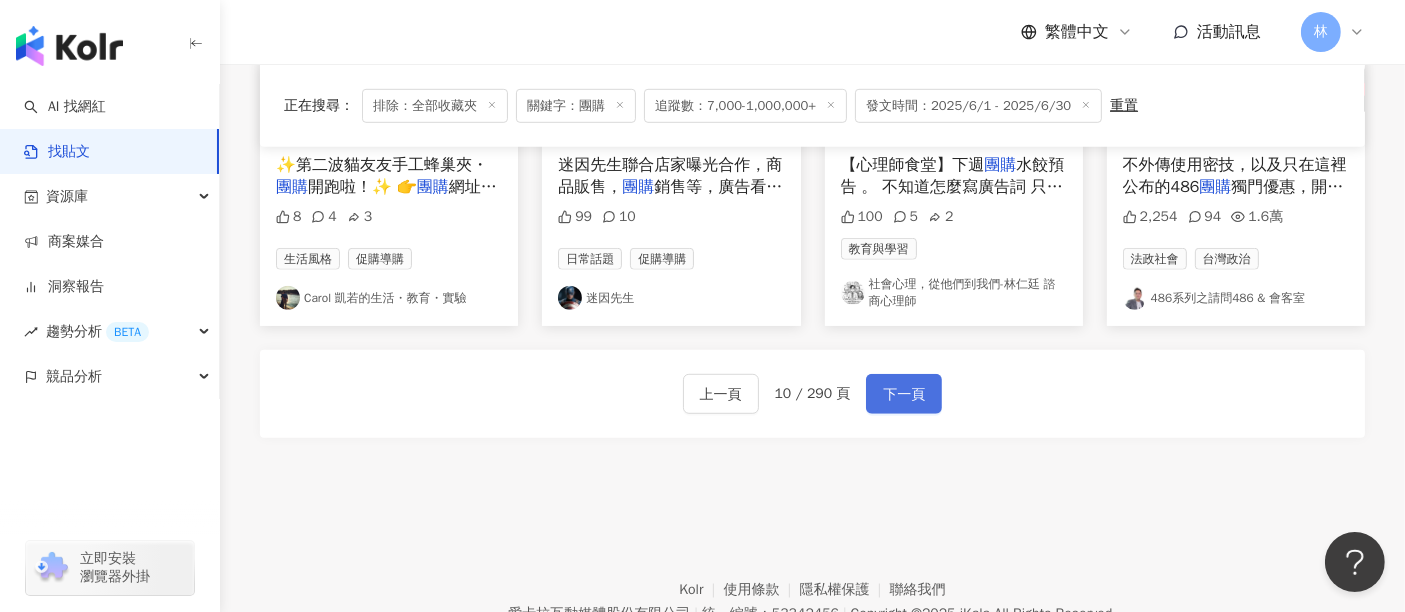 click on "下一頁" at bounding box center [904, 395] 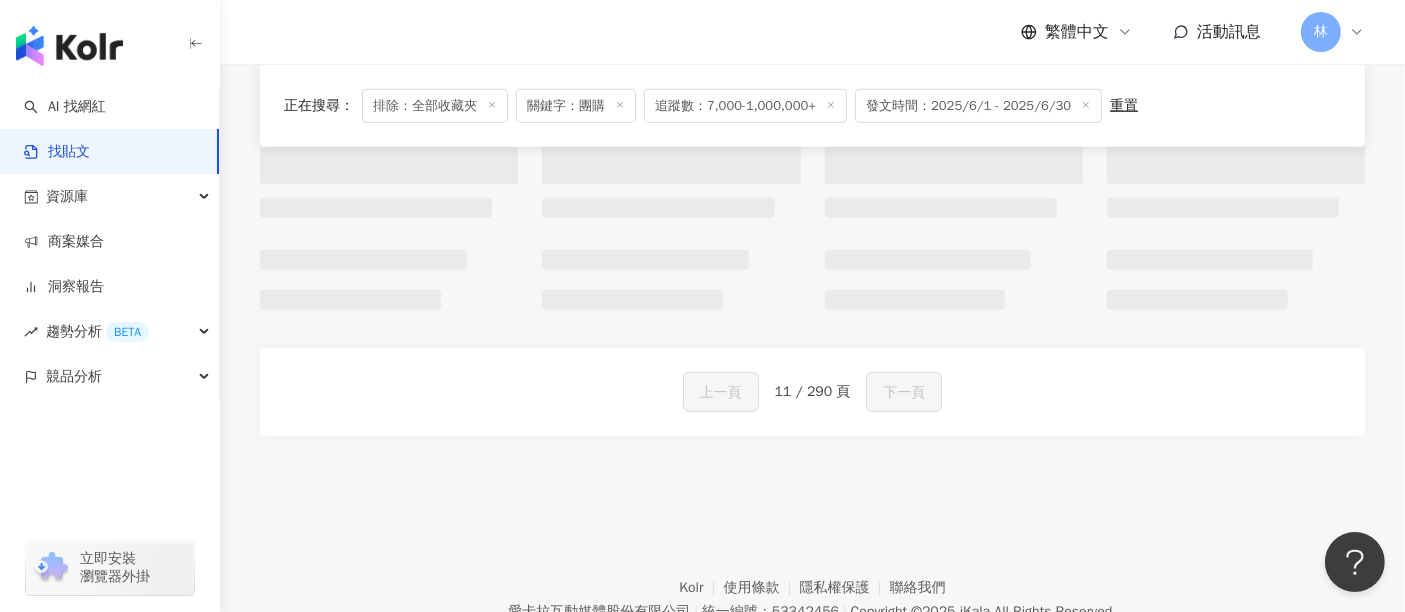scroll, scrollTop: 1231, scrollLeft: 0, axis: vertical 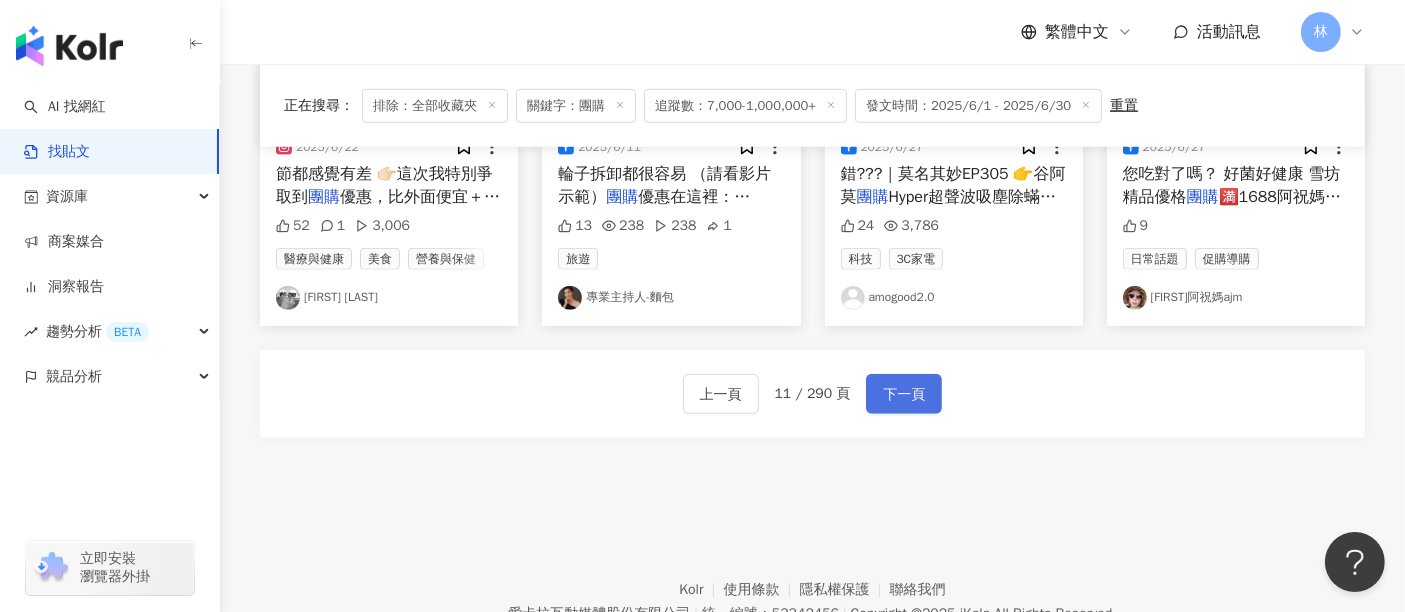 click on "下一頁" at bounding box center (904, 395) 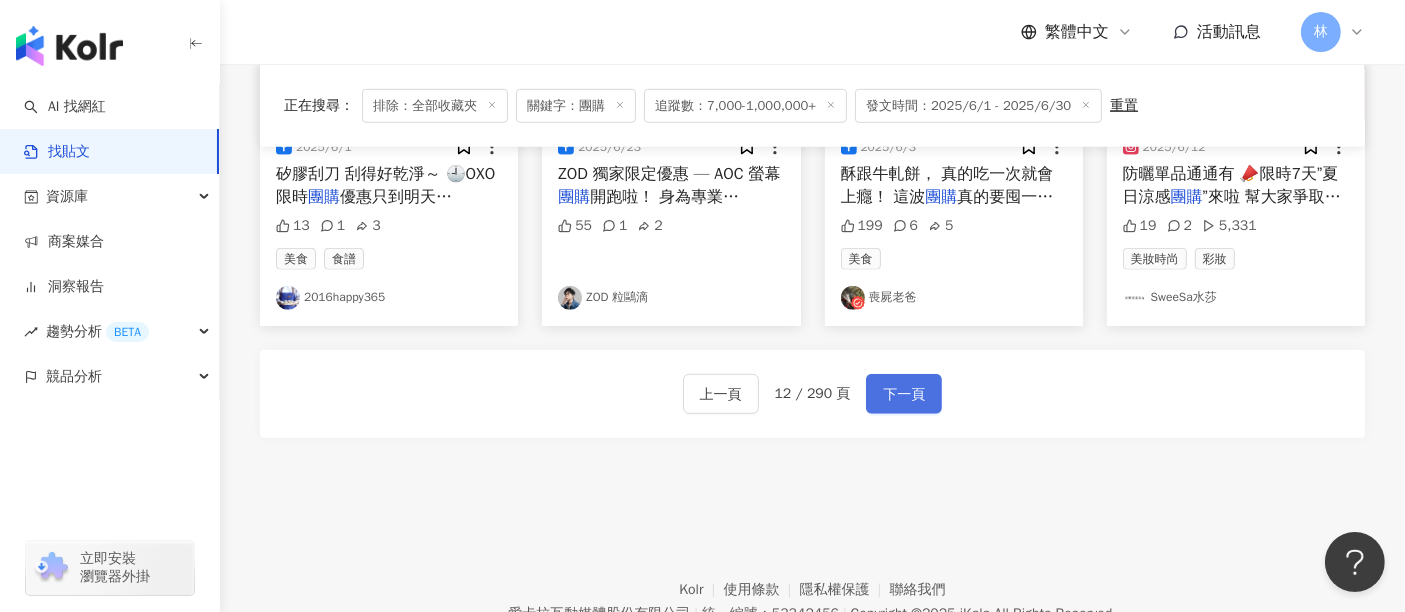 click on "下一頁" at bounding box center [904, 395] 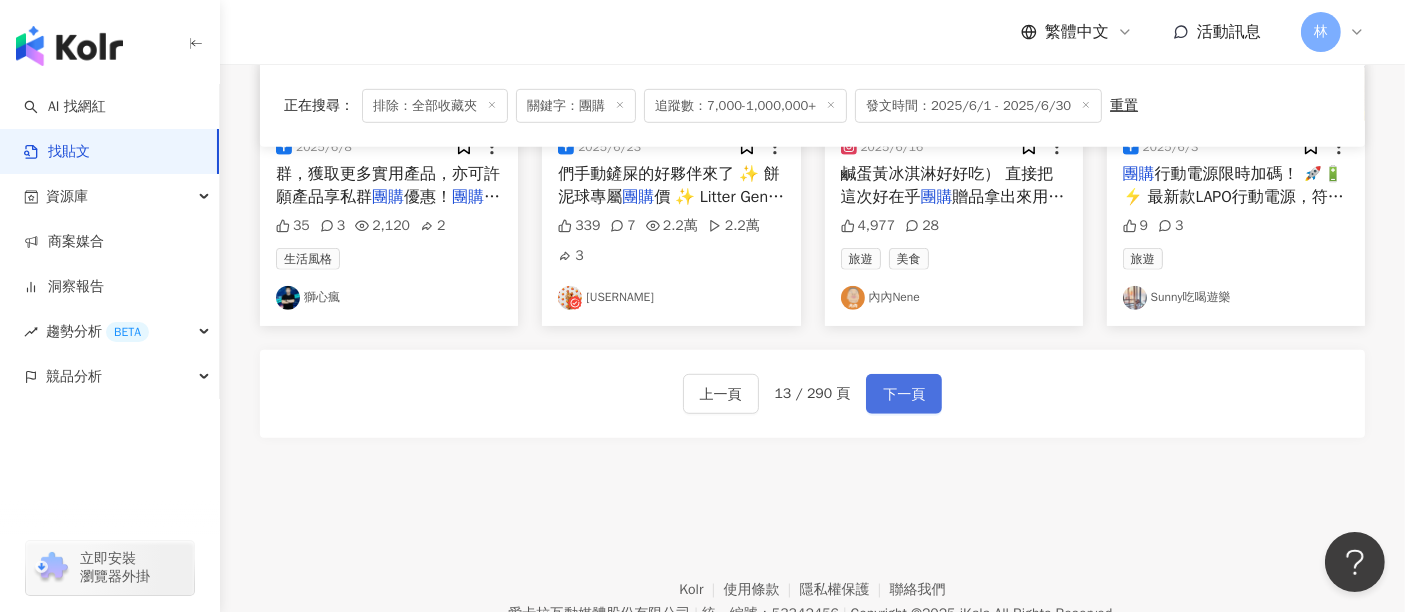 click on "下一頁" at bounding box center (904, 395) 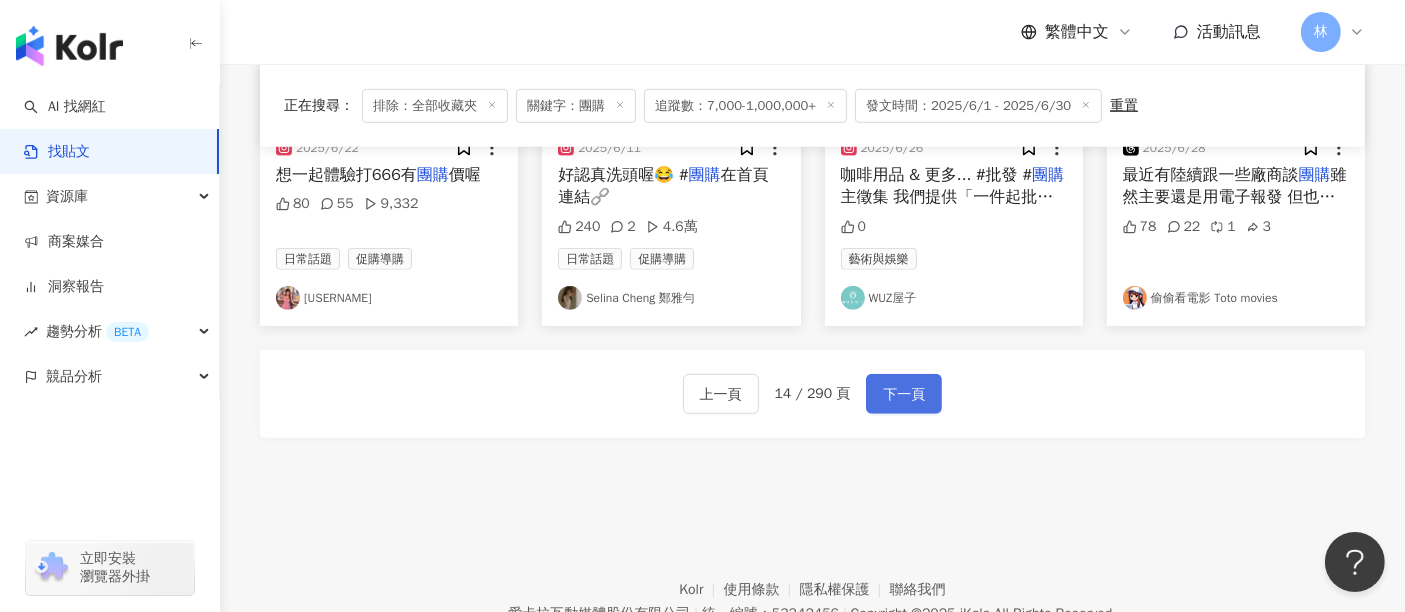 click on "下一頁" at bounding box center (904, 395) 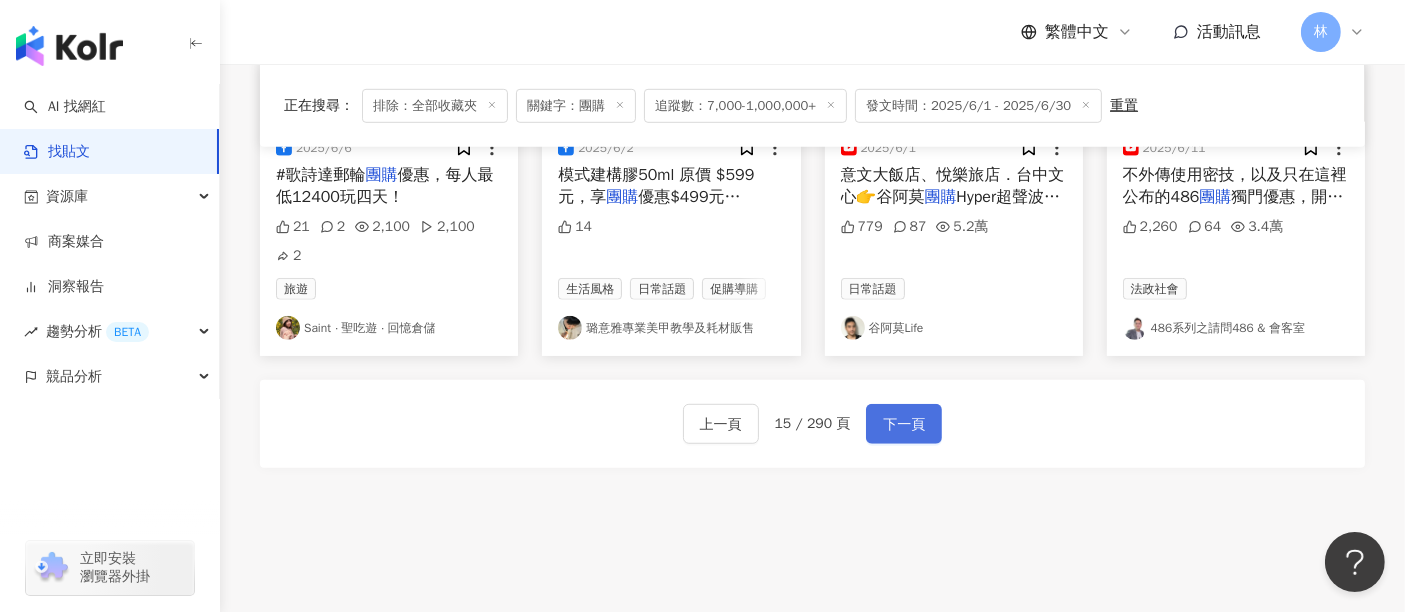 click on "下一頁" at bounding box center (904, 425) 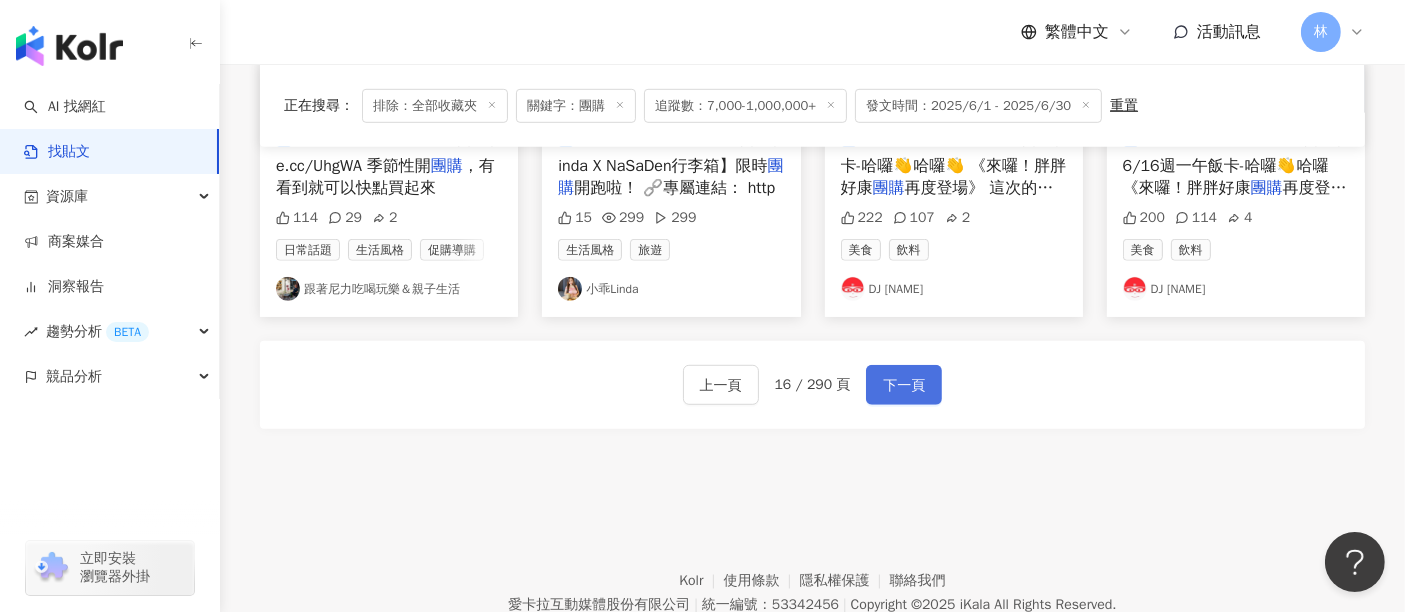 scroll, scrollTop: 1222, scrollLeft: 0, axis: vertical 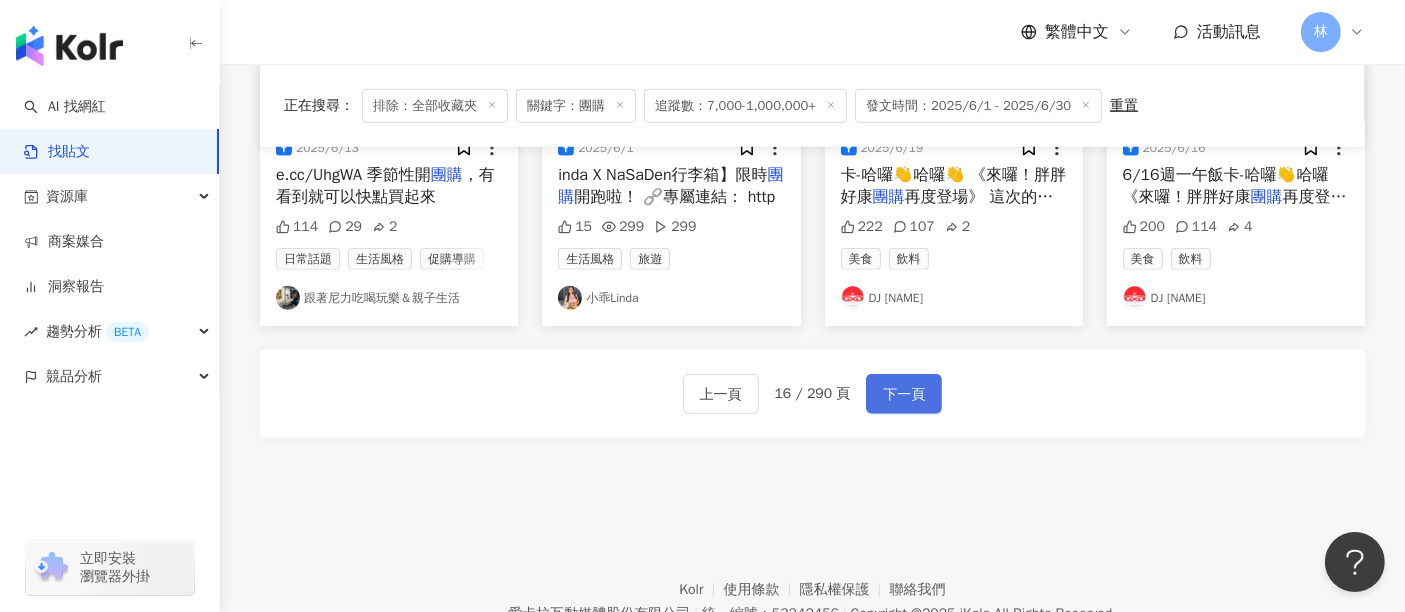 click on "下一頁" at bounding box center (904, 395) 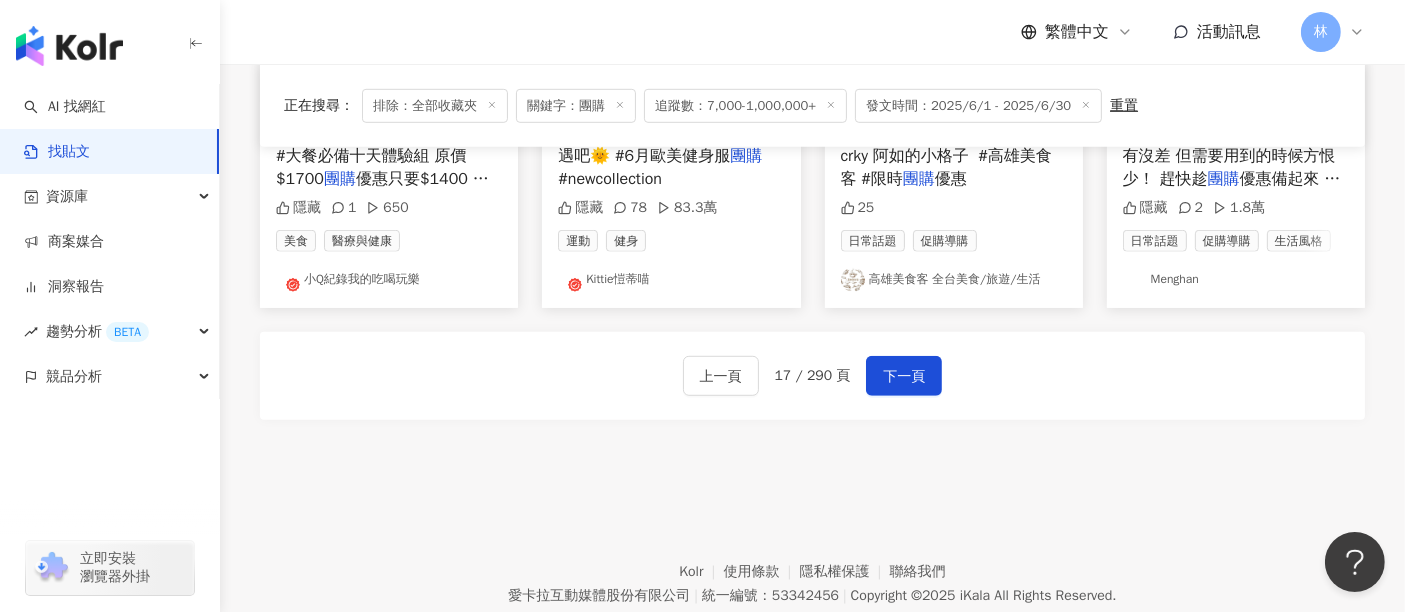 scroll, scrollTop: 1213, scrollLeft: 0, axis: vertical 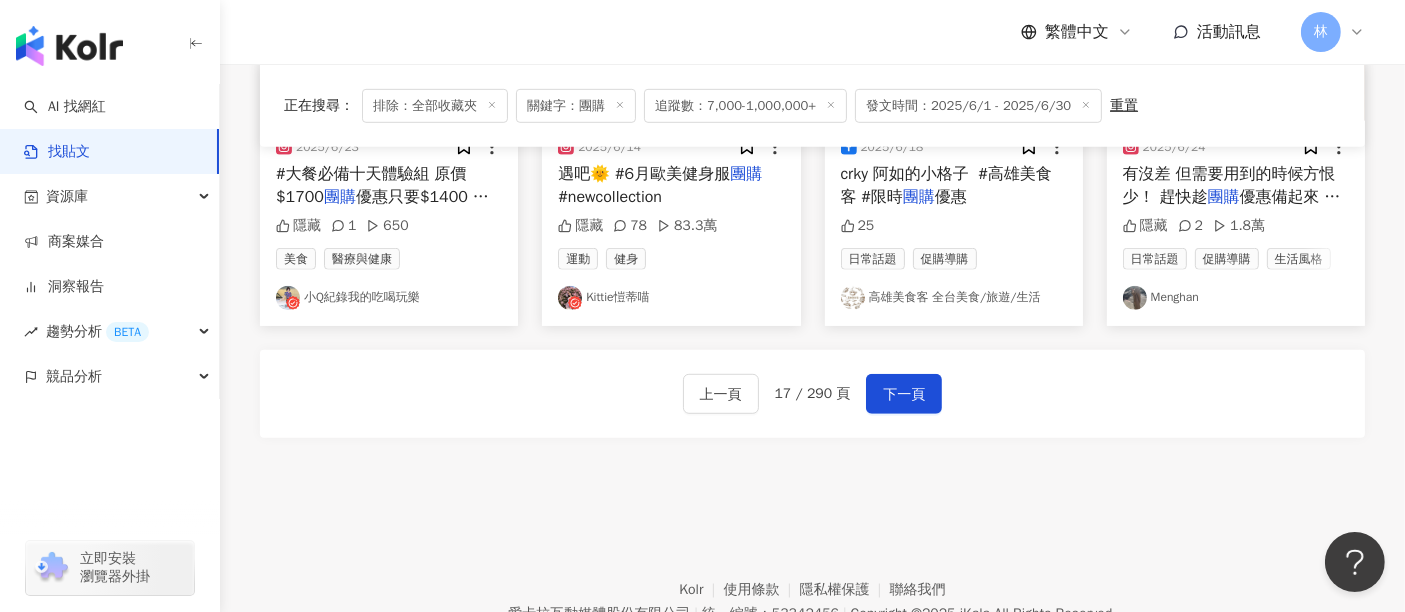 click on "商業合作 [DATE] 髮的通通都給我入手🙂‍↔️
平常沒在 團購 的這是真的好用才開團🌟
現在找我團 213 13 1.2萬 日常話題 促購導購 生活風格 S [DATE] 《獨行月球 Moon Man》👉谷阿莫 團購  亞諾納雙開式煞車輪河馬行李箱： h 37 1 1,429 運動 谷阿莫 [DATE] 你幫我列🫣🫣🫣）
✨ 旅行好物 團購 ✨
SPOCOCO 的東西用了大概 1,051 56 6.4萬 旅遊 Celine and Cynthia - 不只是旅行 商業合作 [DATE] 愛吃的Snow Factory雪坊優格的 團購 啦～
之前觀眾寄給我他們家的優格之後 1,129 22 美食 庭米 商業合作 [DATE] 感專屬代餐杯（數量有限）
.
.
.
# 團購  # 團購 美食 #代餐 #奶昔代餐 # 隱藏 5 2,716 美食 1珮𓅿𓅹 商業合作 [DATE]  超美燕麥奶行李箱 團購 團購 時間～6/9
可以點限動連結or底下留言「行李箱」
我傳連結給你😻 26 2 旅遊 林宣 商業合作 [DATE]  #愛唱APP說明
▼產品資訊
手把 團購 151 31" at bounding box center (812, -191) 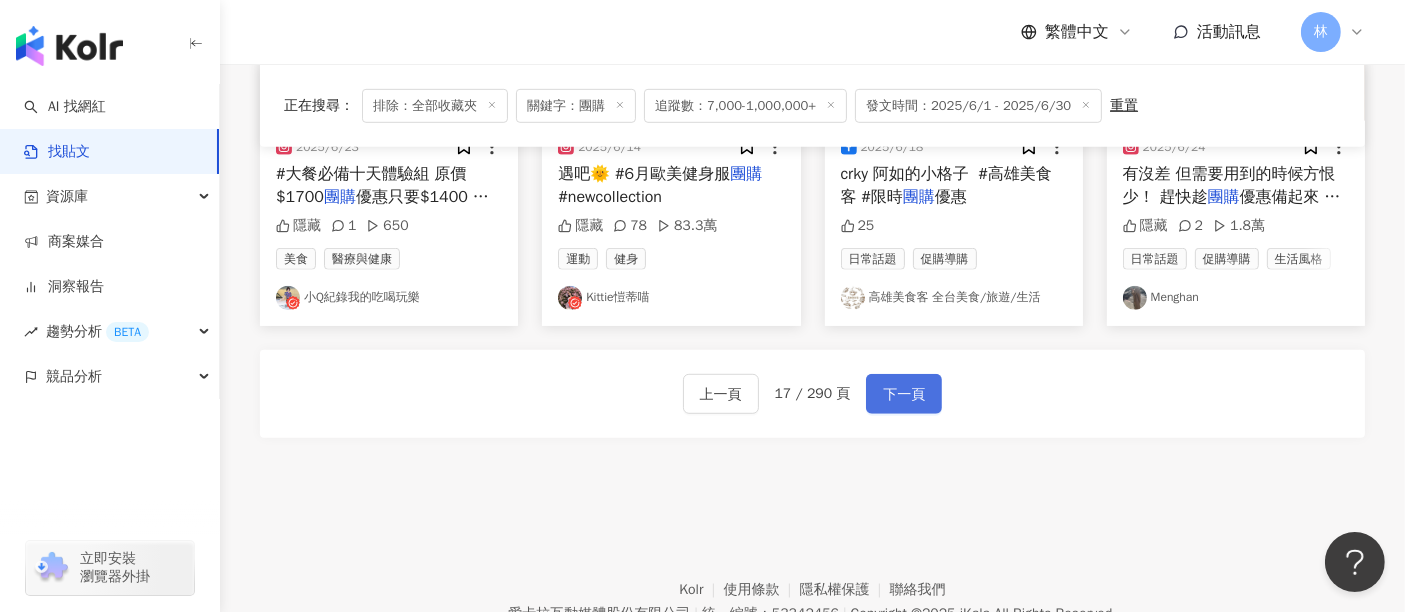 click on "下一頁" at bounding box center [904, 394] 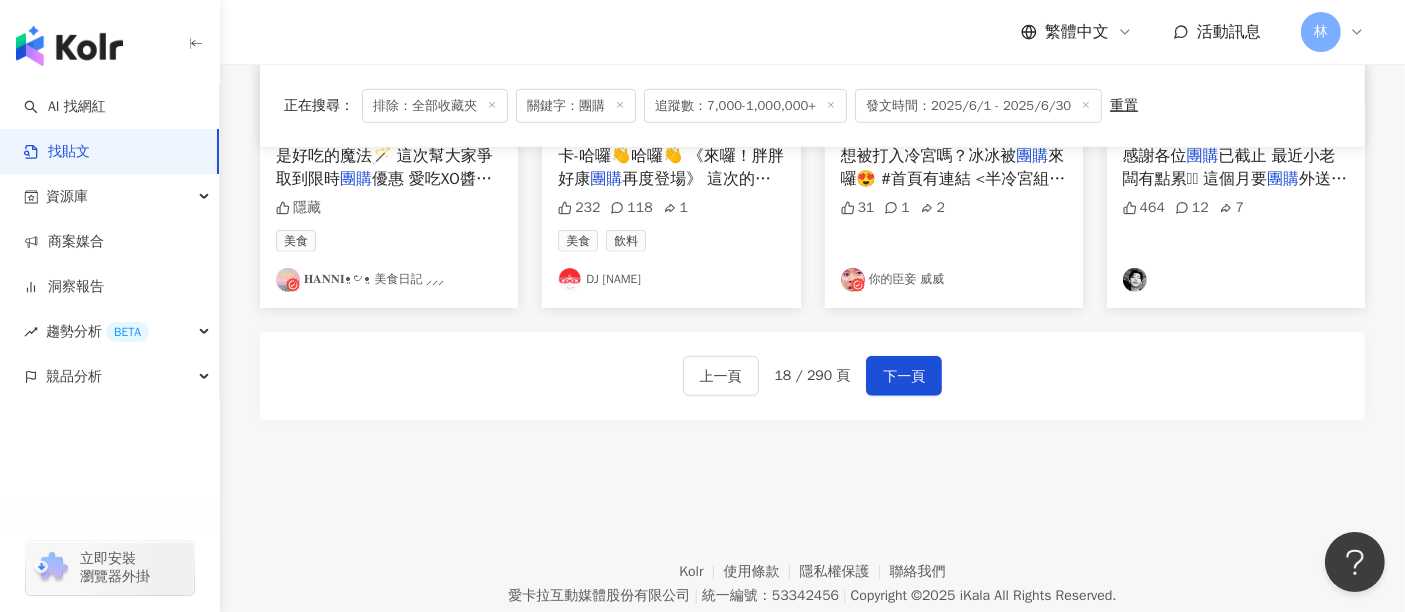 scroll, scrollTop: 1213, scrollLeft: 0, axis: vertical 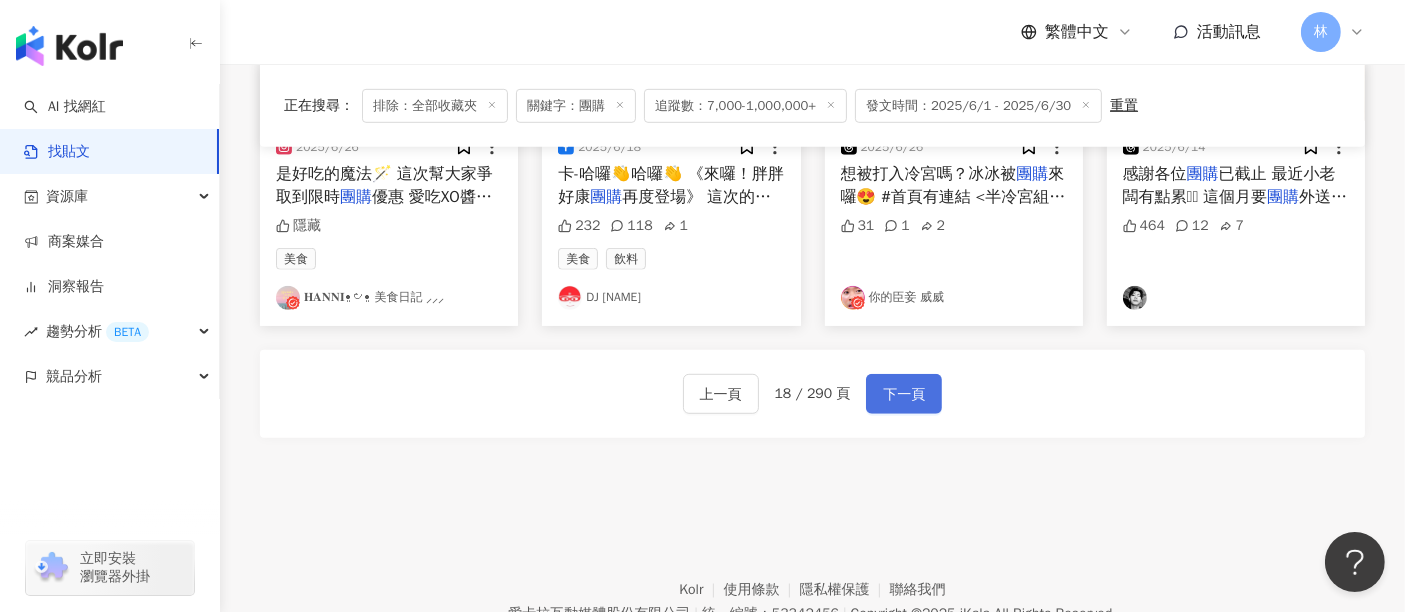 click on "下一頁" at bounding box center [904, 394] 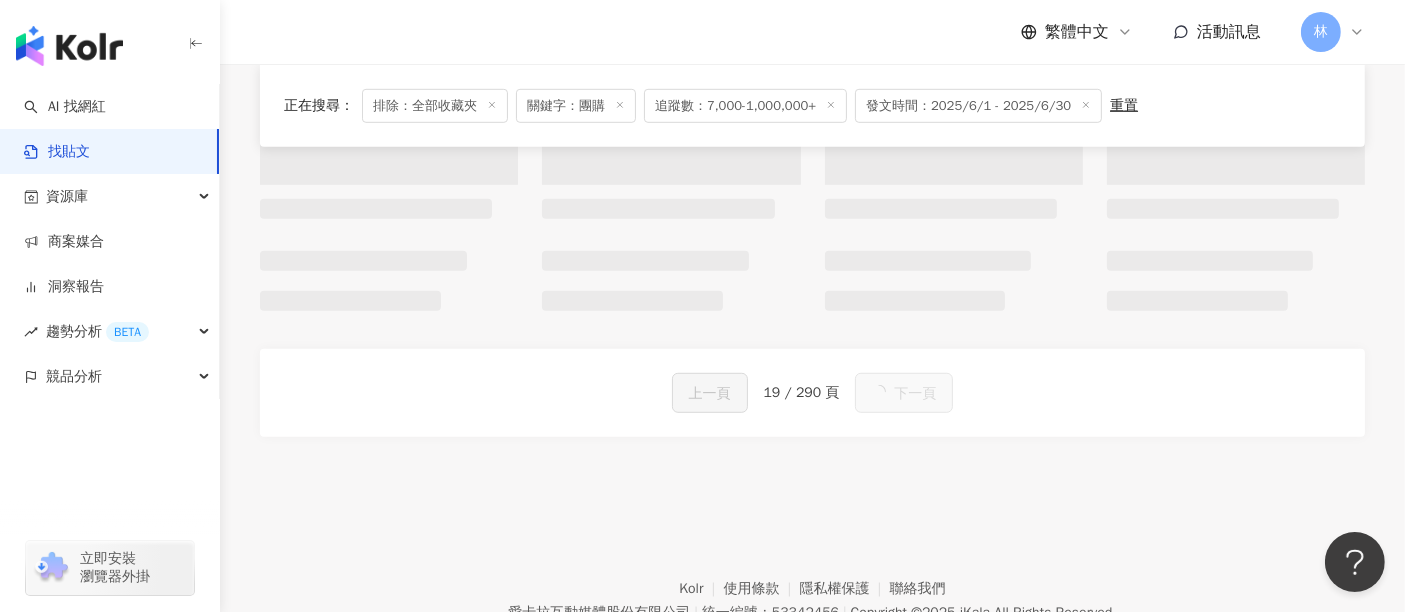scroll, scrollTop: 1222, scrollLeft: 0, axis: vertical 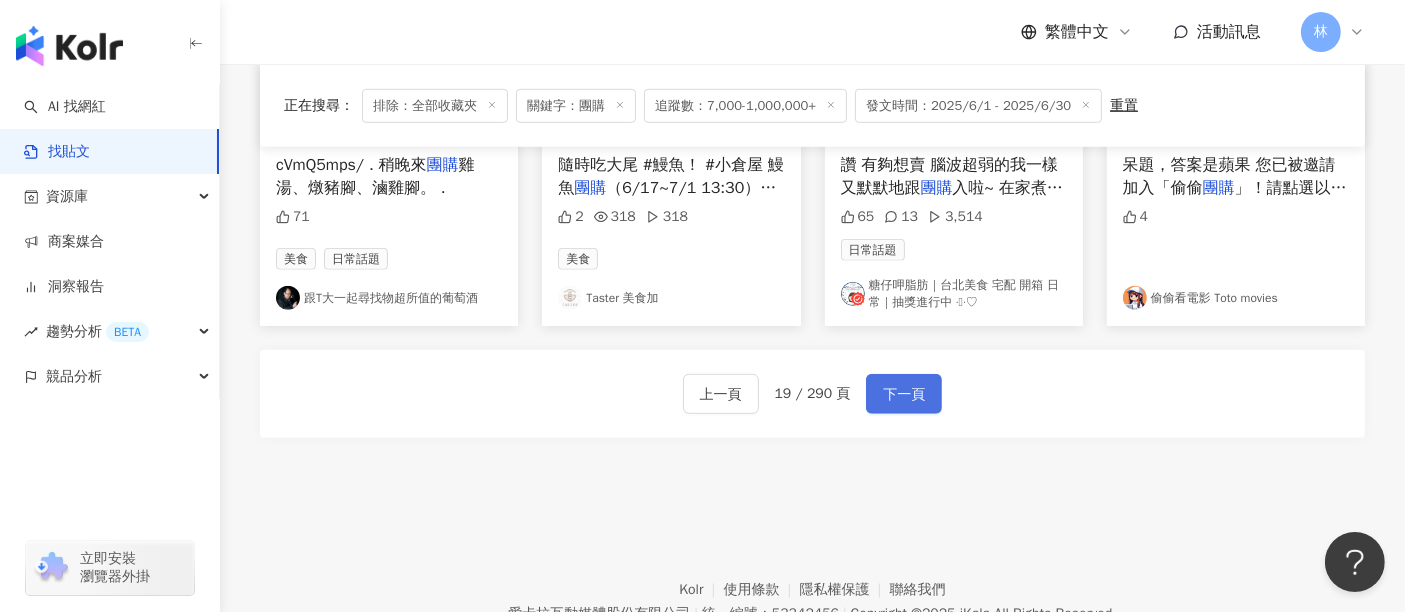click on "下一頁" at bounding box center (904, 394) 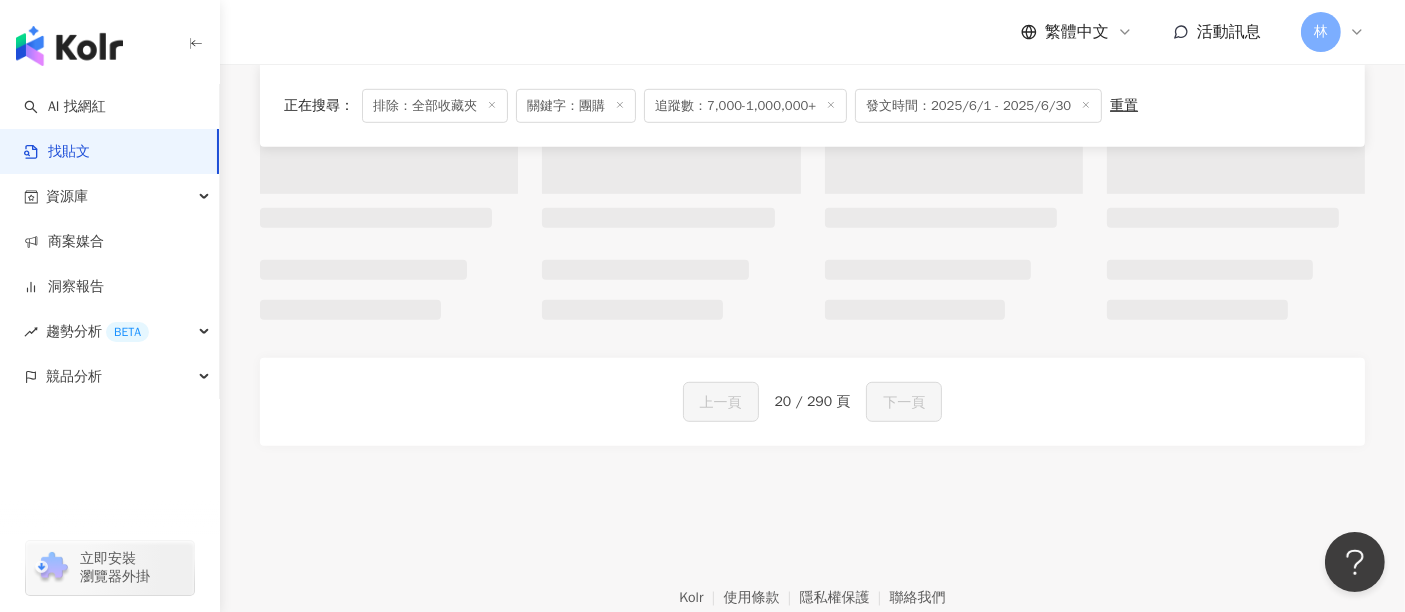 scroll, scrollTop: 1231, scrollLeft: 0, axis: vertical 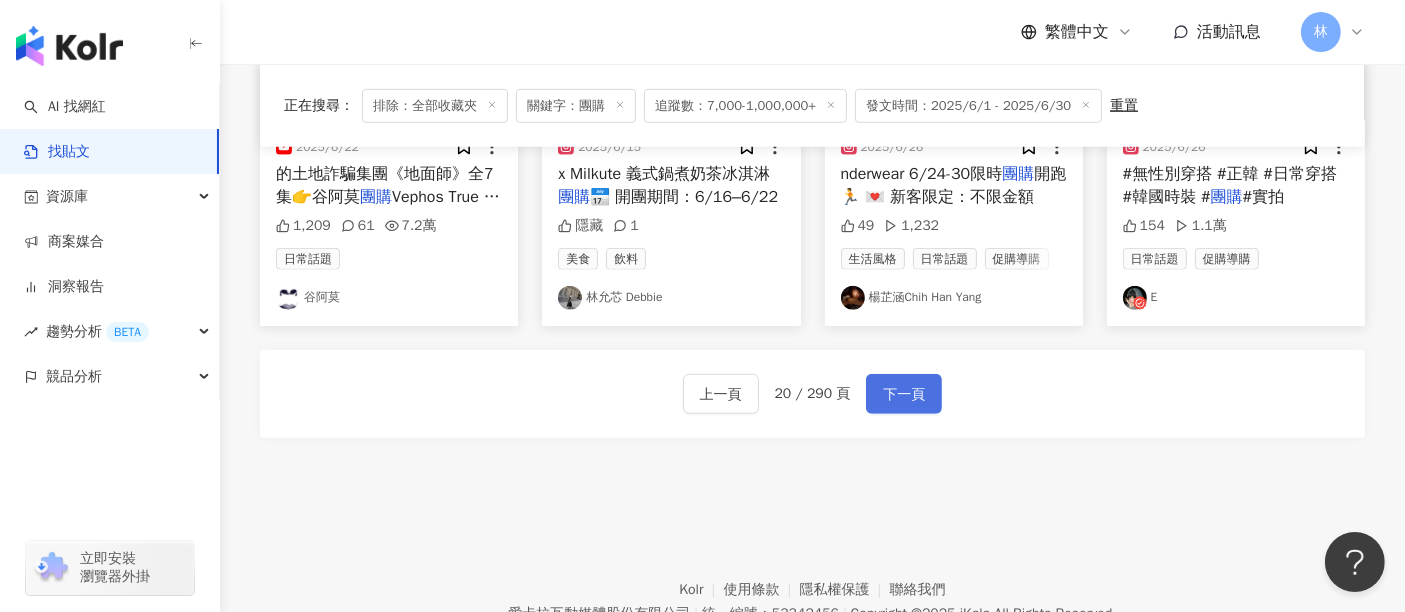 click on "下一頁" at bounding box center (904, 394) 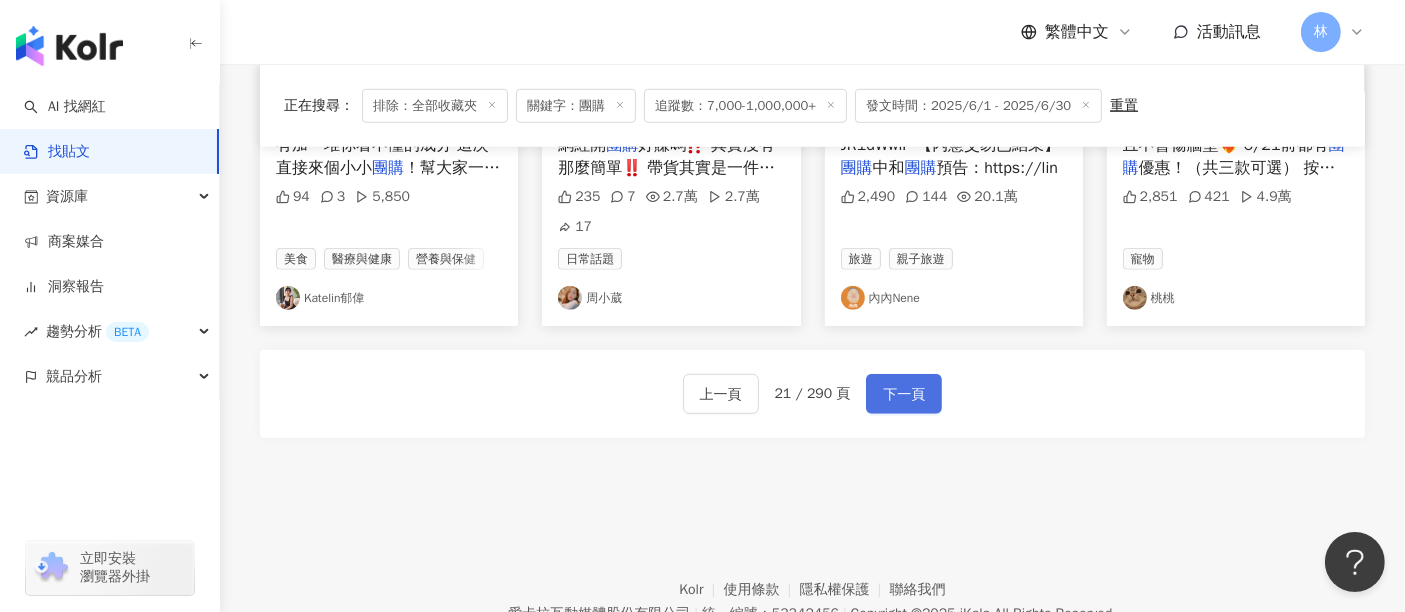 click on "下一頁" at bounding box center [904, 394] 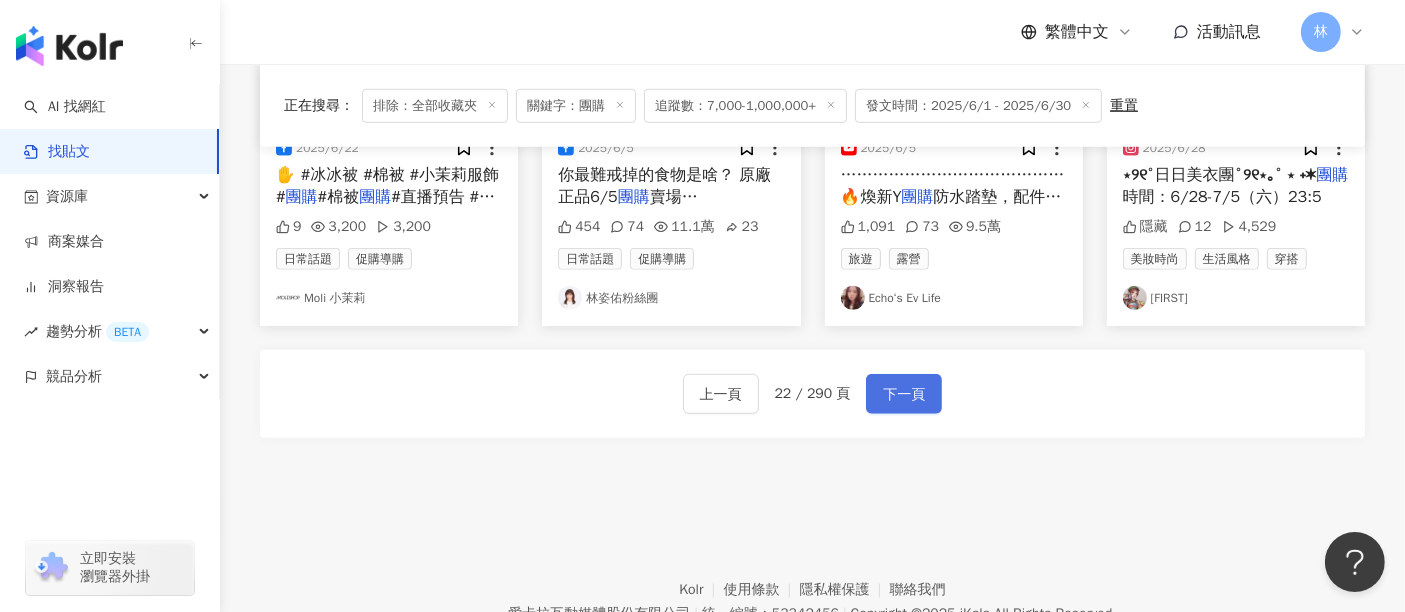 click on "下一頁" at bounding box center [904, 394] 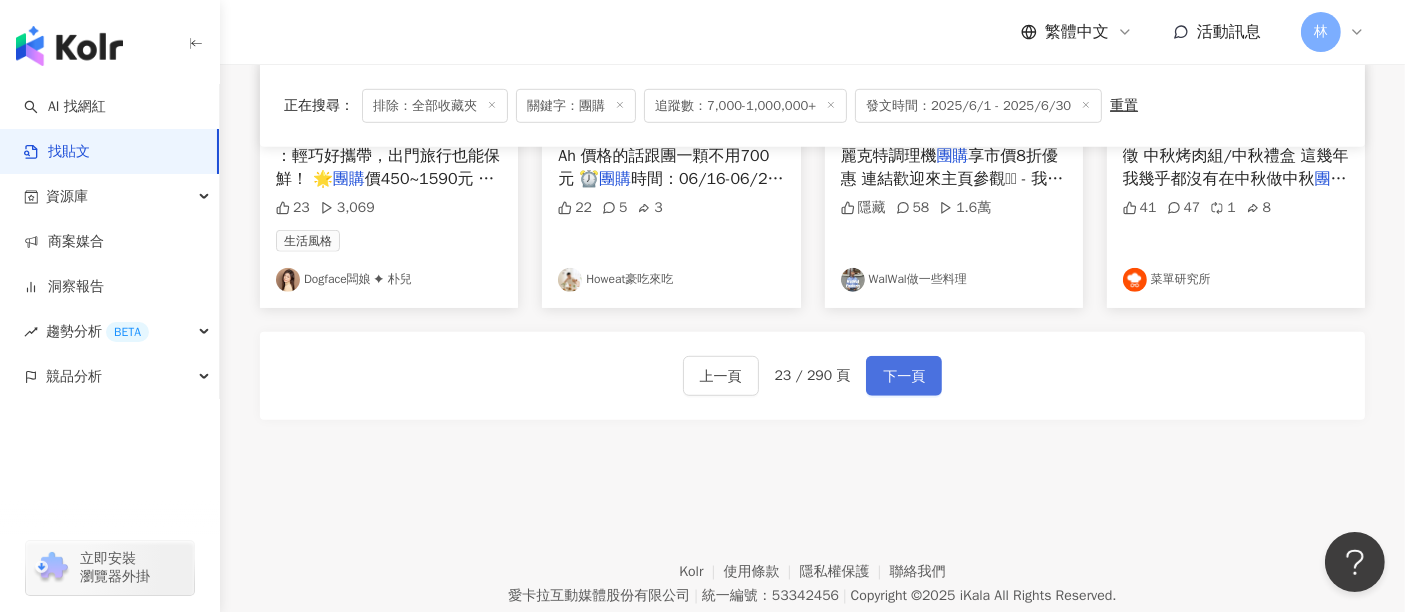 scroll, scrollTop: 1213, scrollLeft: 0, axis: vertical 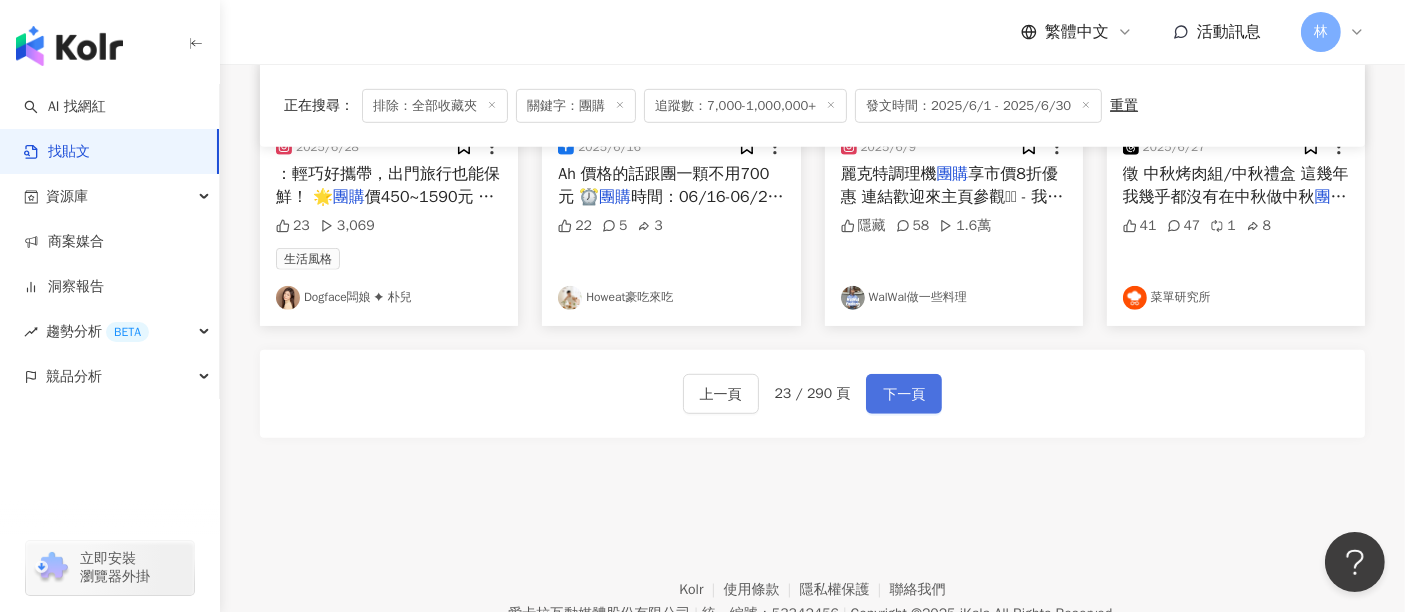 click on "下一頁" at bounding box center [904, 394] 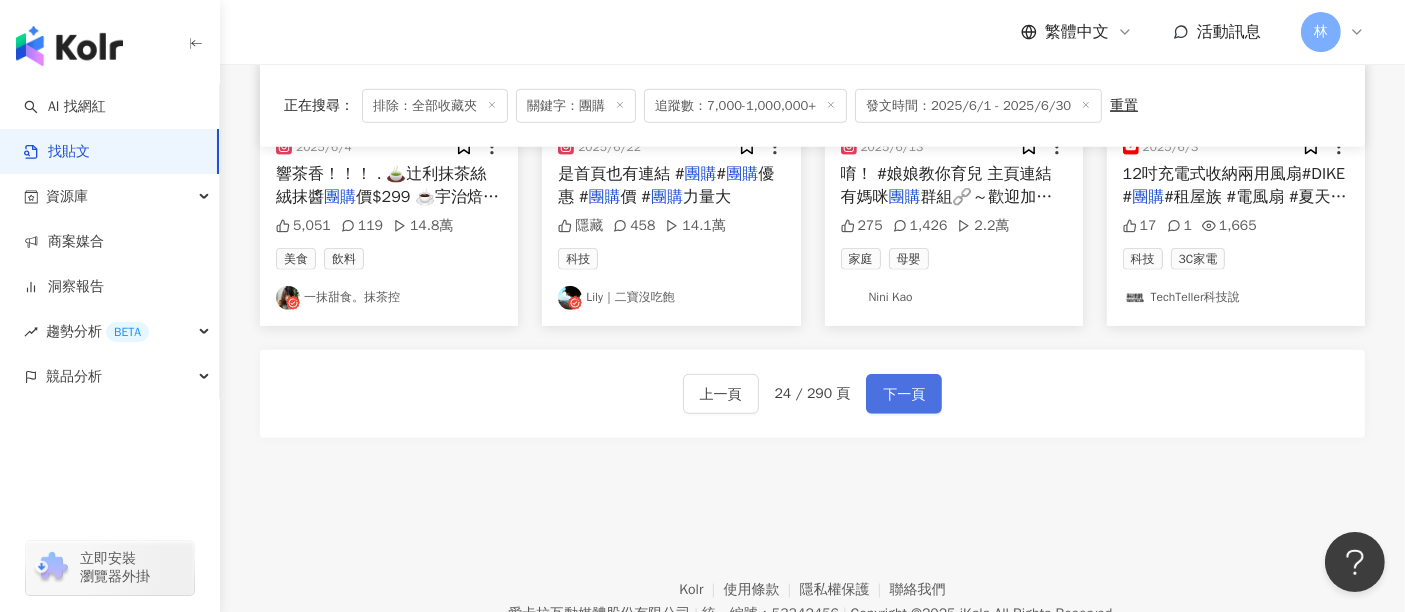 click on "下一頁" at bounding box center [904, 394] 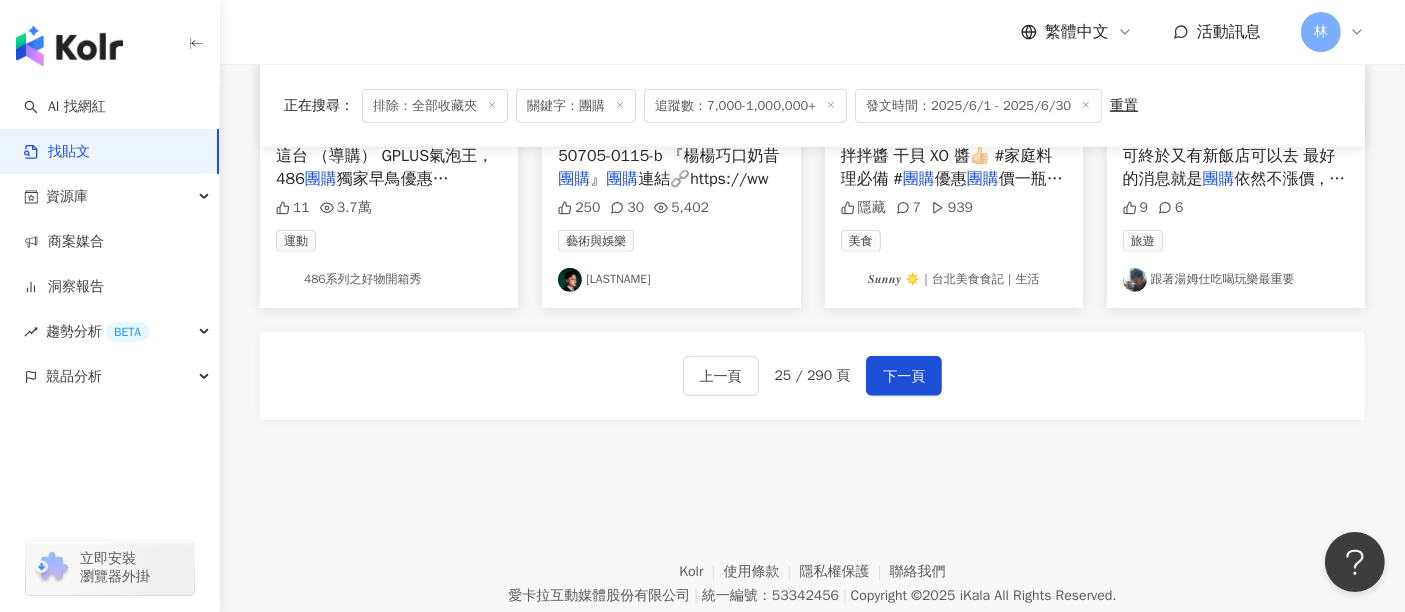 scroll, scrollTop: 1213, scrollLeft: 0, axis: vertical 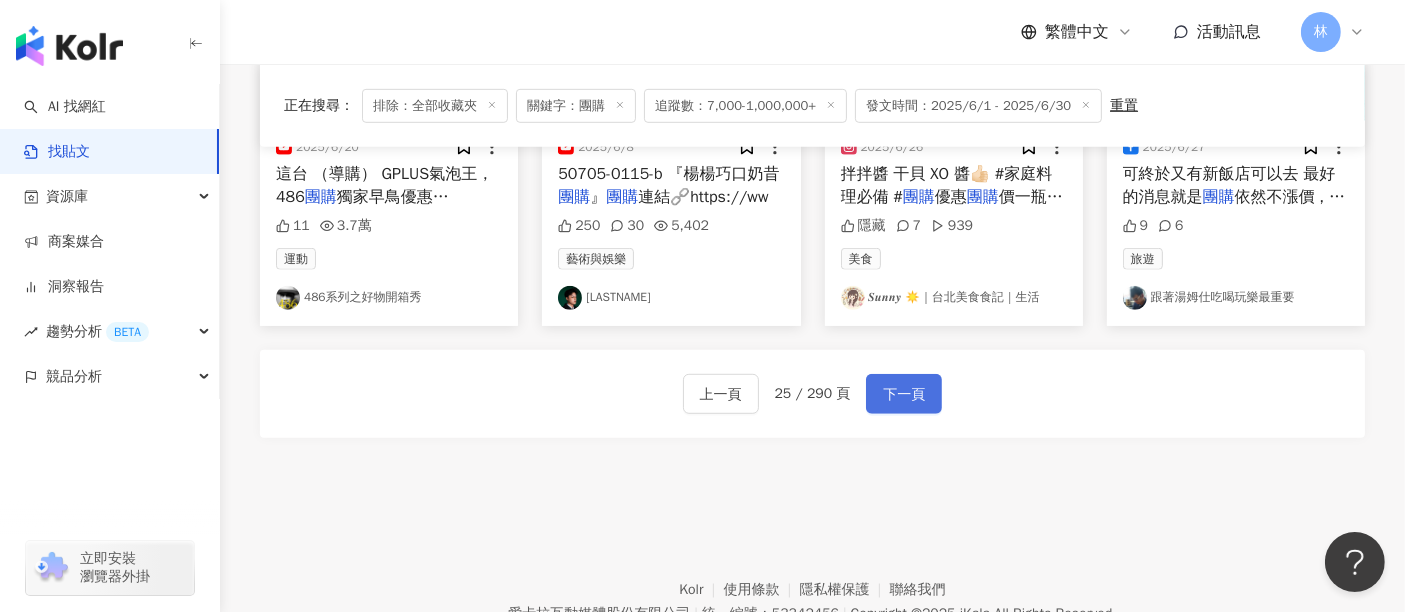 click on "下一頁" at bounding box center (904, 395) 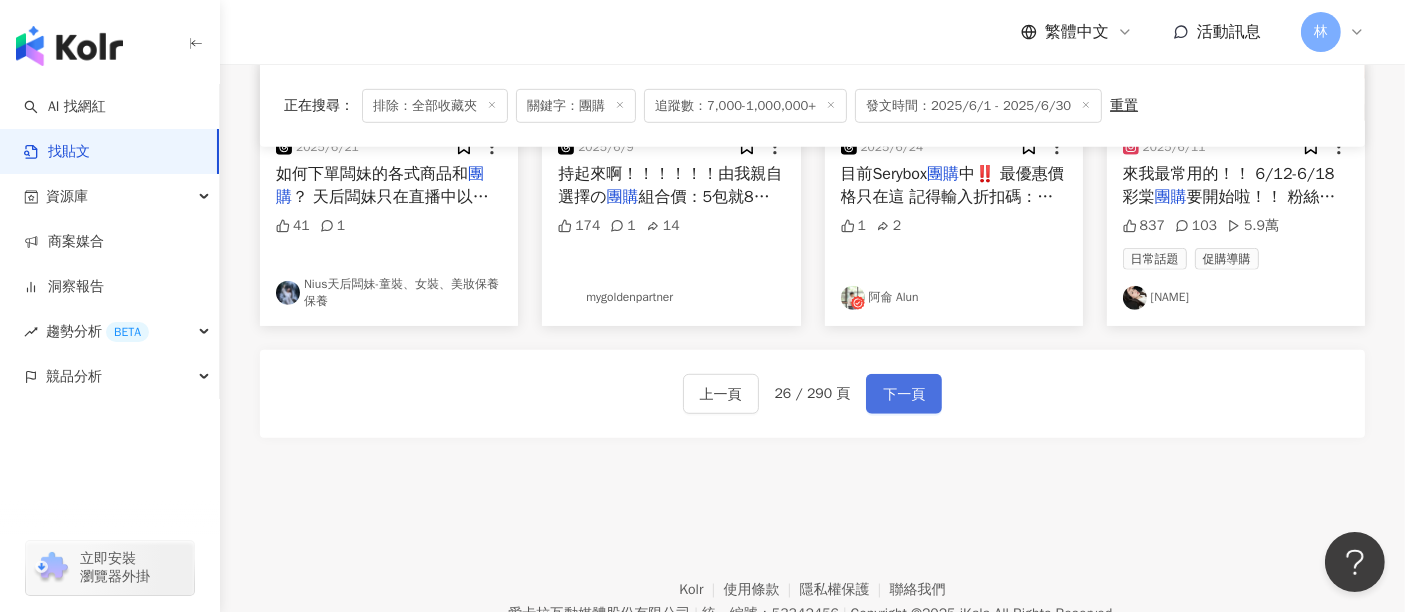 click on "下一頁" at bounding box center (904, 395) 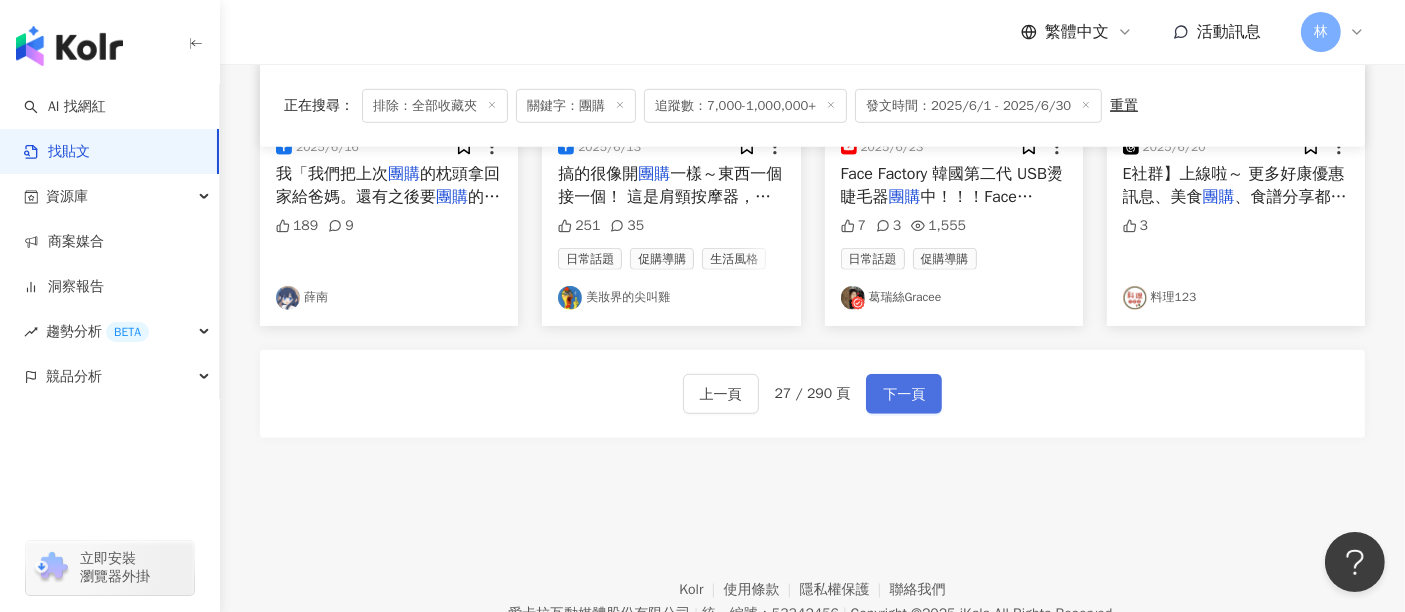 click on "下一頁" at bounding box center (904, 395) 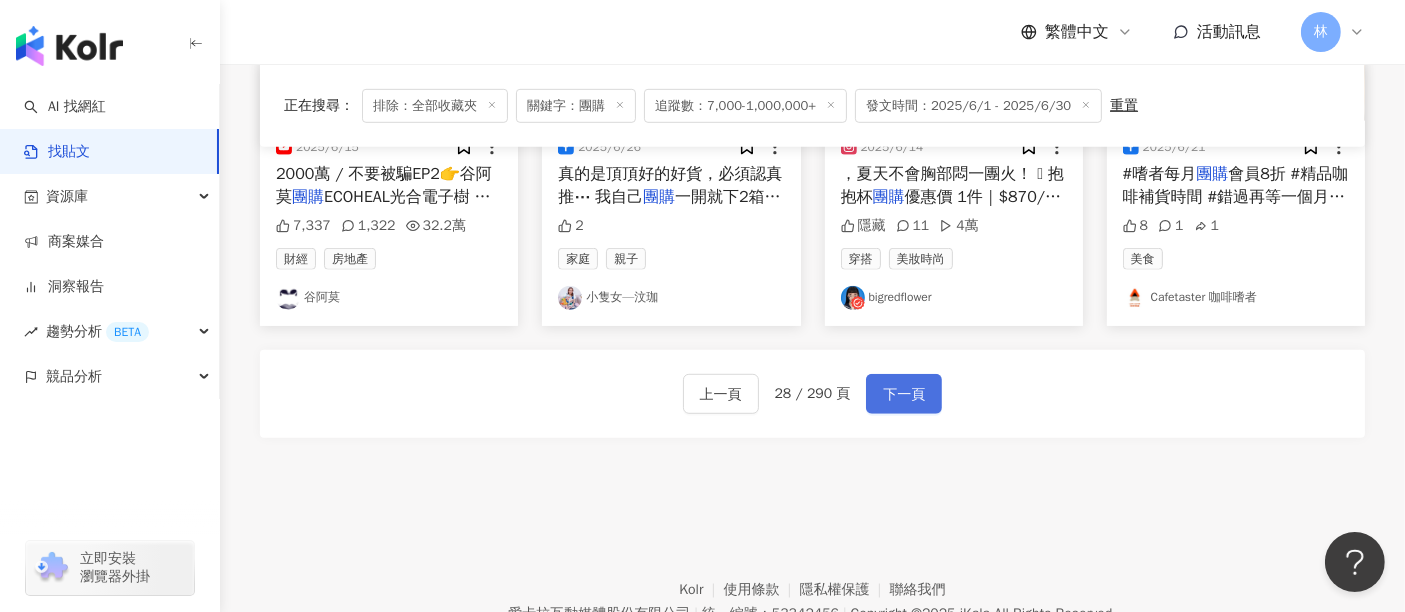 click on "下一頁" at bounding box center [904, 395] 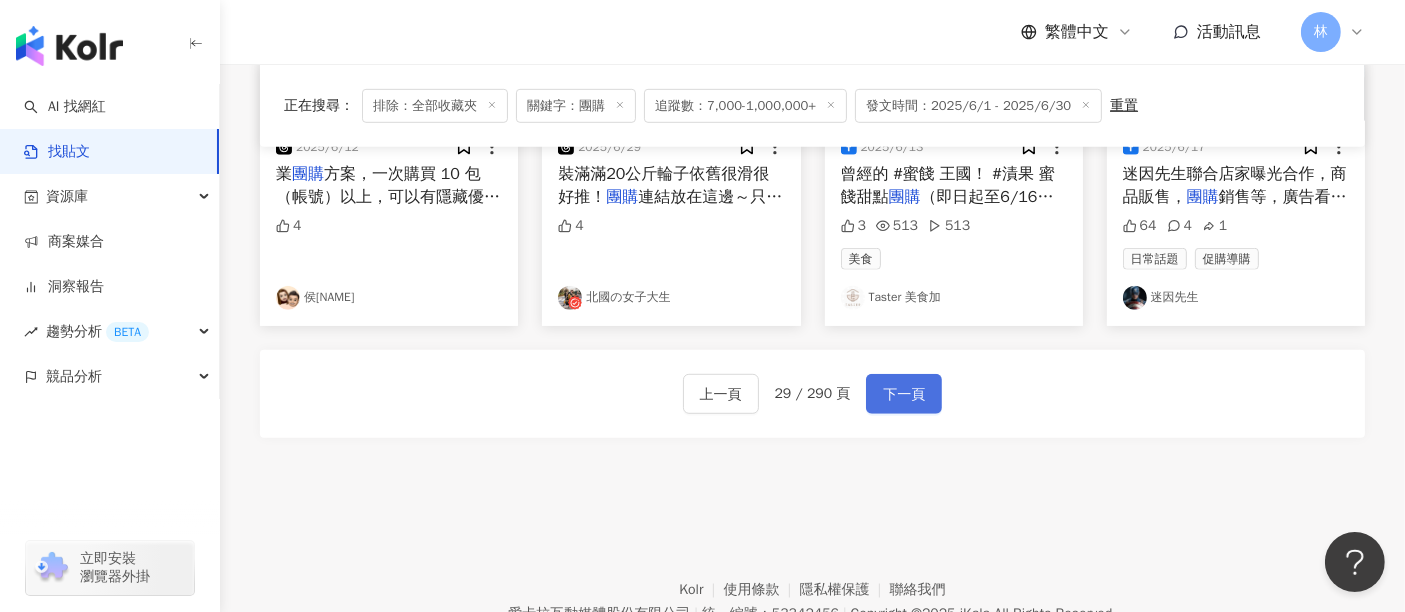 click on "下一頁" at bounding box center (904, 395) 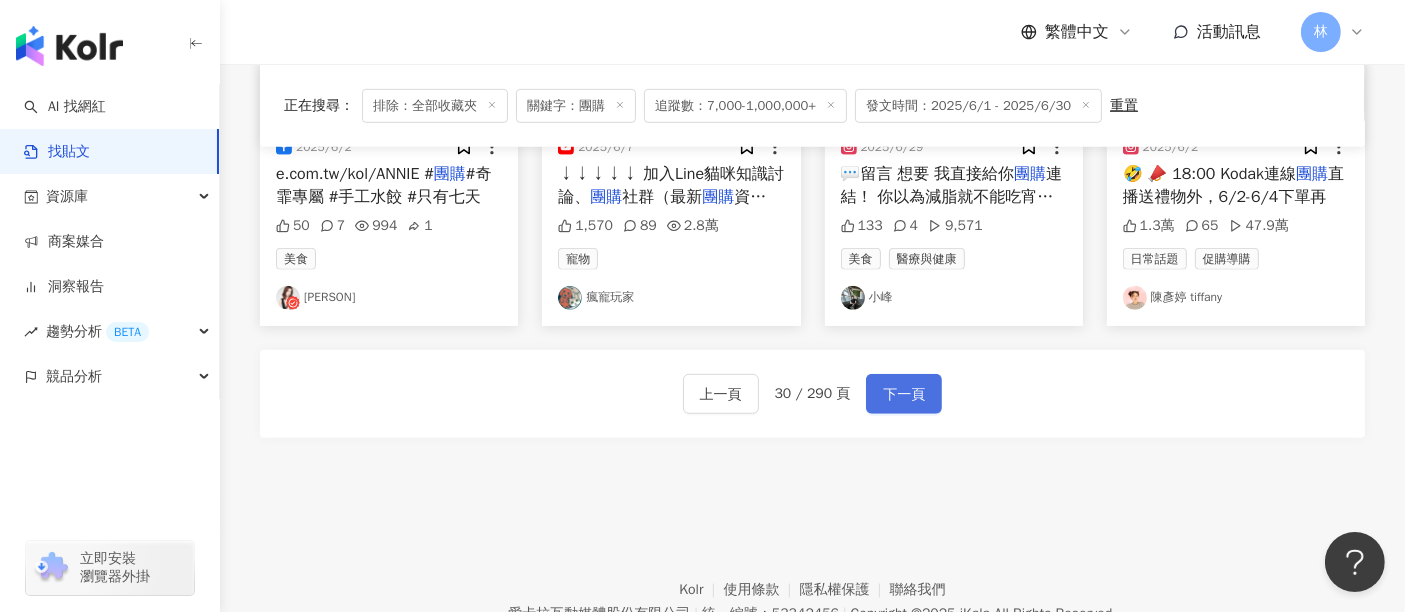 click on "下一頁" at bounding box center (904, 395) 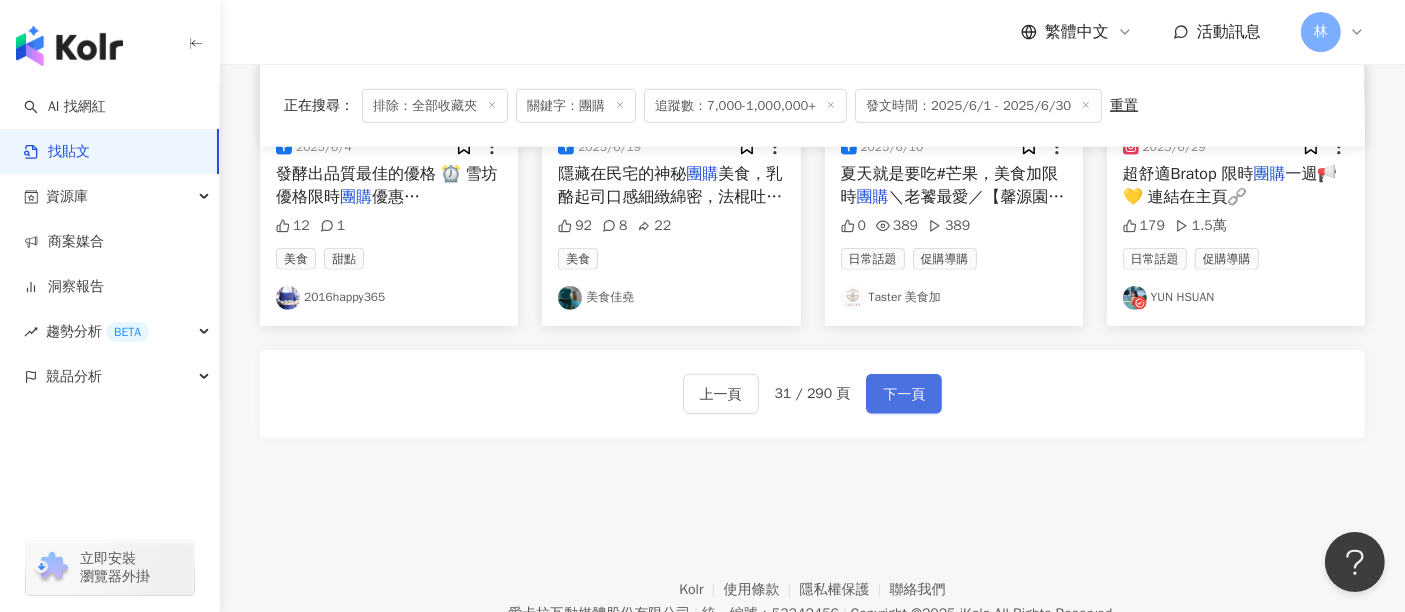 click on "下一頁" at bounding box center [904, 395] 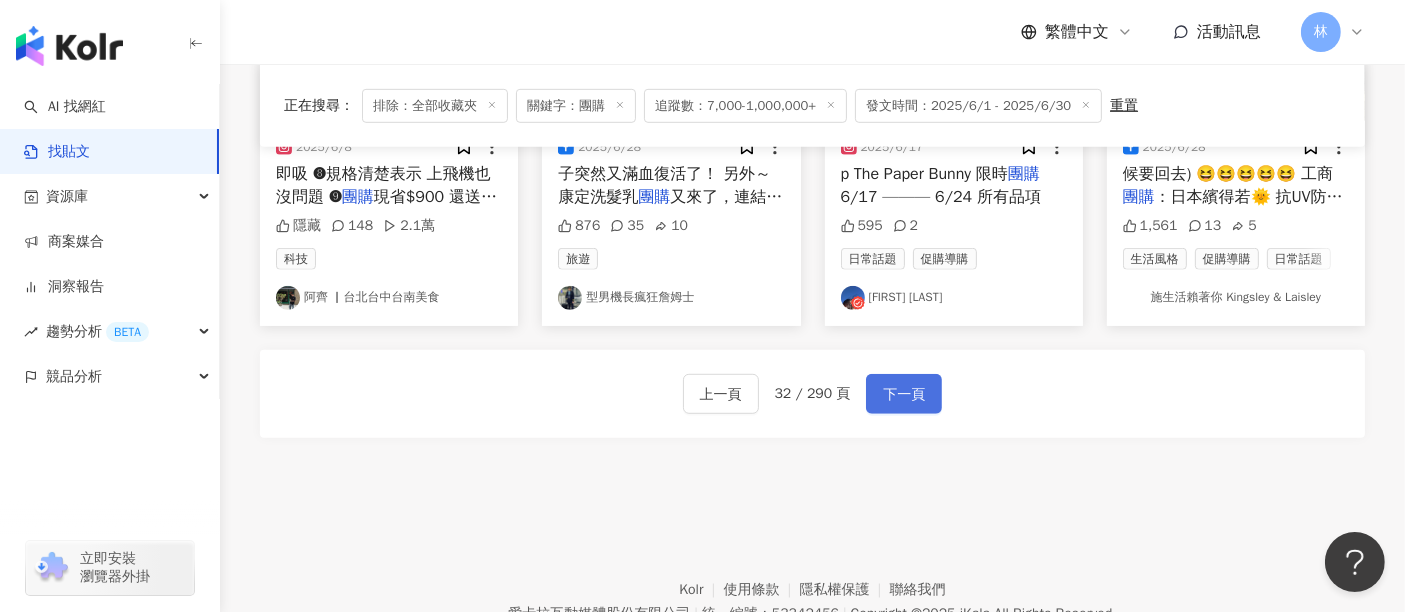 click on "下一頁" at bounding box center [904, 395] 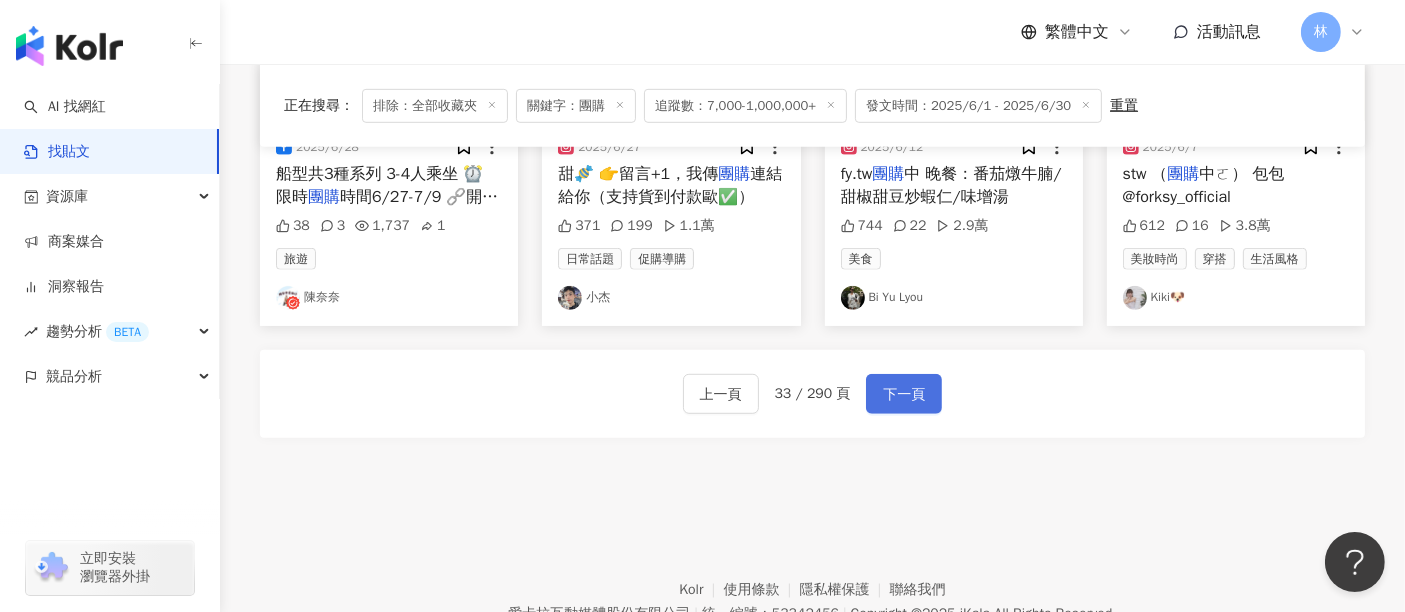 click on "下一頁" at bounding box center (904, 395) 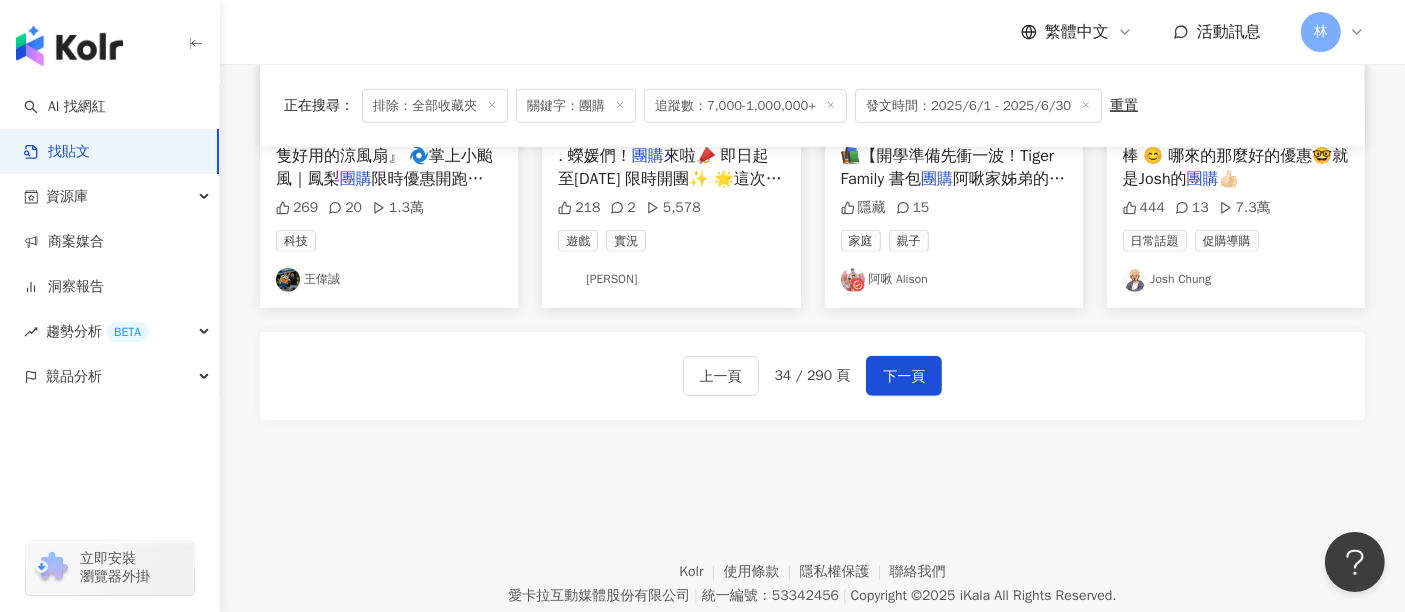 scroll, scrollTop: 1213, scrollLeft: 0, axis: vertical 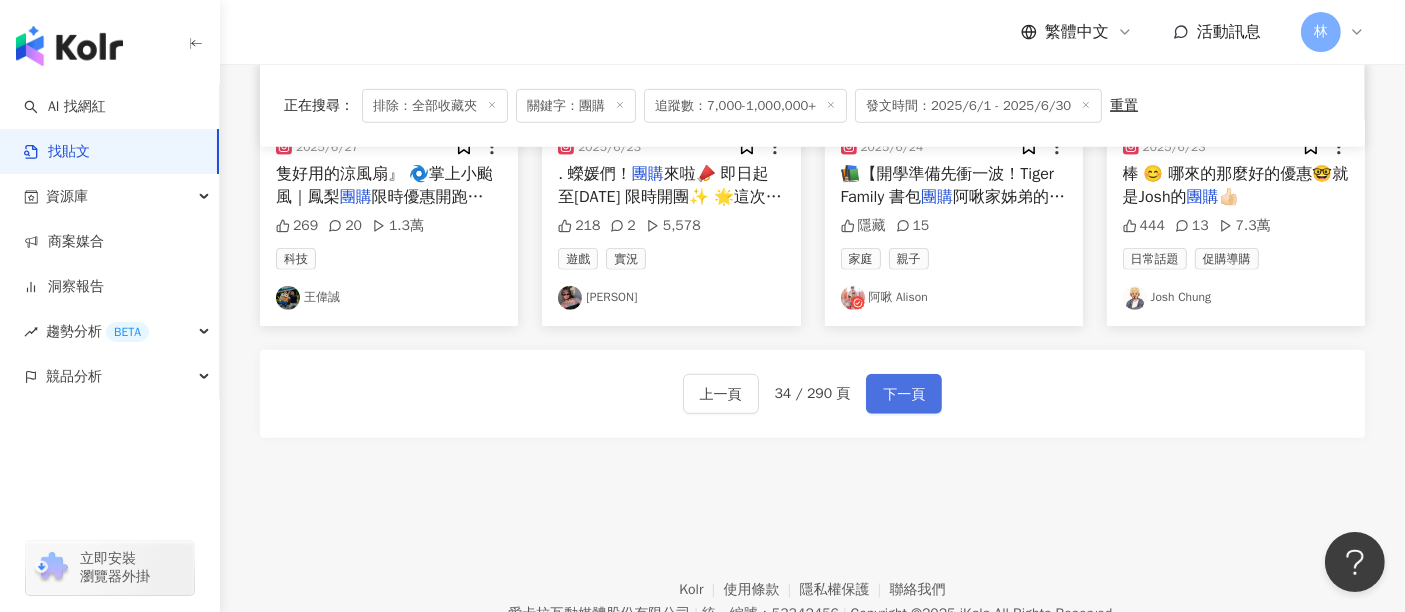 click on "下一頁" at bounding box center [904, 394] 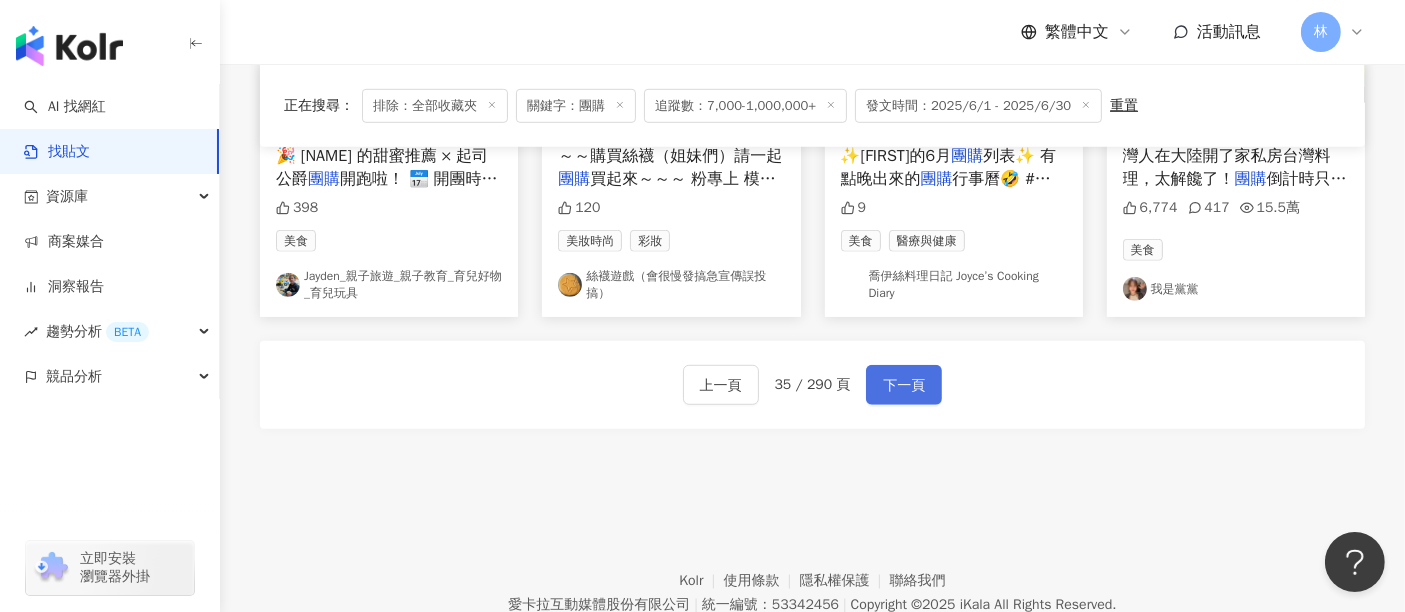 scroll, scrollTop: 1222, scrollLeft: 0, axis: vertical 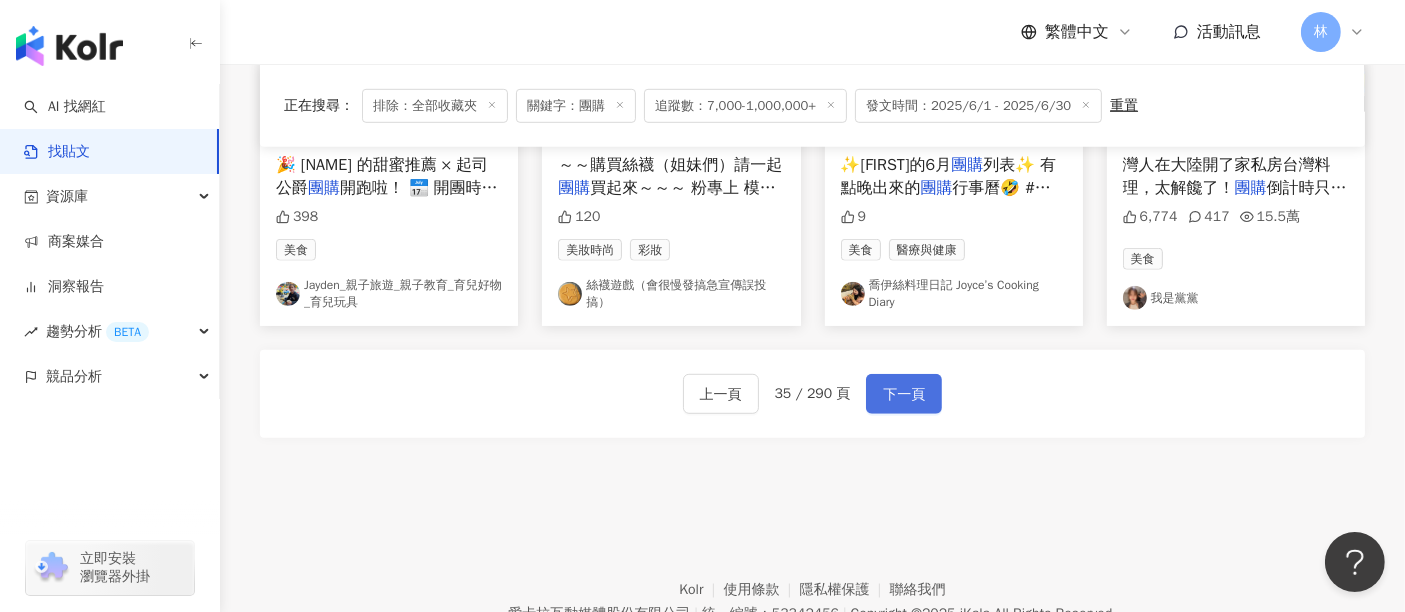 click on "下一頁" at bounding box center (904, 395) 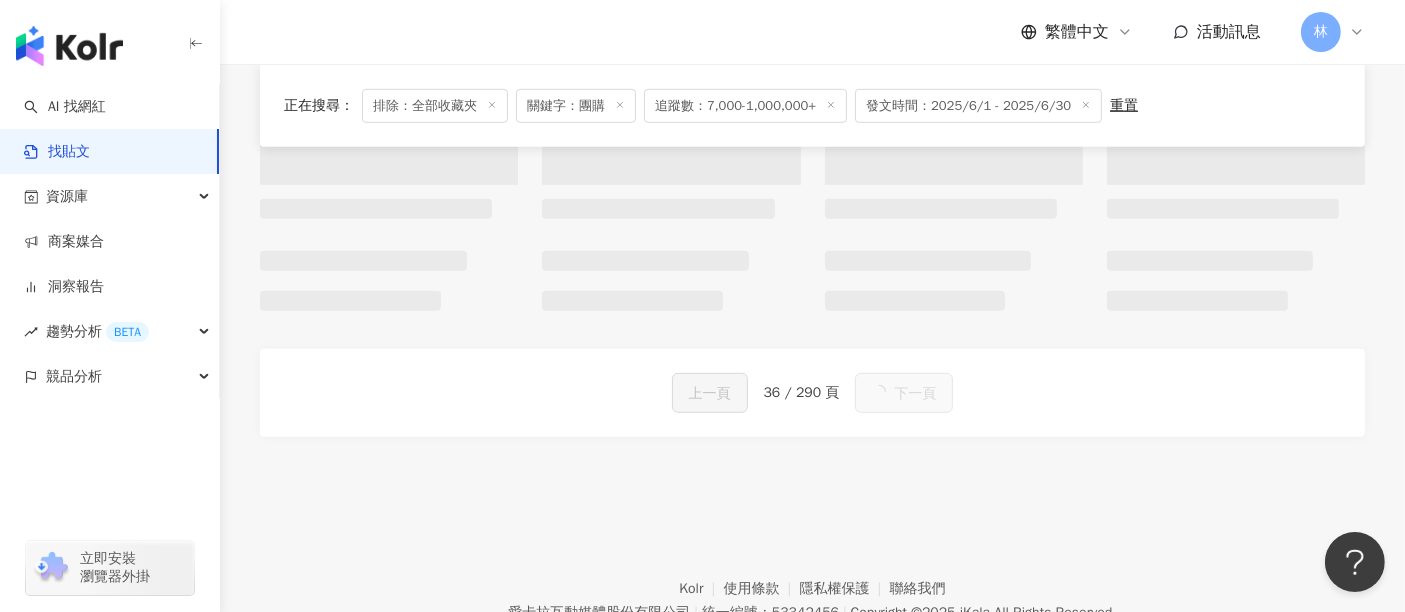 click on "下一頁" at bounding box center (904, 393) 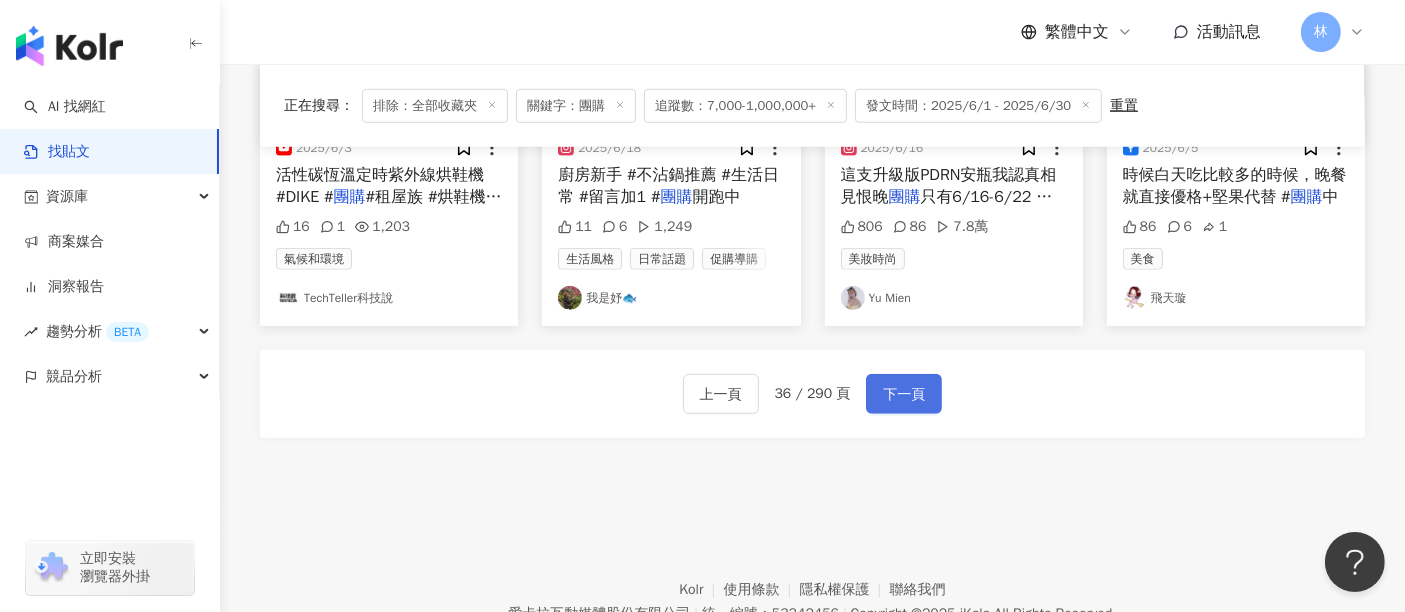 click on "下一頁" at bounding box center (904, 395) 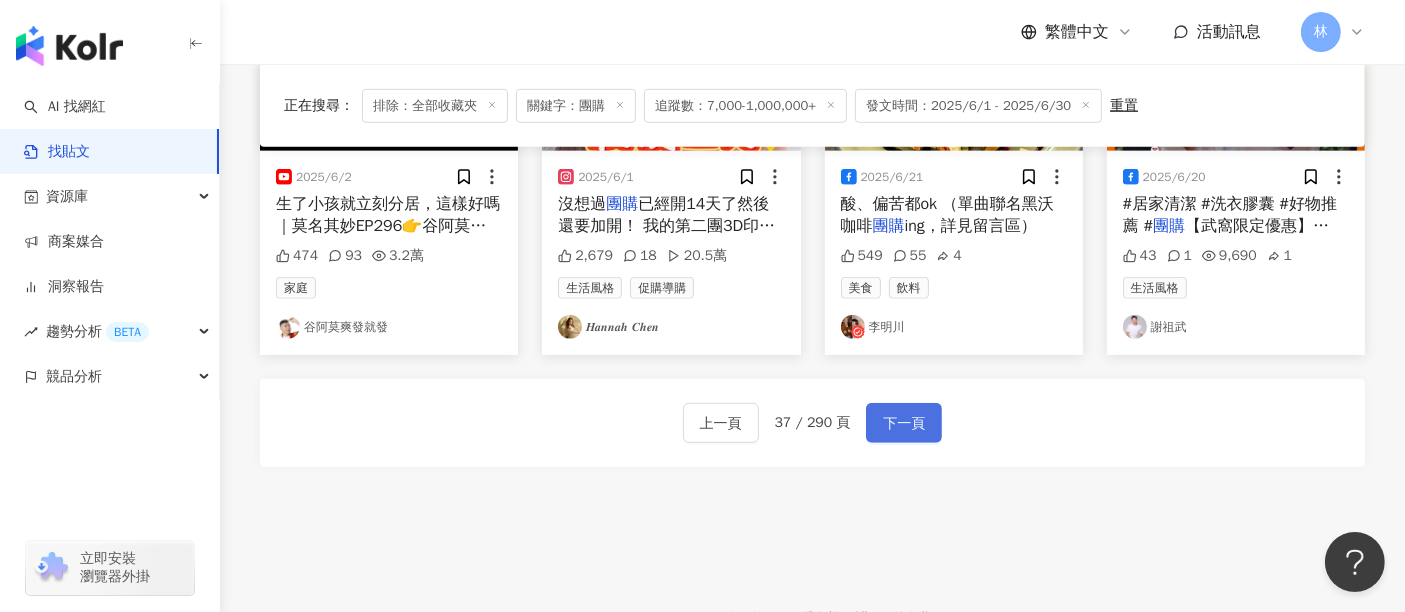 click on "下一頁" at bounding box center (904, 424) 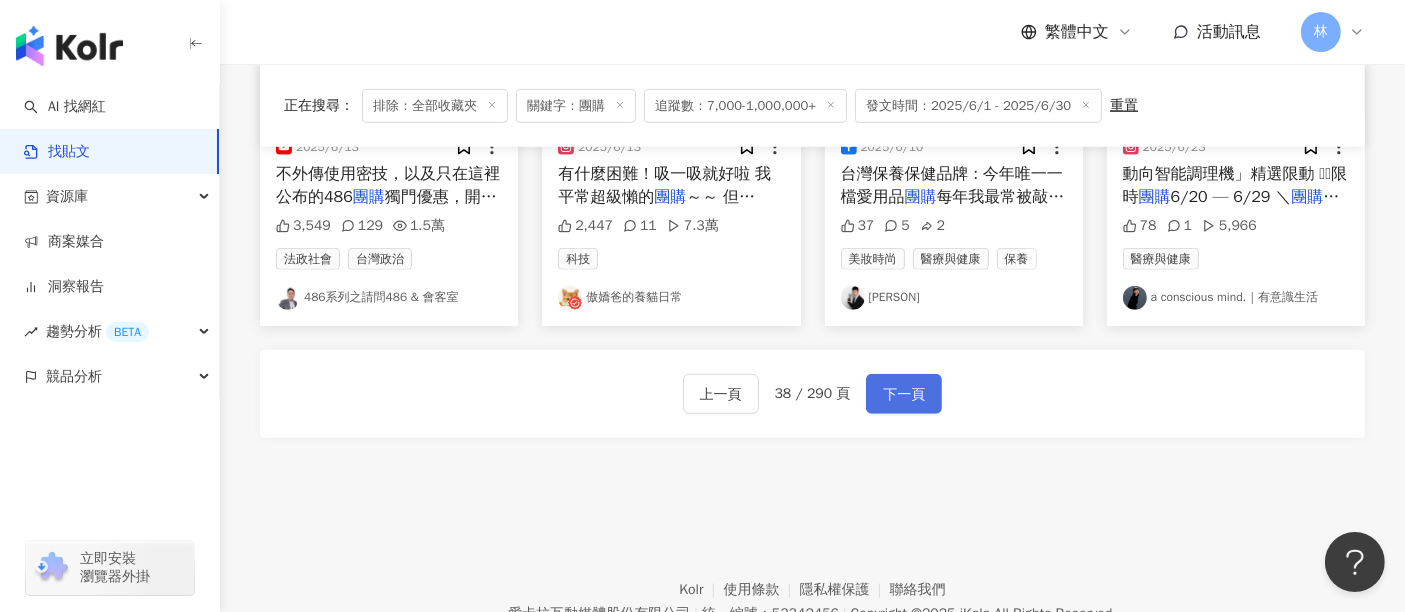 click on "下一頁" at bounding box center (904, 395) 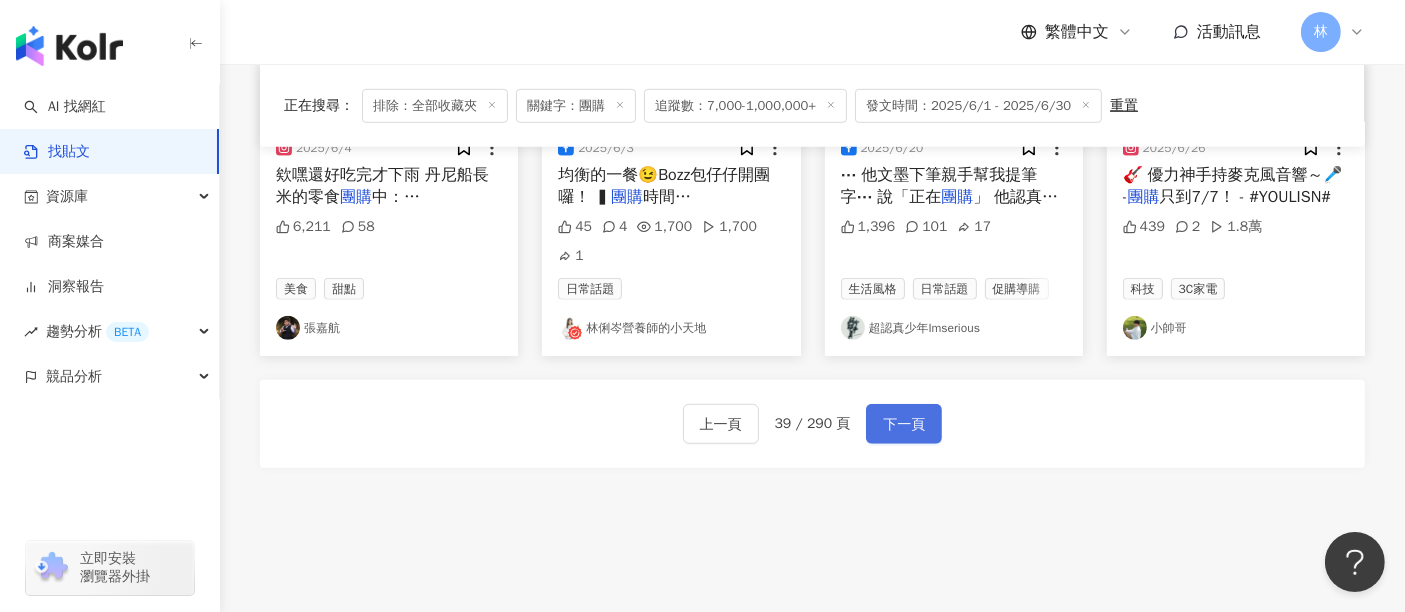 click on "下一頁" at bounding box center (904, 425) 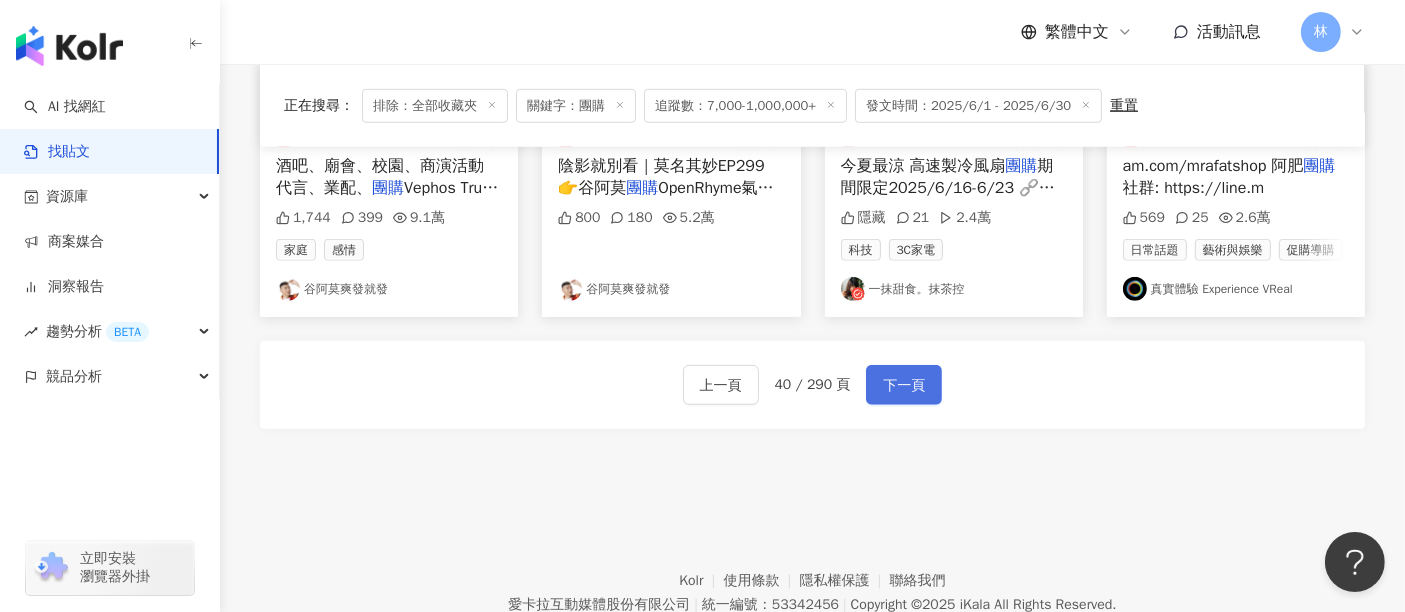 click on "下一頁" at bounding box center [904, 386] 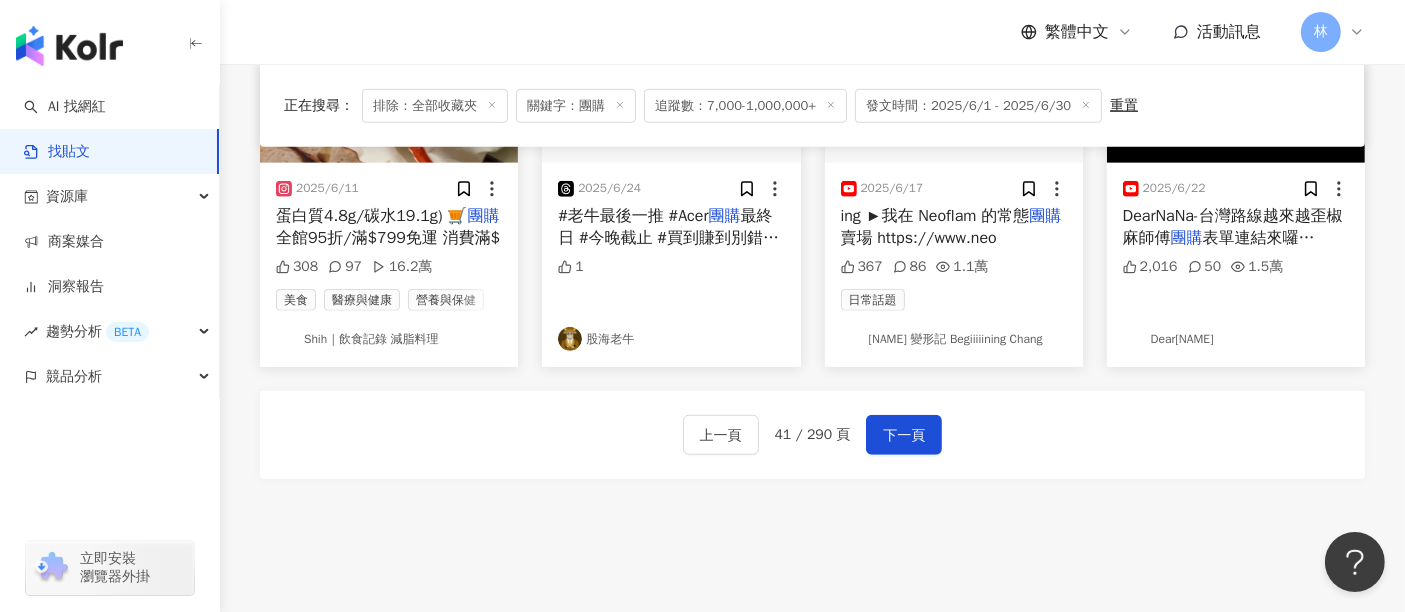 scroll, scrollTop: 1272, scrollLeft: 0, axis: vertical 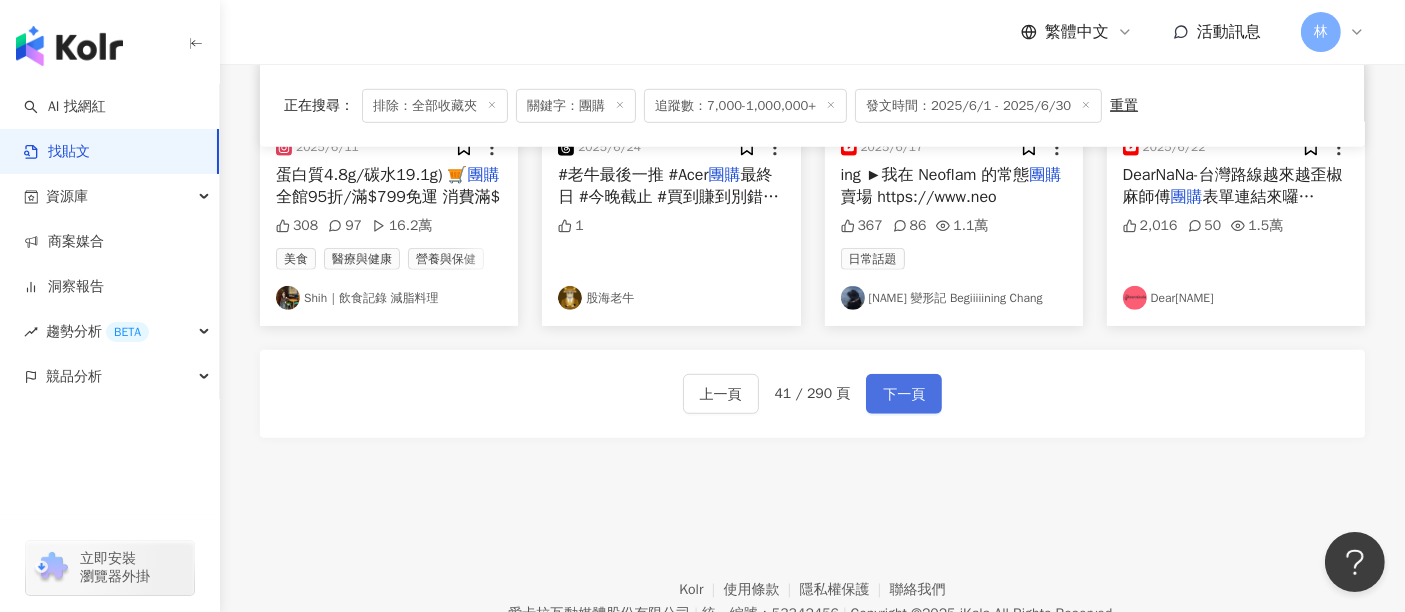 click on "下一頁" at bounding box center [904, 394] 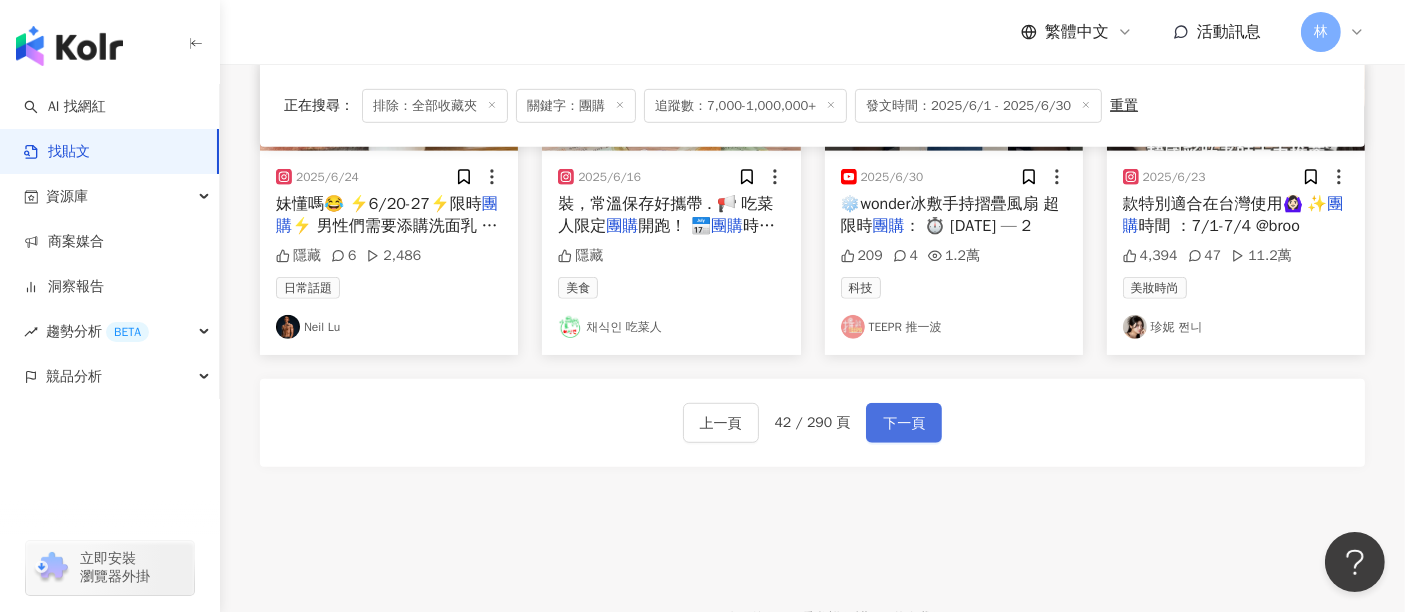 click on "下一頁" at bounding box center (904, 423) 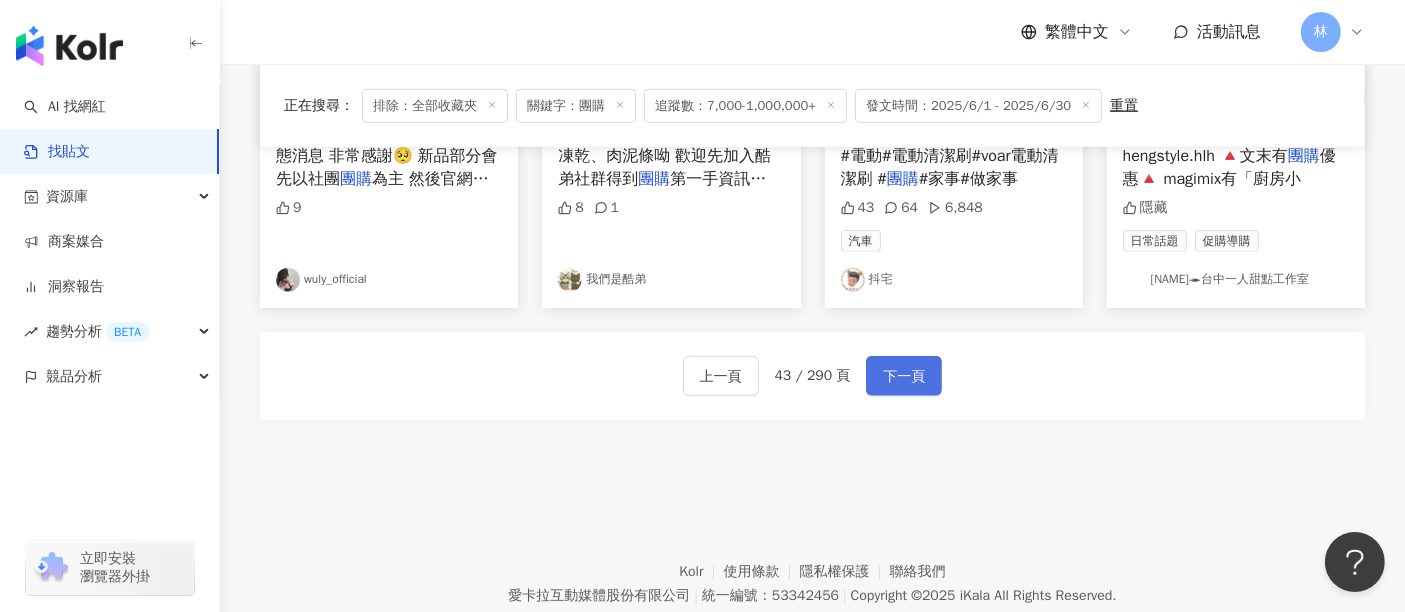 scroll, scrollTop: 1213, scrollLeft: 0, axis: vertical 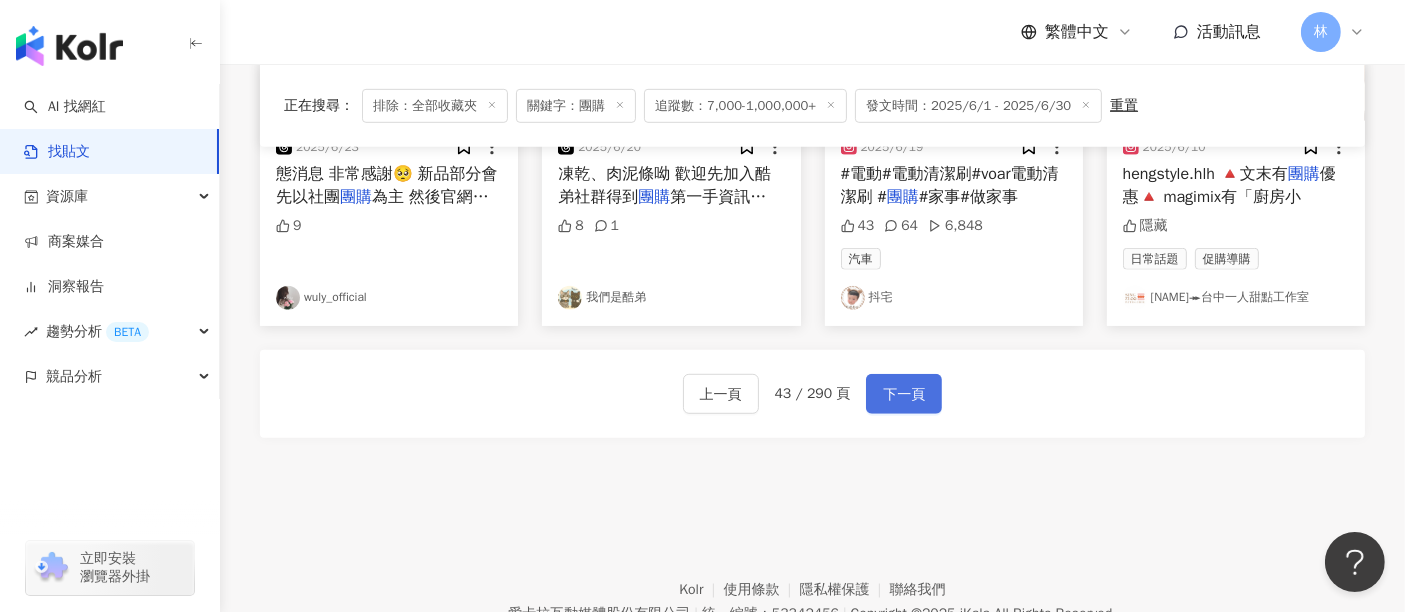 click on "下一頁" at bounding box center [904, 394] 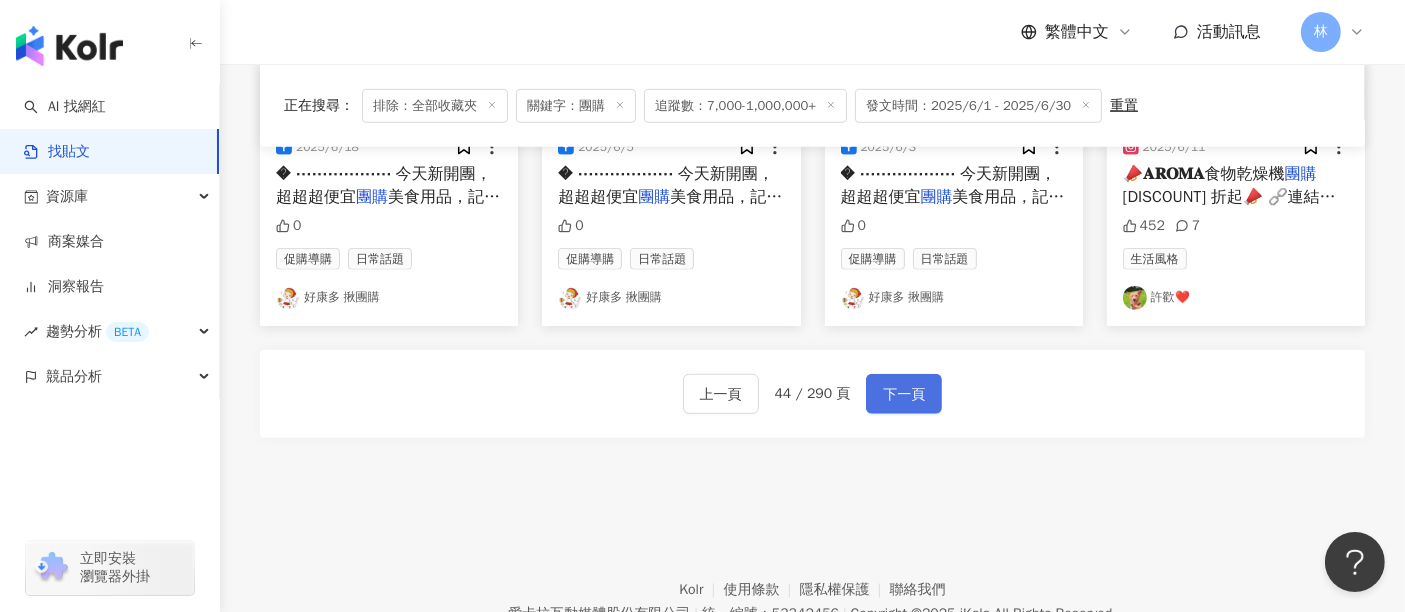 click on "下一頁" at bounding box center [904, 395] 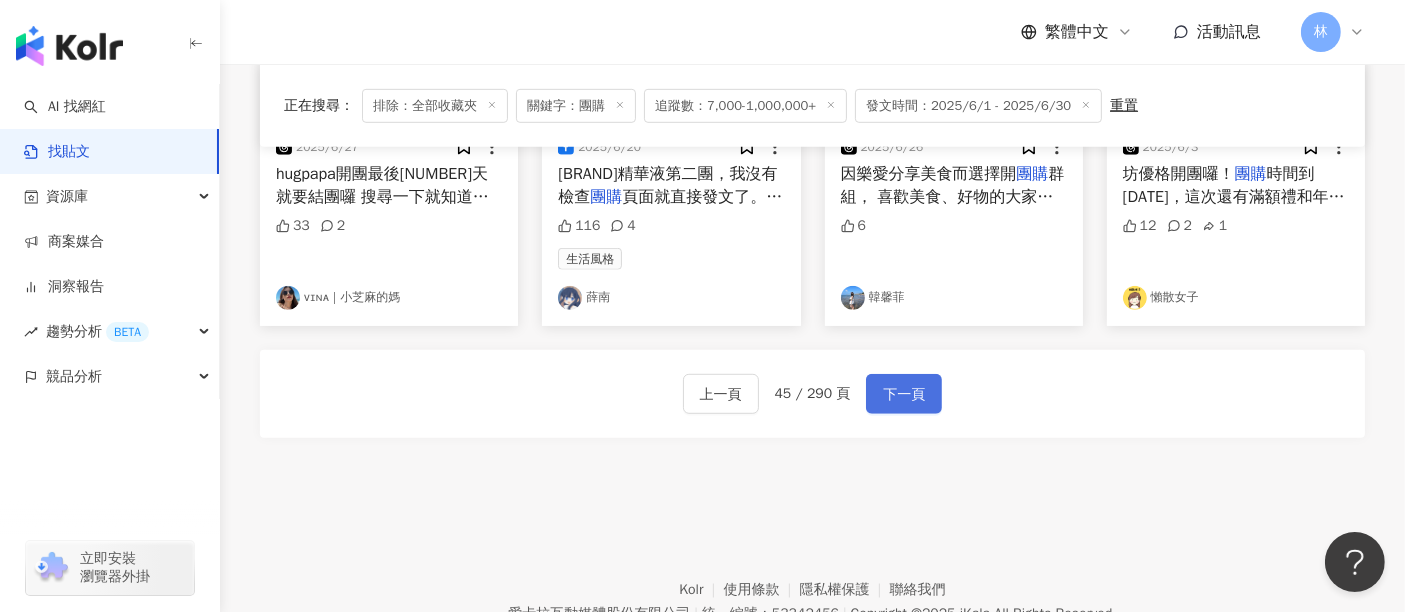 click on "下一頁" at bounding box center (904, 395) 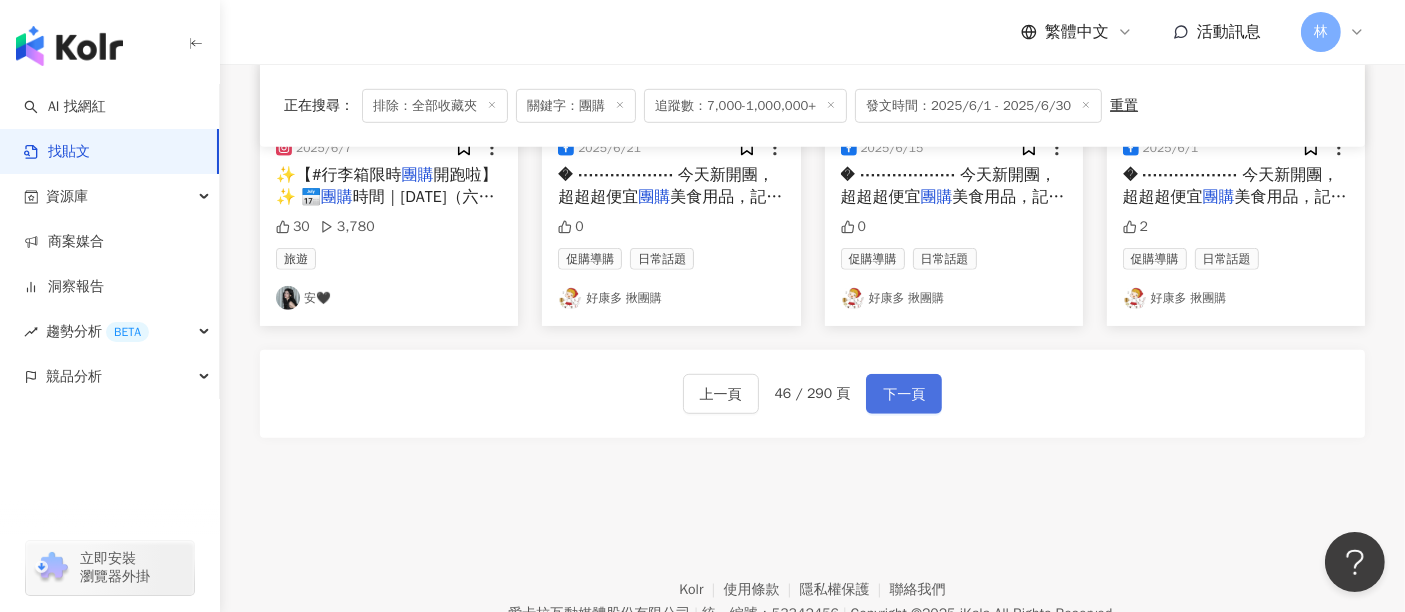 click on "下一頁" at bounding box center [904, 395] 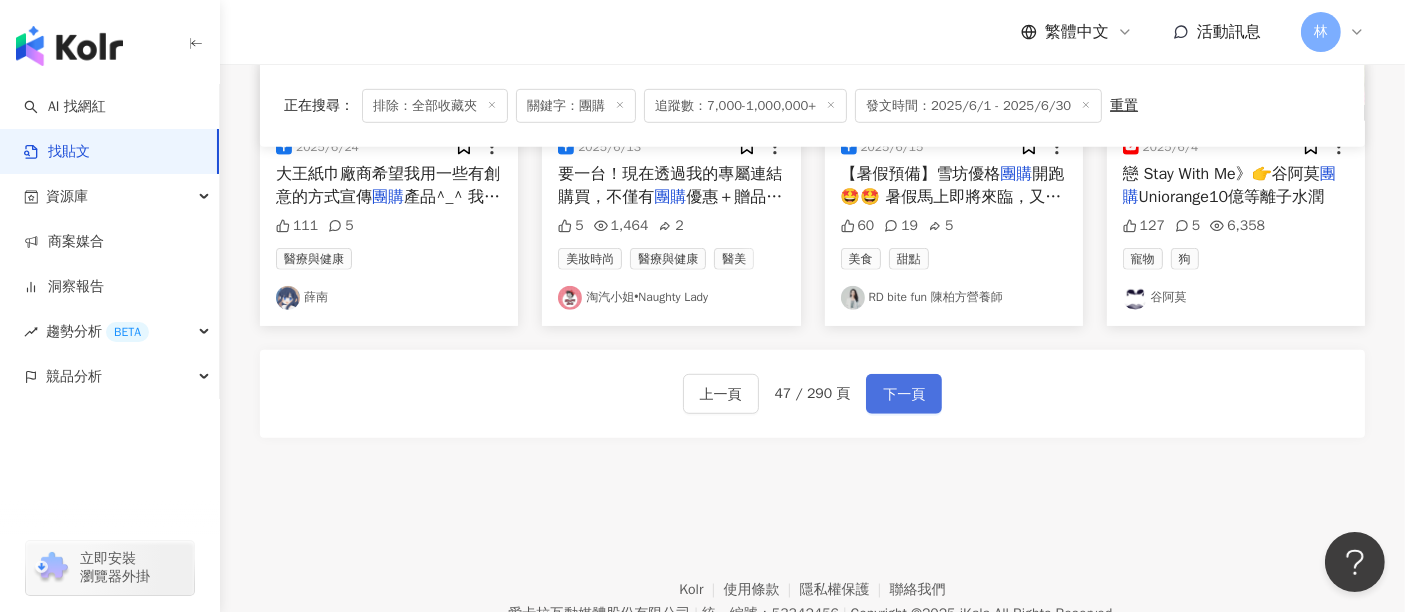 click on "下一頁" at bounding box center (904, 395) 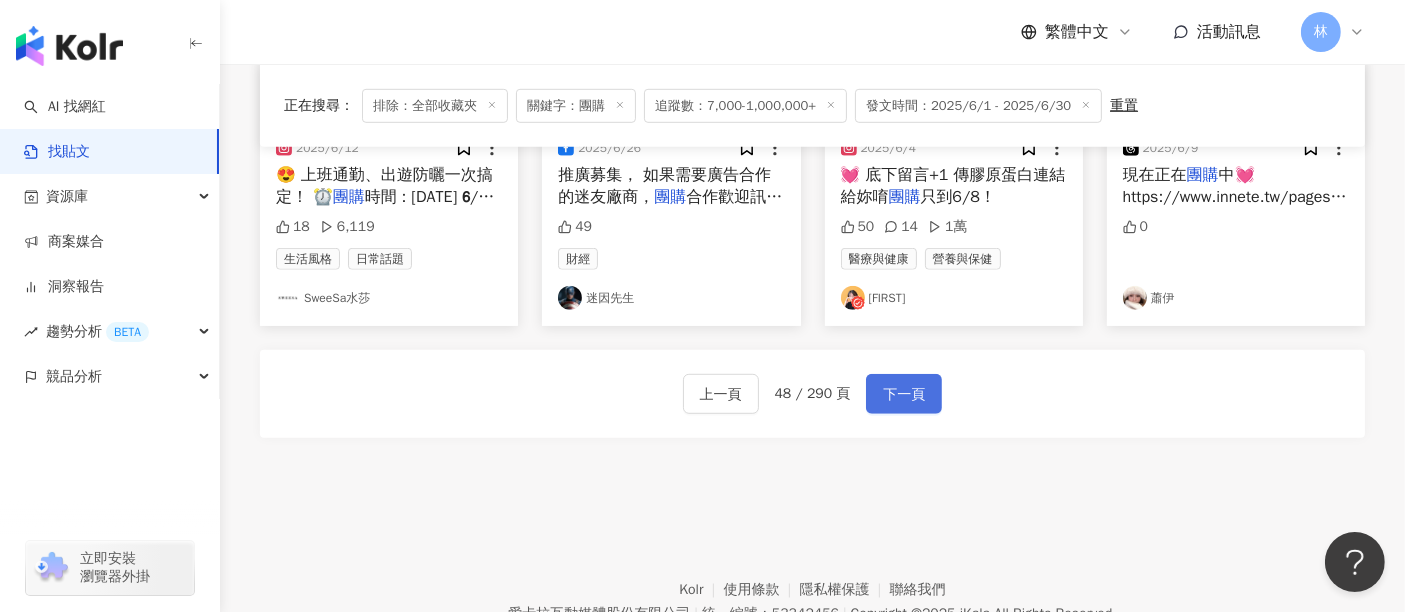 click on "下一頁" at bounding box center (904, 395) 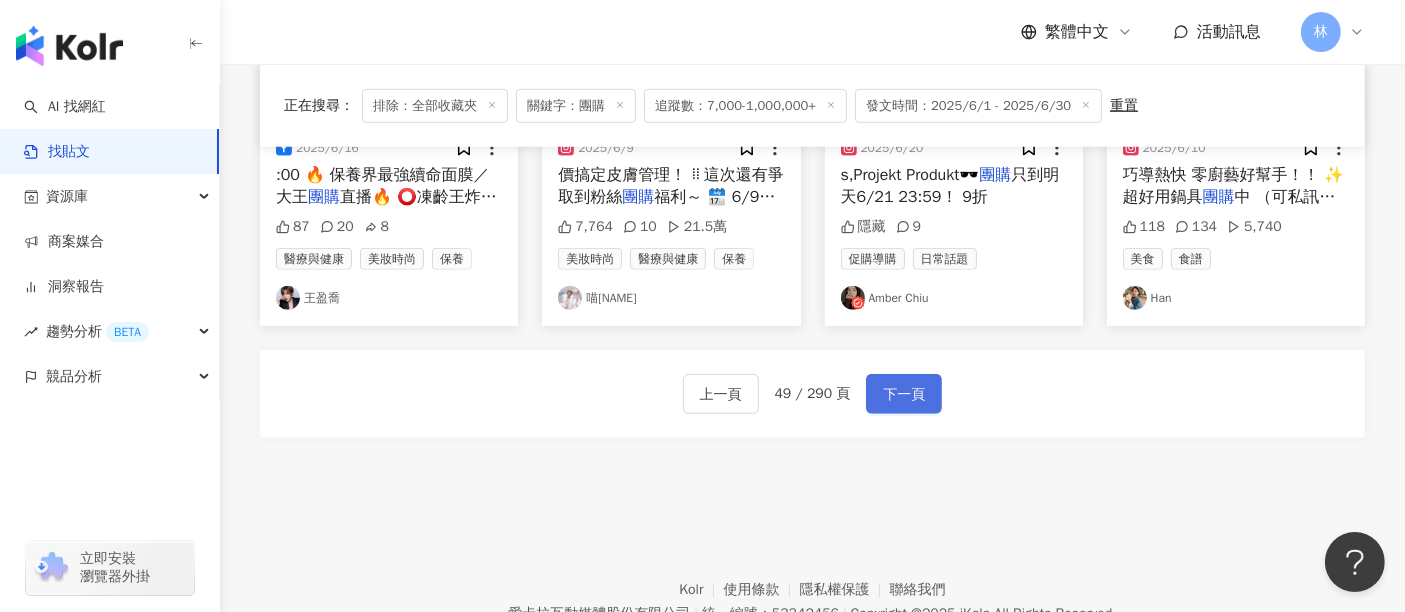 click on "下一頁" at bounding box center [904, 395] 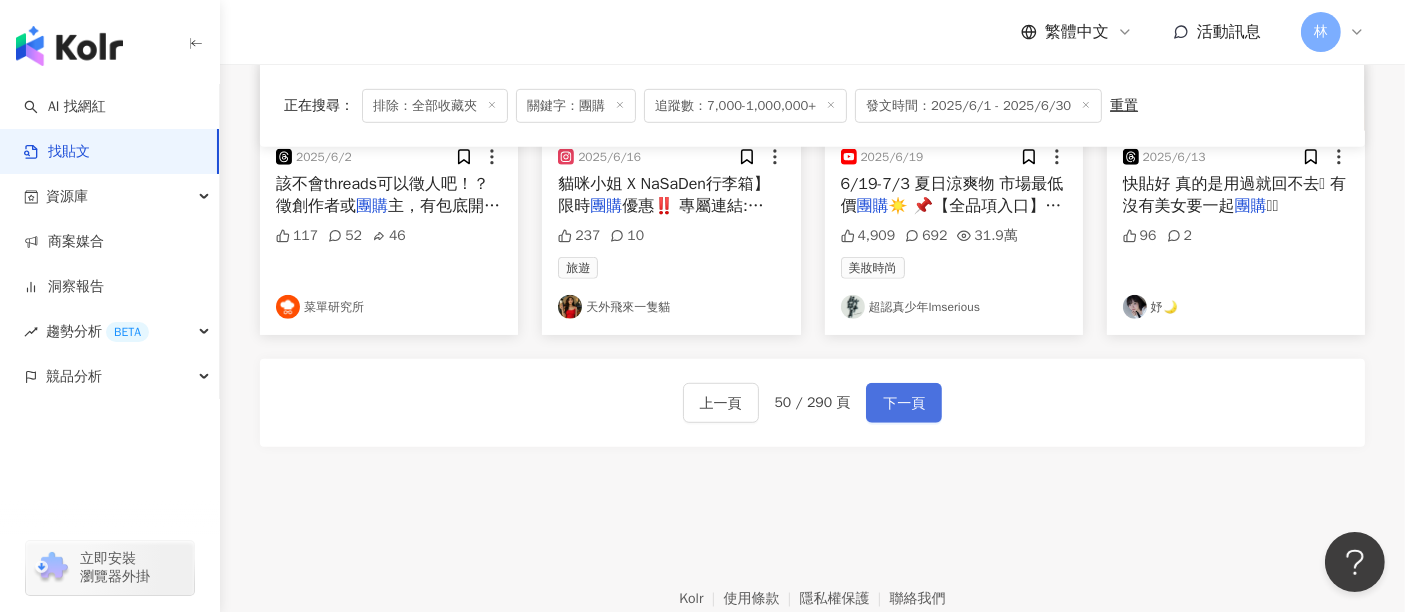 click on "下一頁" at bounding box center [904, 404] 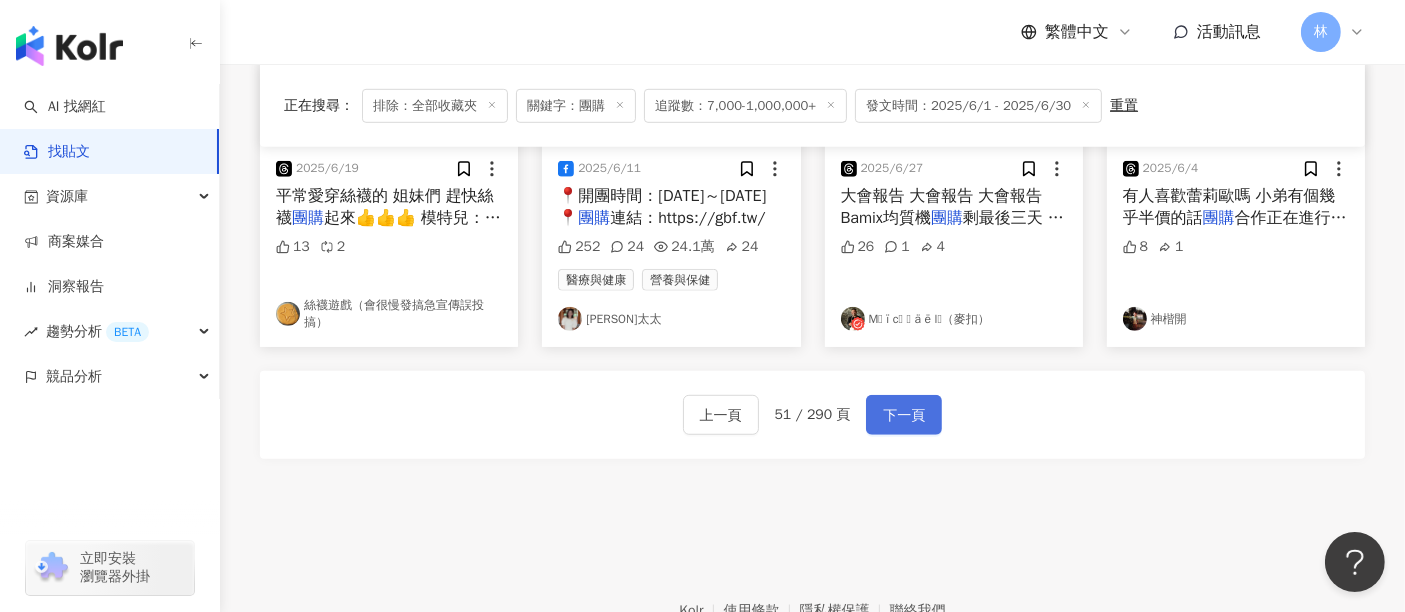 scroll, scrollTop: 1222, scrollLeft: 0, axis: vertical 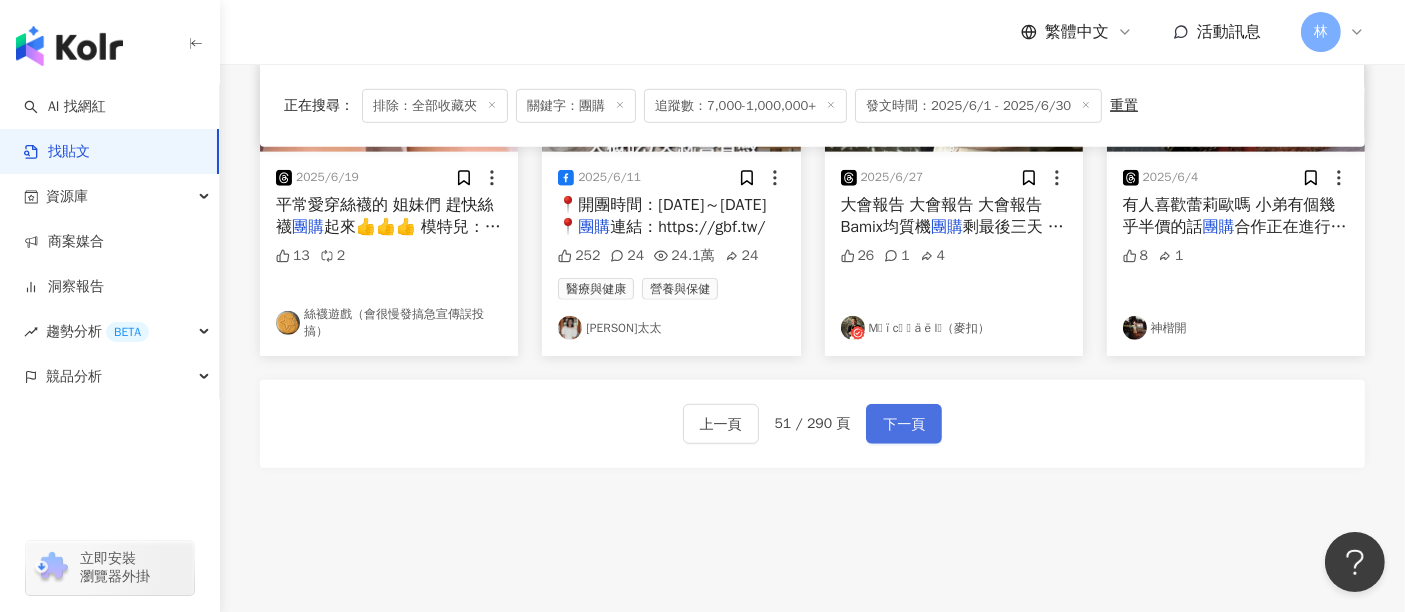 click on "下一頁" at bounding box center (904, 425) 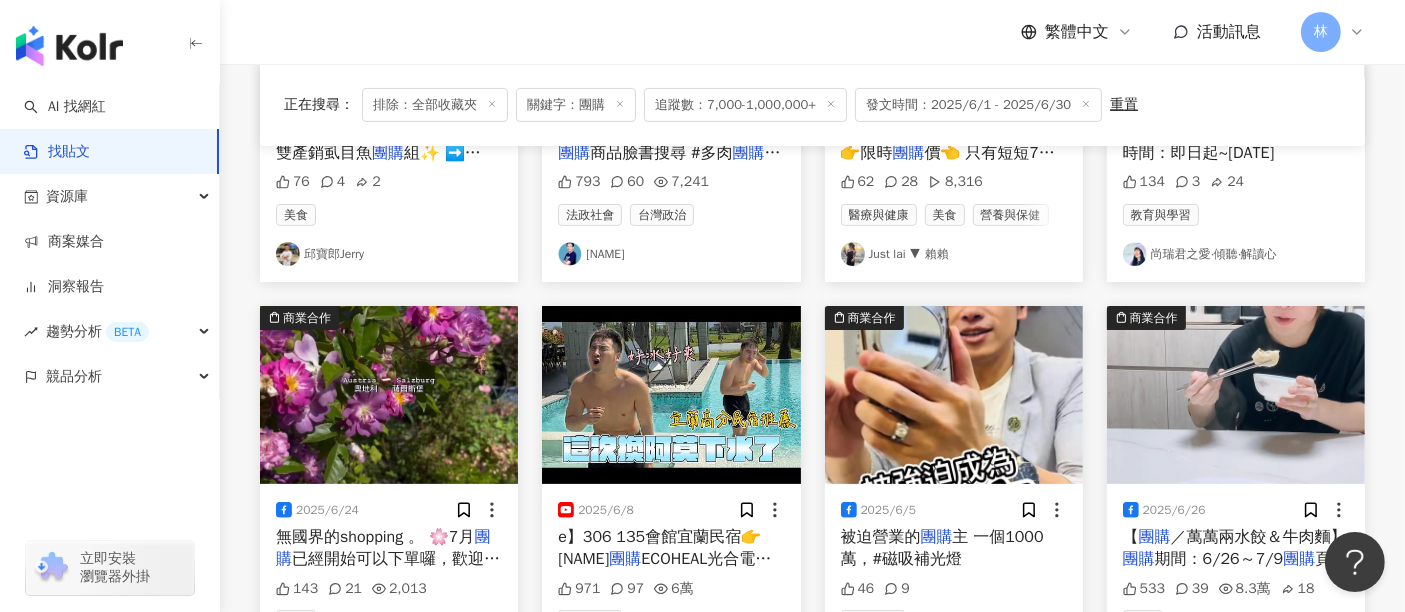 scroll, scrollTop: 555, scrollLeft: 0, axis: vertical 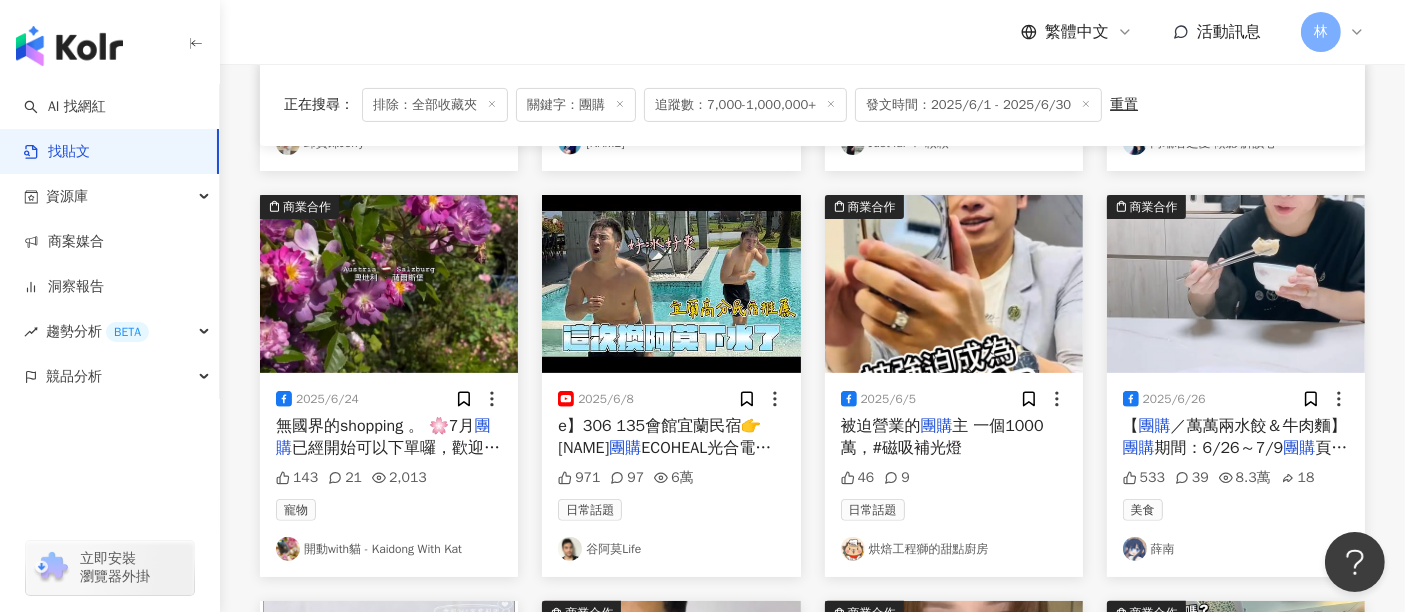 click on "2025/6/5  被迫營業的 團購 主 一個1000萬，#磁吸補光燈 46 9 日常話題 烘焙工程獅的甜點廚房" at bounding box center [954, 475] 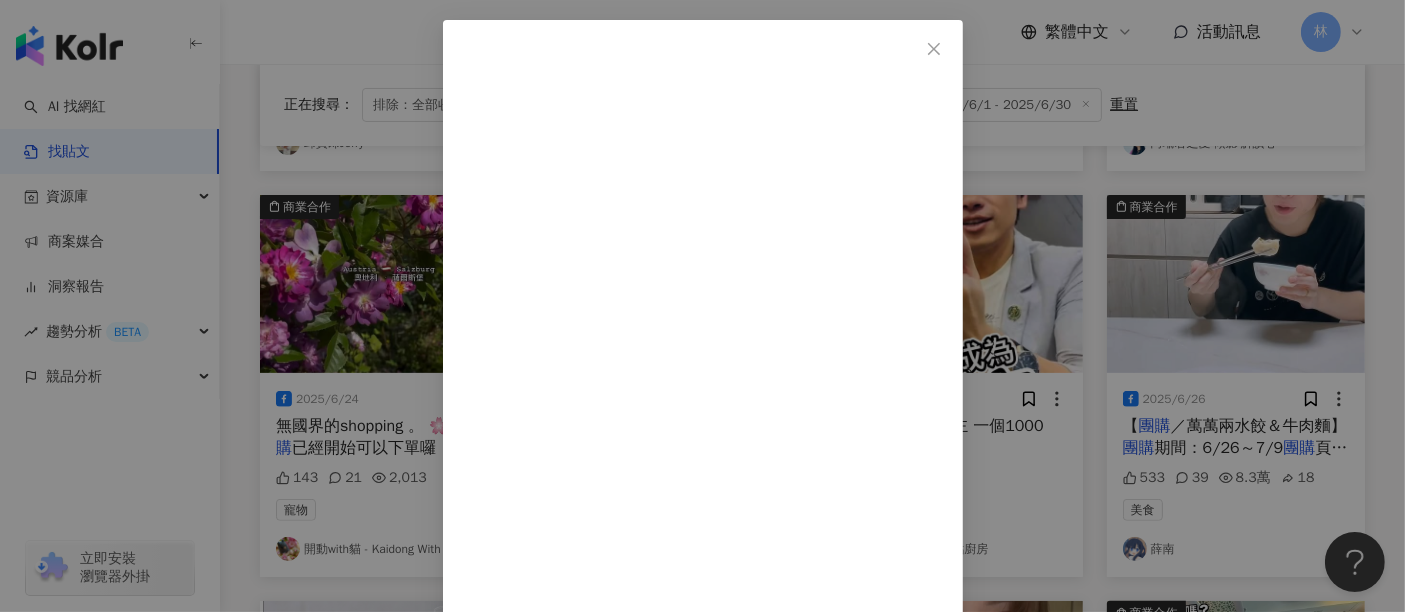 scroll, scrollTop: 143, scrollLeft: 0, axis: vertical 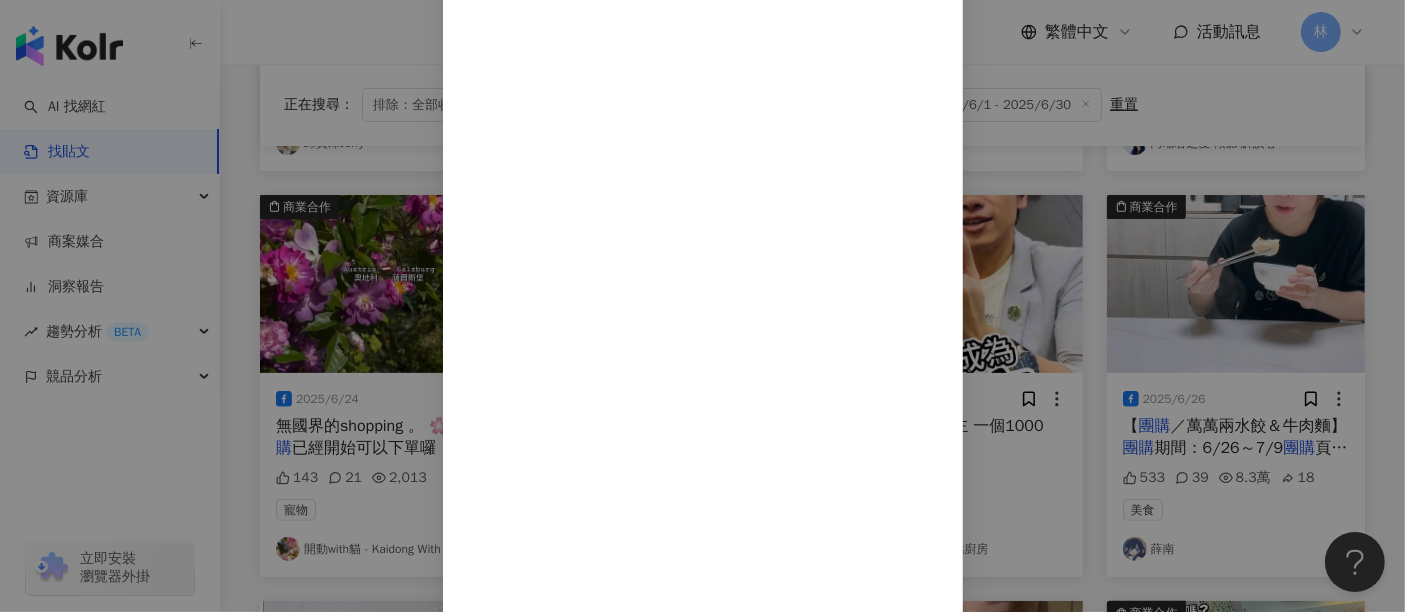 click on "查看原始貼文" at bounding box center [517, 752] 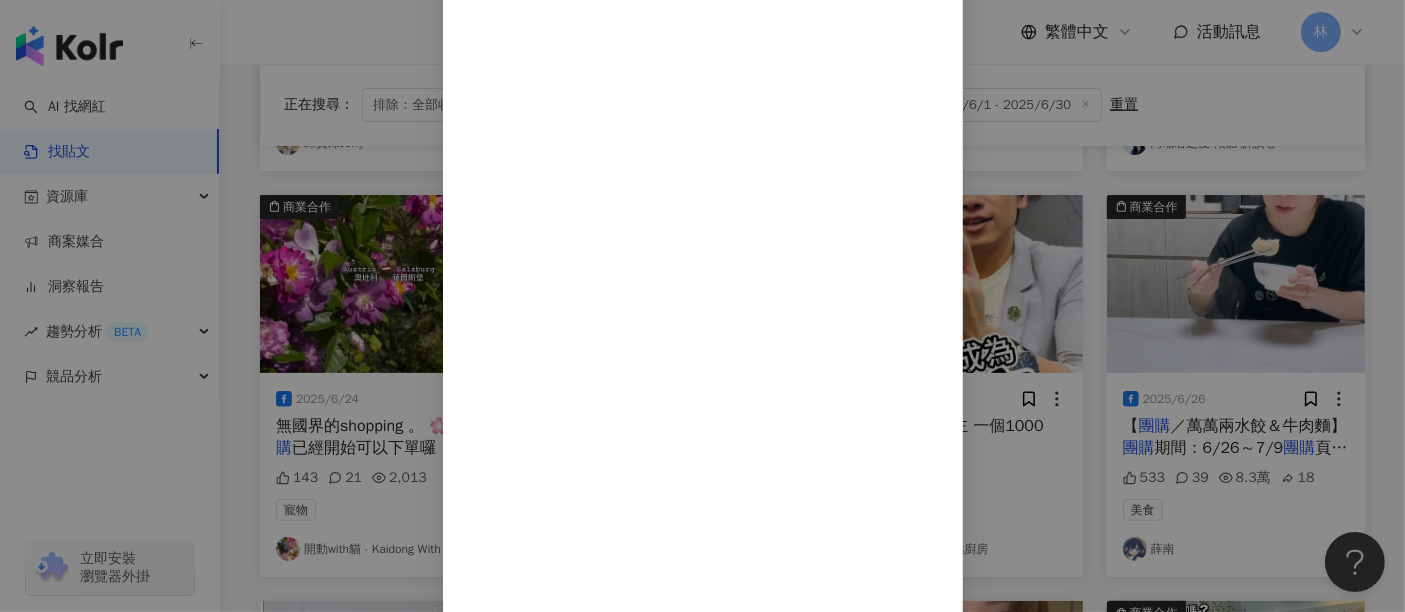 click on "[PERSON]的甜點廚房 [DATE] 被迫營業的團購主 一個$[PRICE]，#磁吸補光燈 46 9 查看原始貼文" at bounding box center (702, 306) 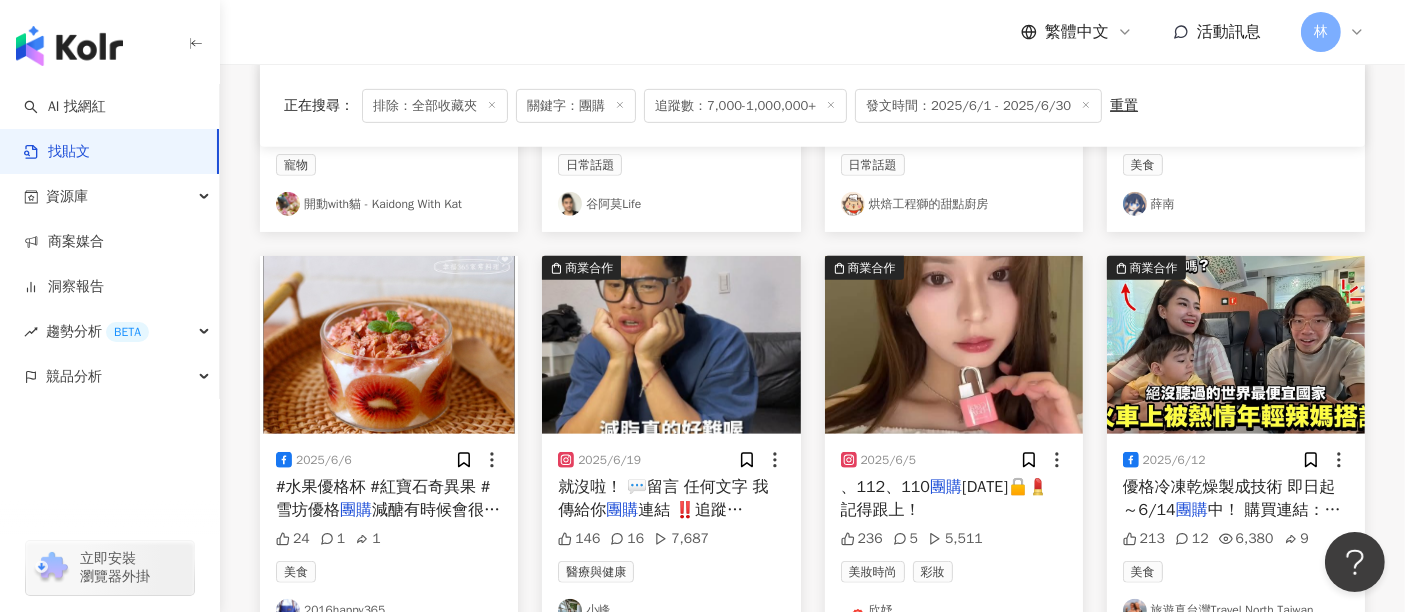 scroll, scrollTop: 1000, scrollLeft: 0, axis: vertical 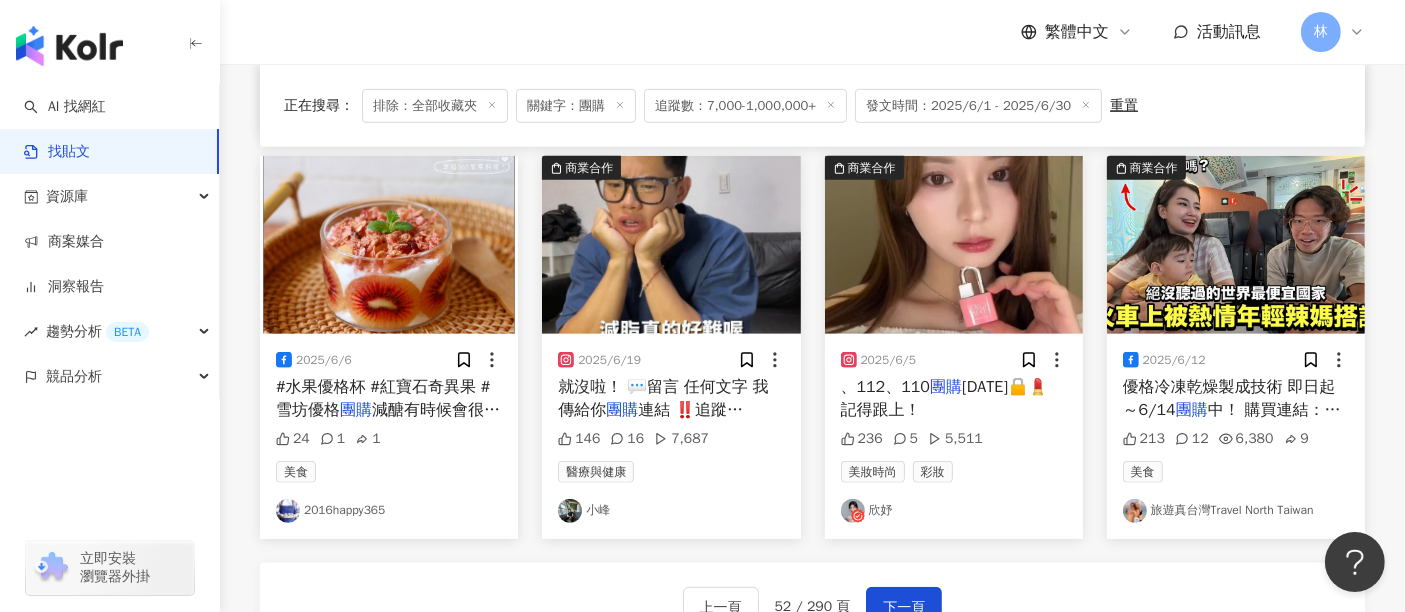 click at bounding box center (671, 245) 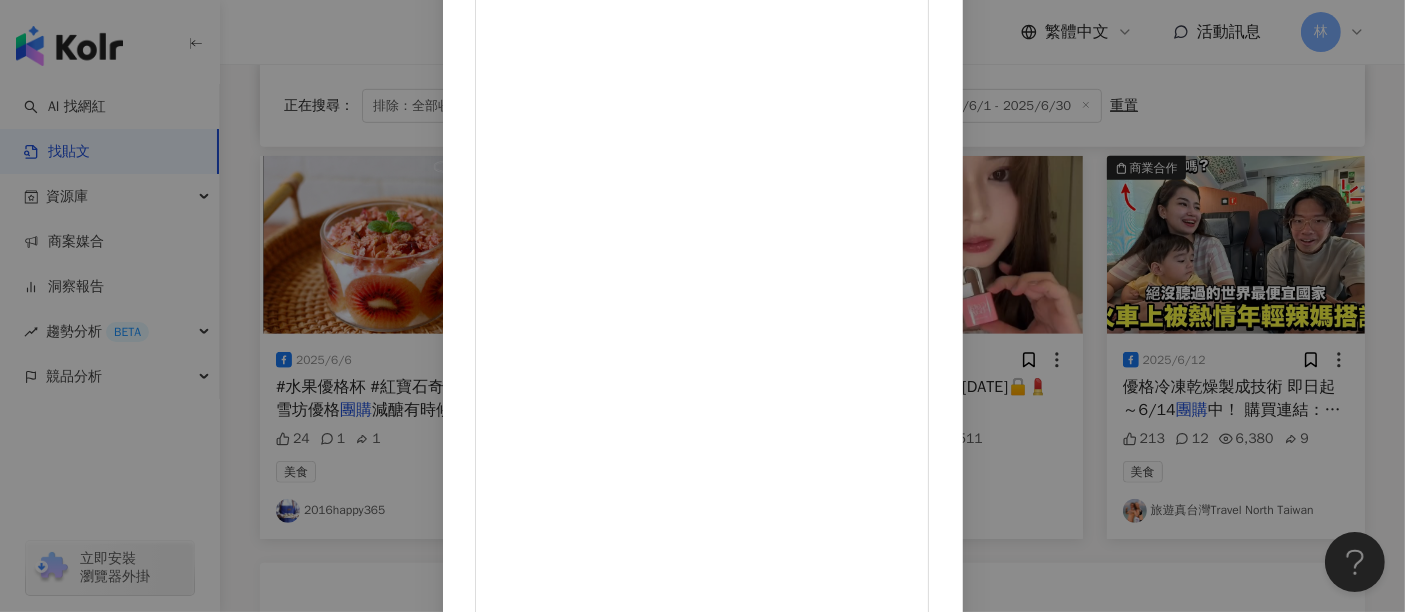scroll, scrollTop: 284, scrollLeft: 0, axis: vertical 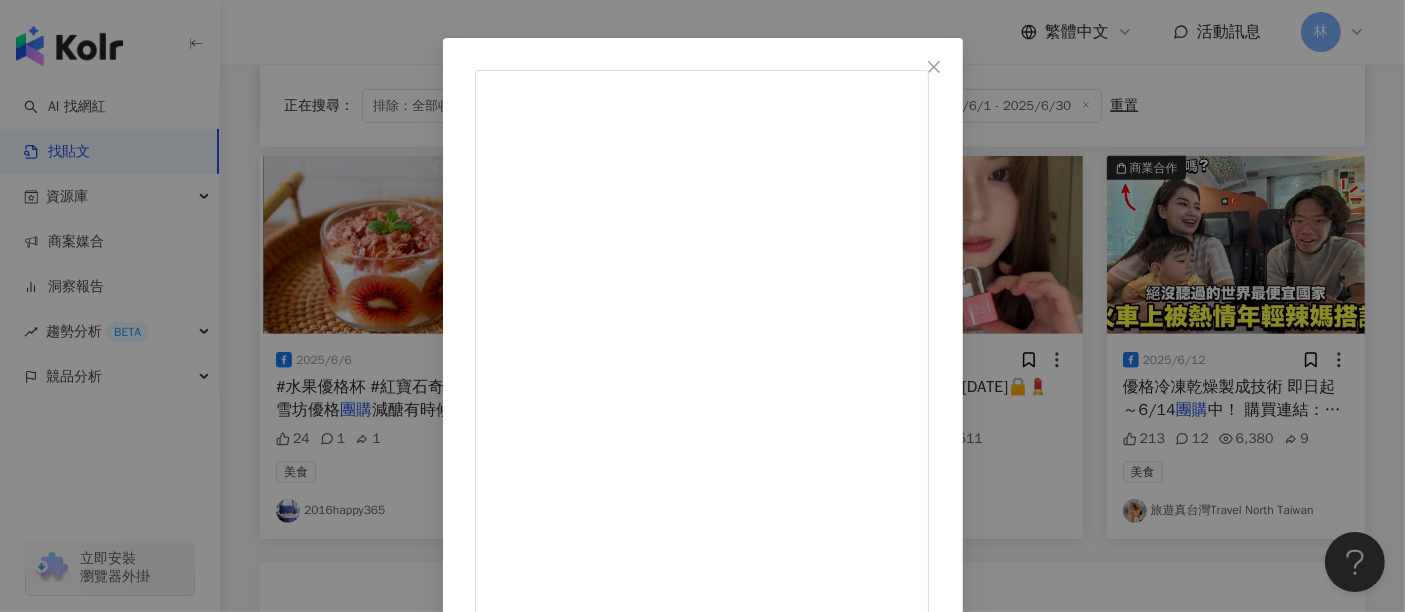 click on "[NAME] 2025/6/19 👇 減脂最難的是嘴饞？這包我回購3次💯
最難控制的是嘴饞，而這包直接解決！
🌰 去皮核桃，無調味、不卡喉
🌰 一份150卡，脂肪是「好油脂」，飽又香
🌰 超大份量200g（10小包）才250元！
現在只要200元⚠
優惠只到6/30，還有11天！錯過就沒啦！
💬留言 任何文字 我傳給你團購連結
‼️追蹤 @winaimer003598 你也能瘦得不痛苦！ 146 16 7,687 查看原始貼文" at bounding box center [702, 306] 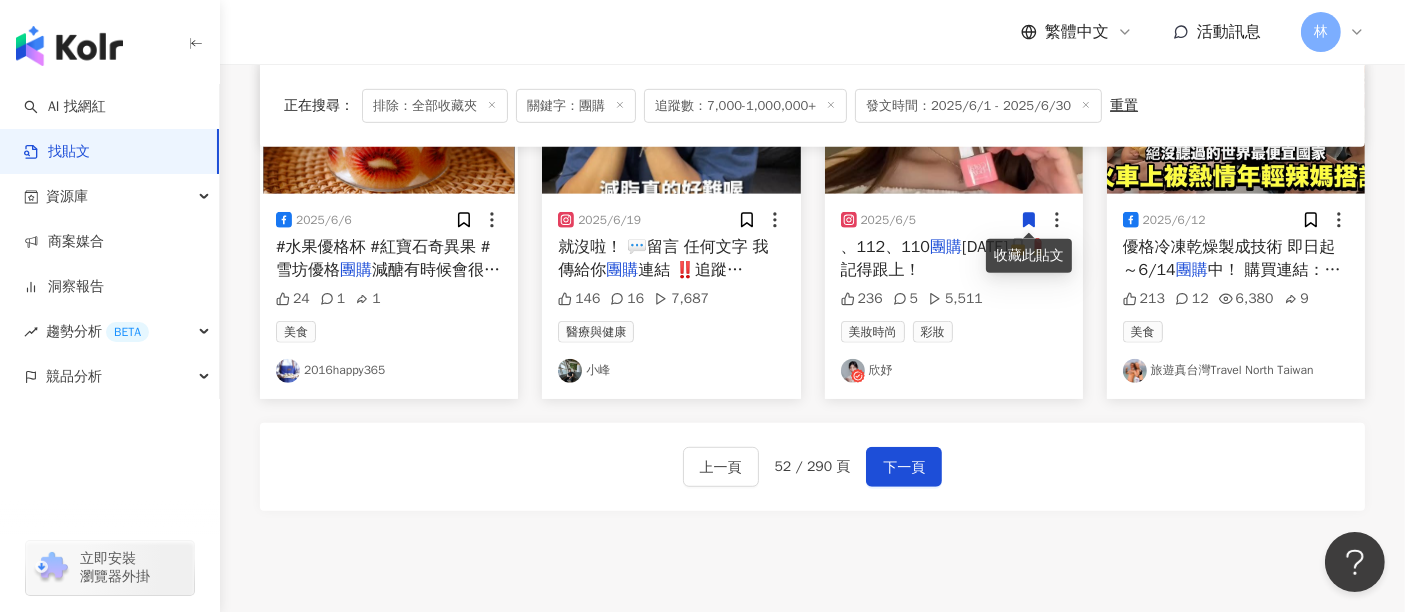 scroll, scrollTop: 1111, scrollLeft: 0, axis: vertical 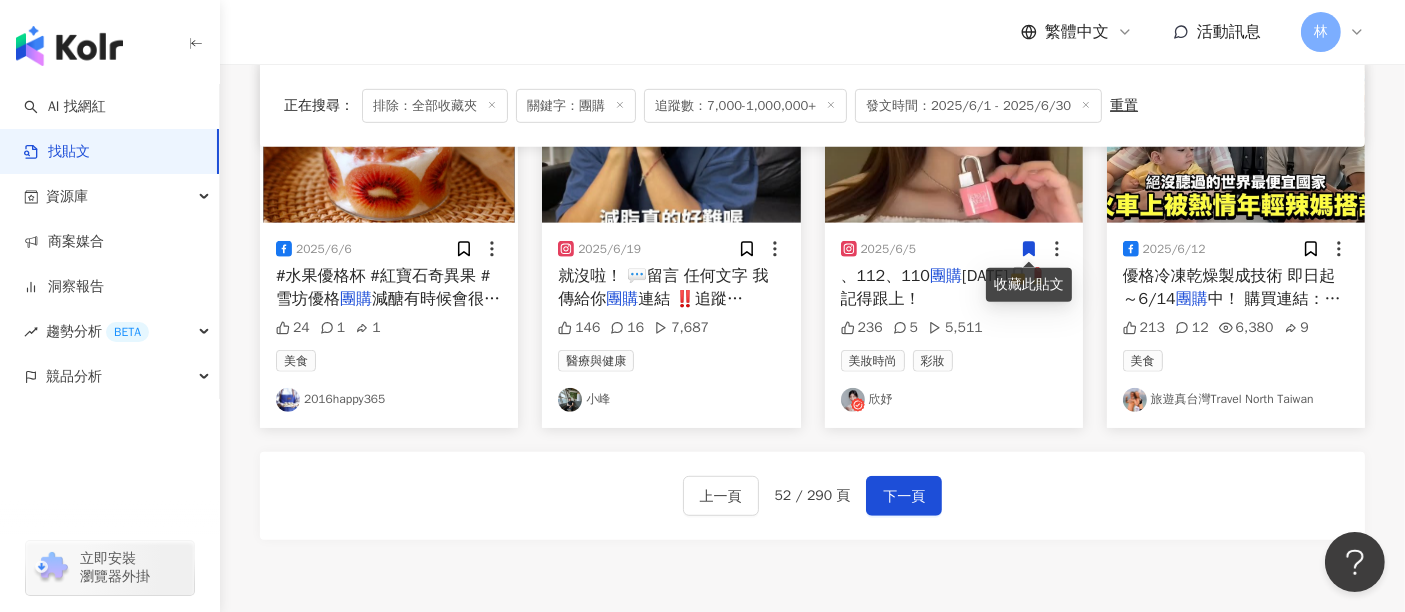 click at bounding box center [1236, 134] 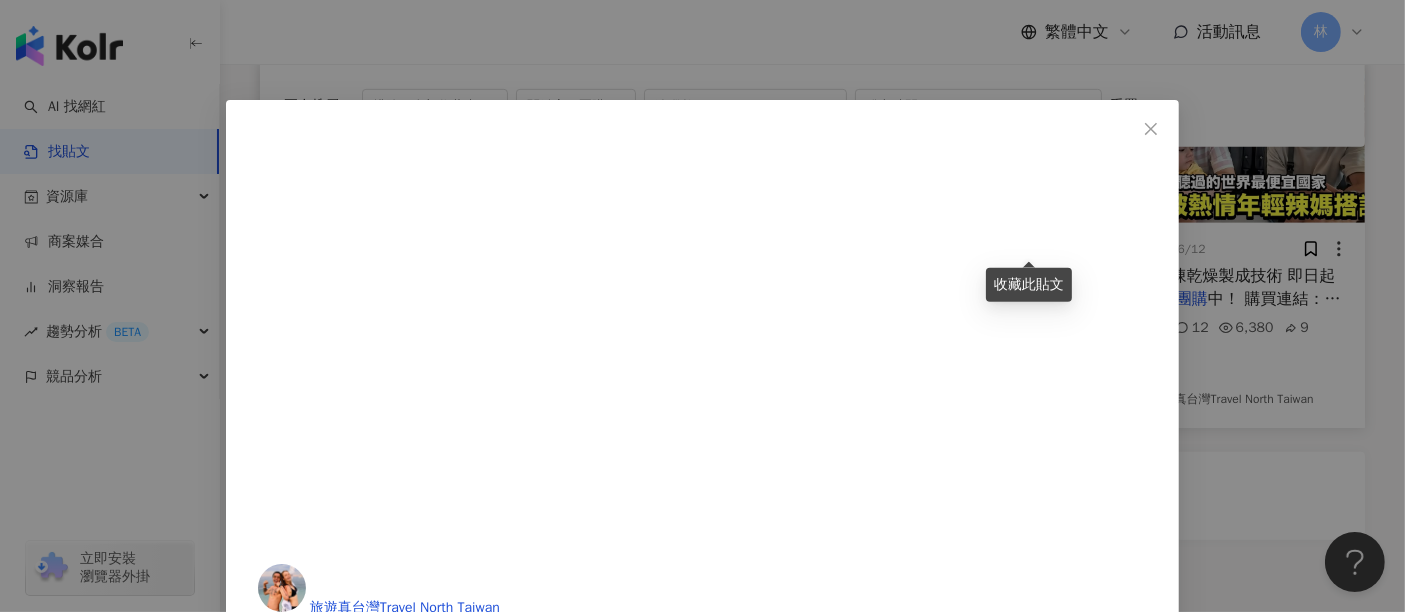 scroll, scrollTop: 30, scrollLeft: 0, axis: vertical 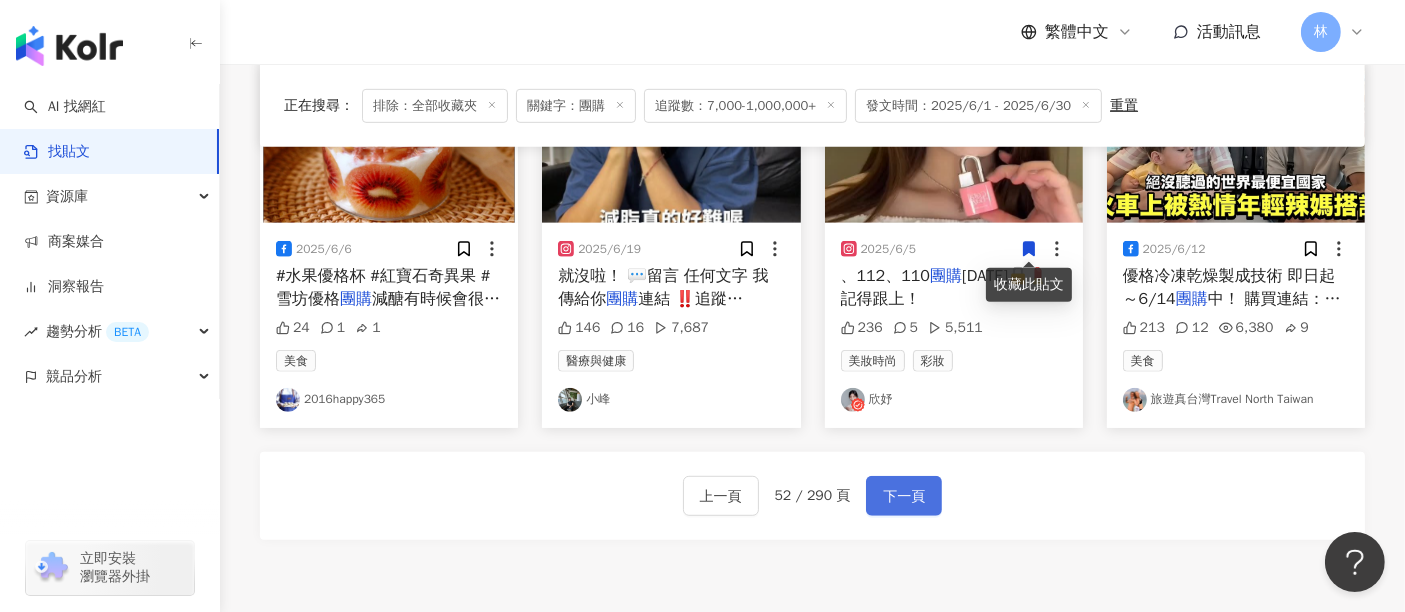 click on "下一頁" at bounding box center (904, 497) 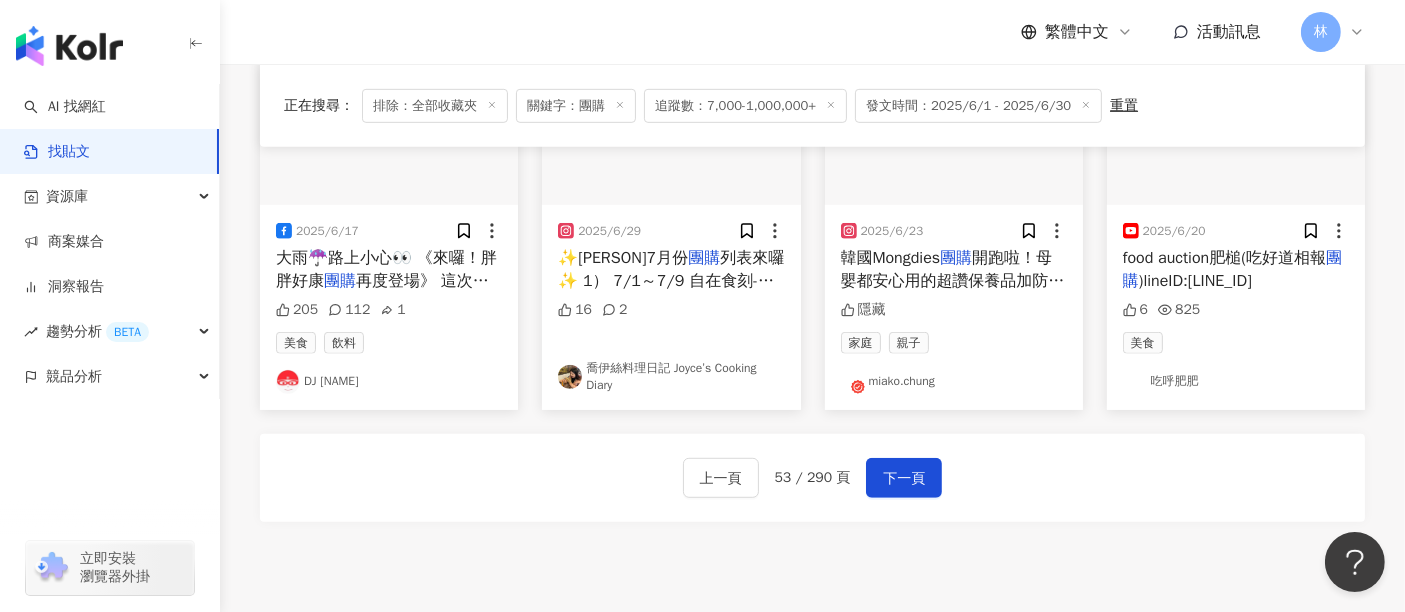 scroll, scrollTop: 1111, scrollLeft: 0, axis: vertical 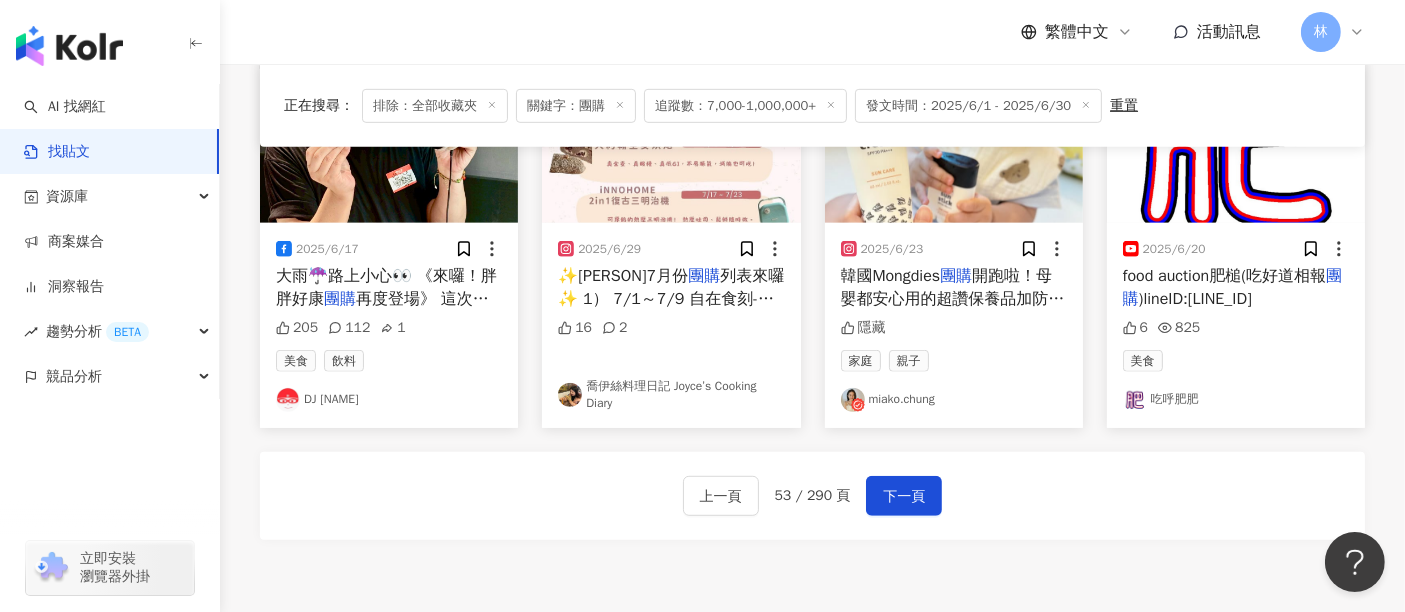 click on "上一頁 53 / 290 頁 下一頁" at bounding box center (812, 496) 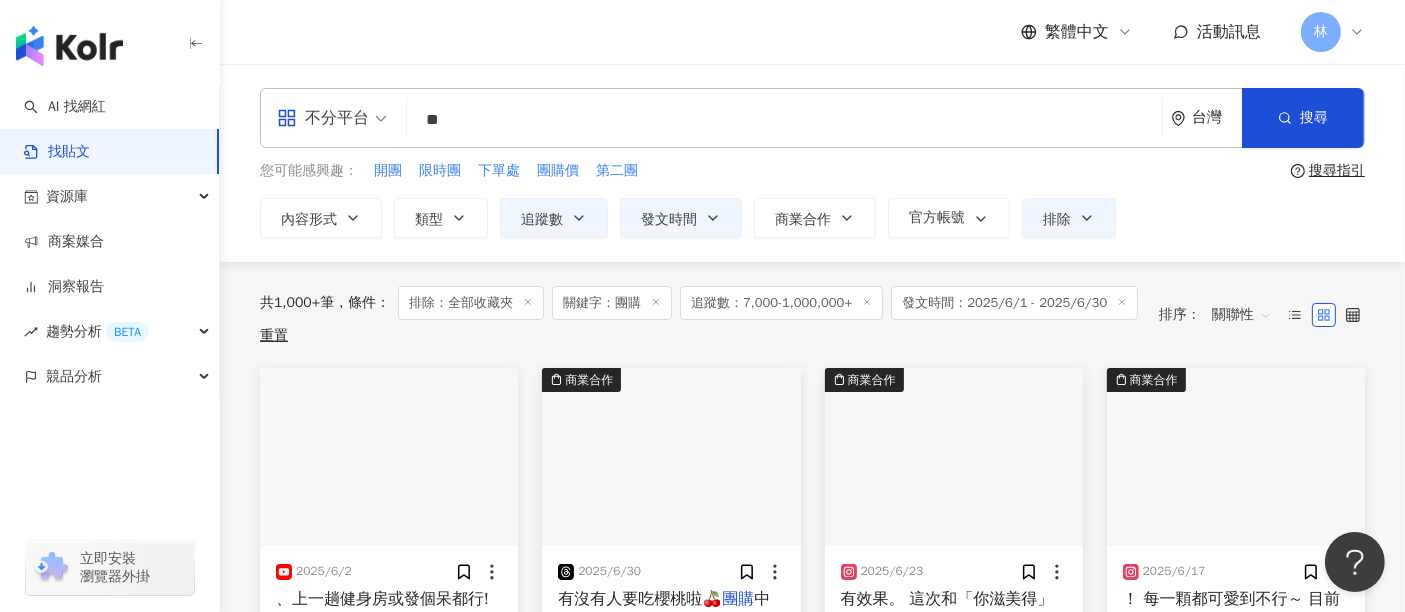 scroll, scrollTop: 222, scrollLeft: 0, axis: vertical 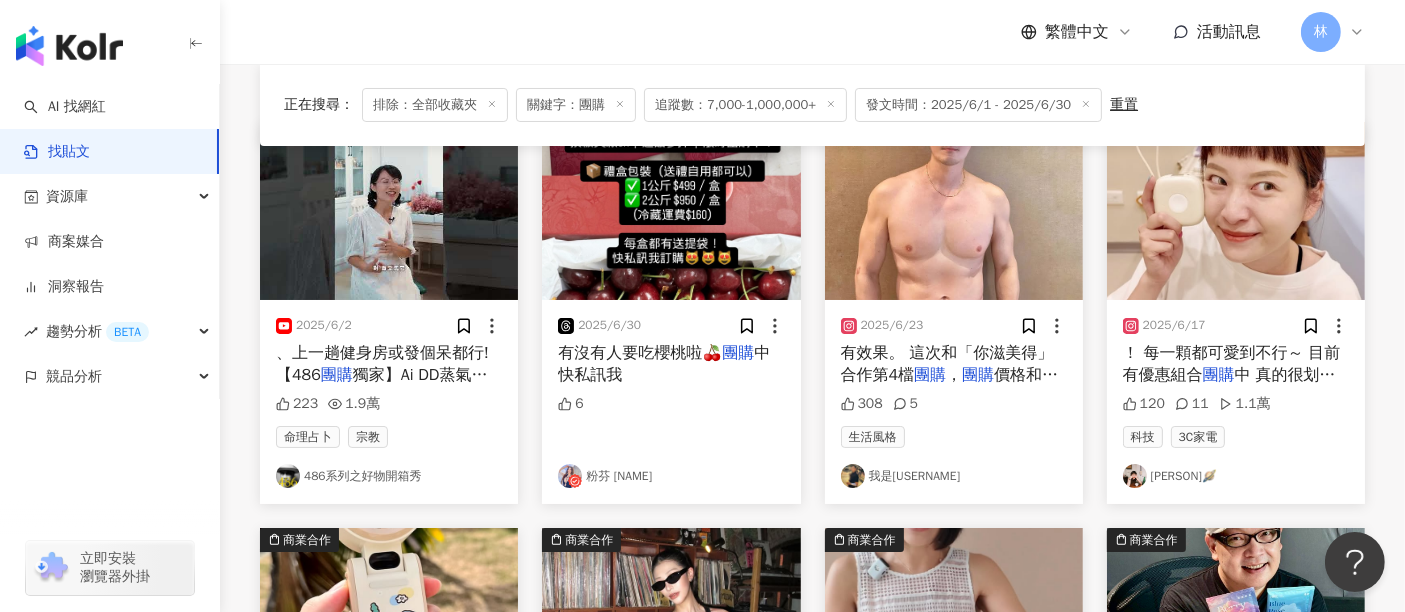 click at bounding box center [954, 211] 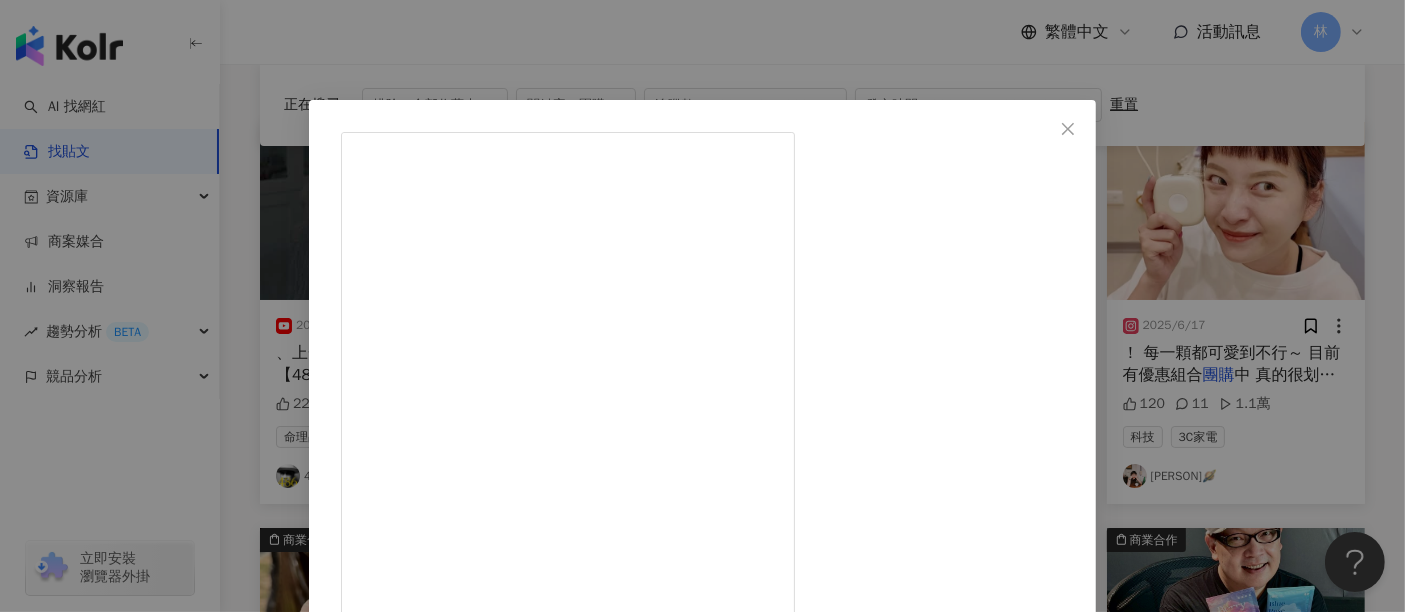 scroll, scrollTop: 394, scrollLeft: 0, axis: vertical 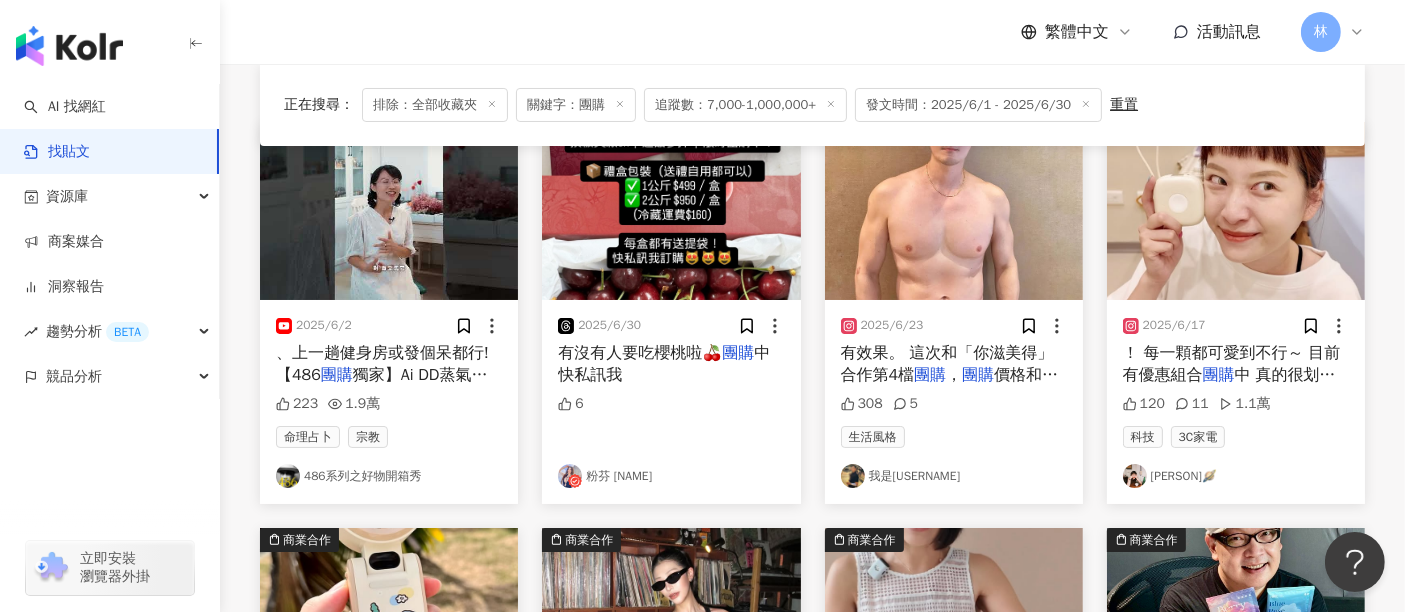 click at bounding box center (1236, 211) 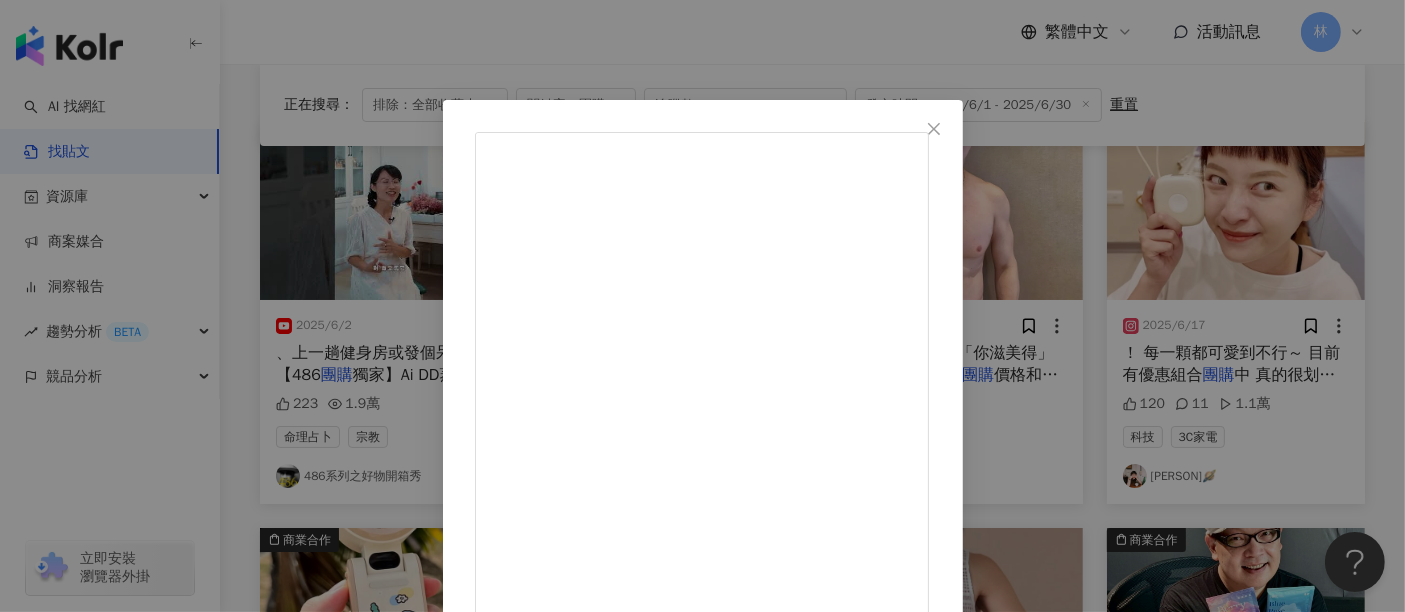 scroll, scrollTop: 59, scrollLeft: 0, axis: vertical 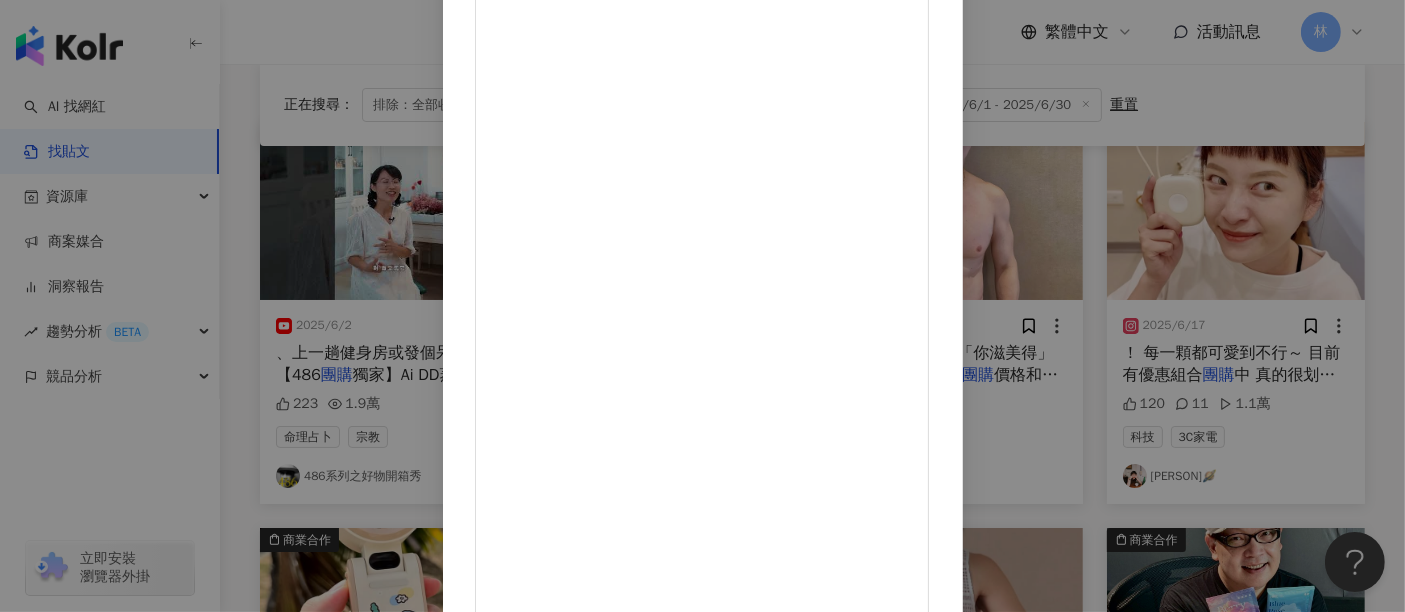 click on "查看原始貼文" at bounding box center [517, 1380] 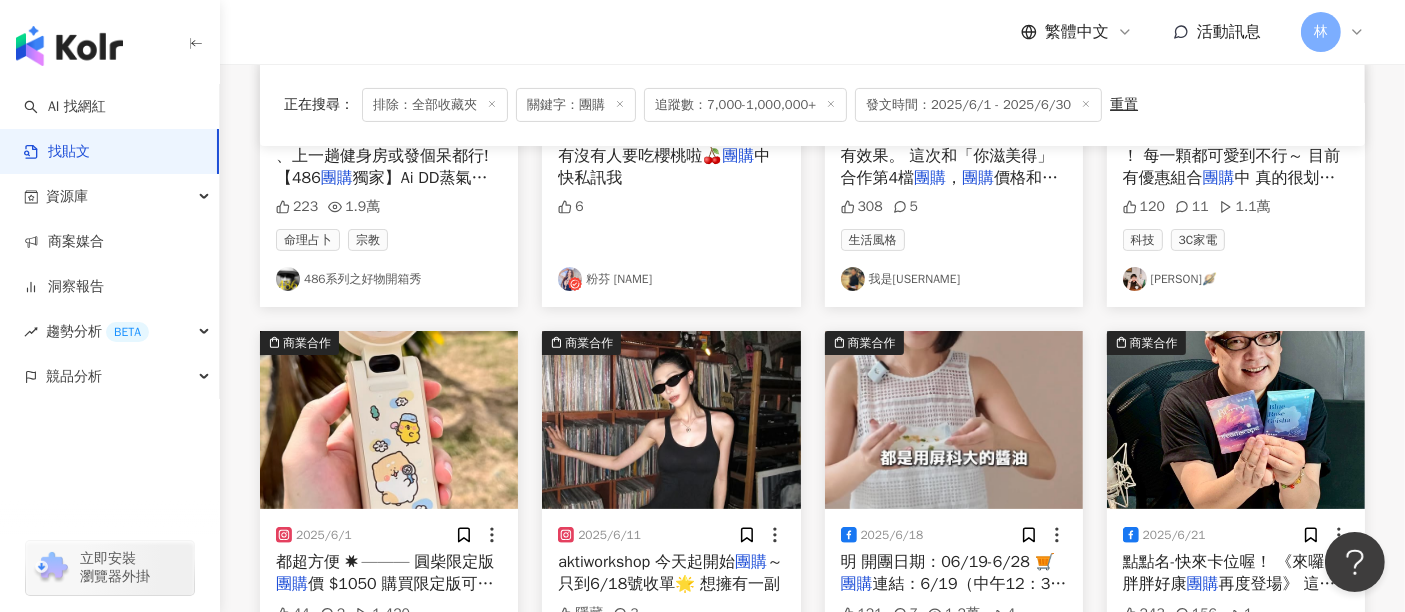 scroll, scrollTop: 444, scrollLeft: 0, axis: vertical 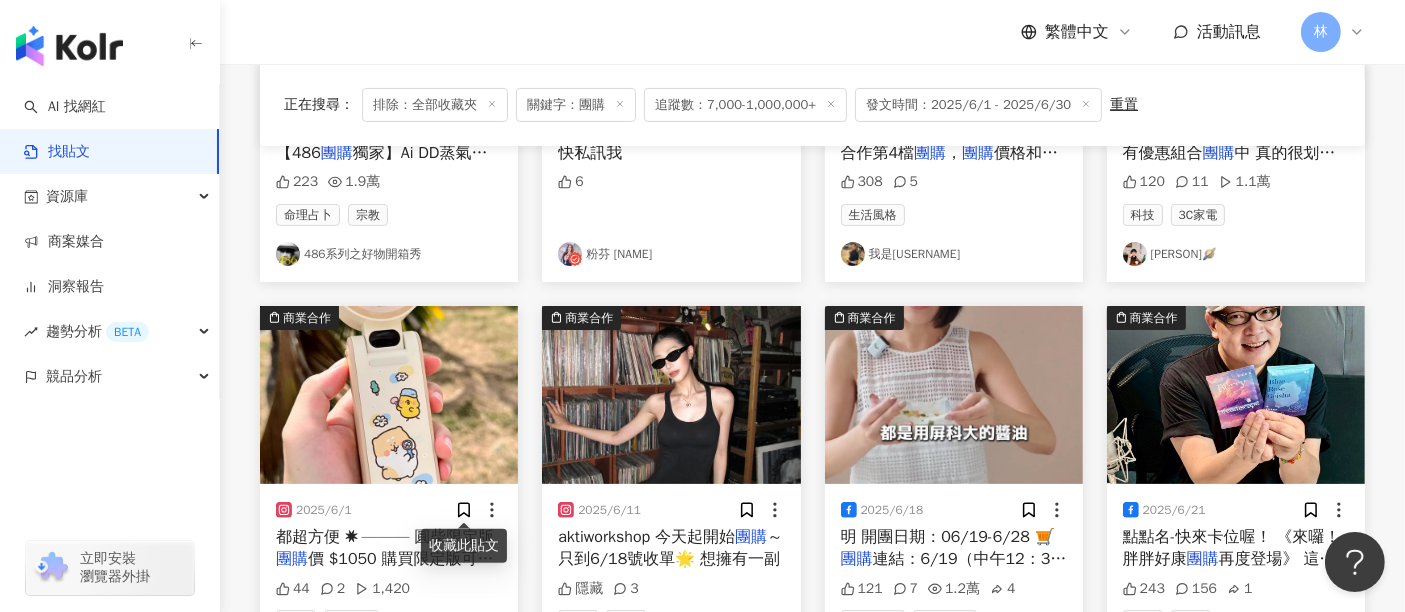 click at bounding box center [389, 395] 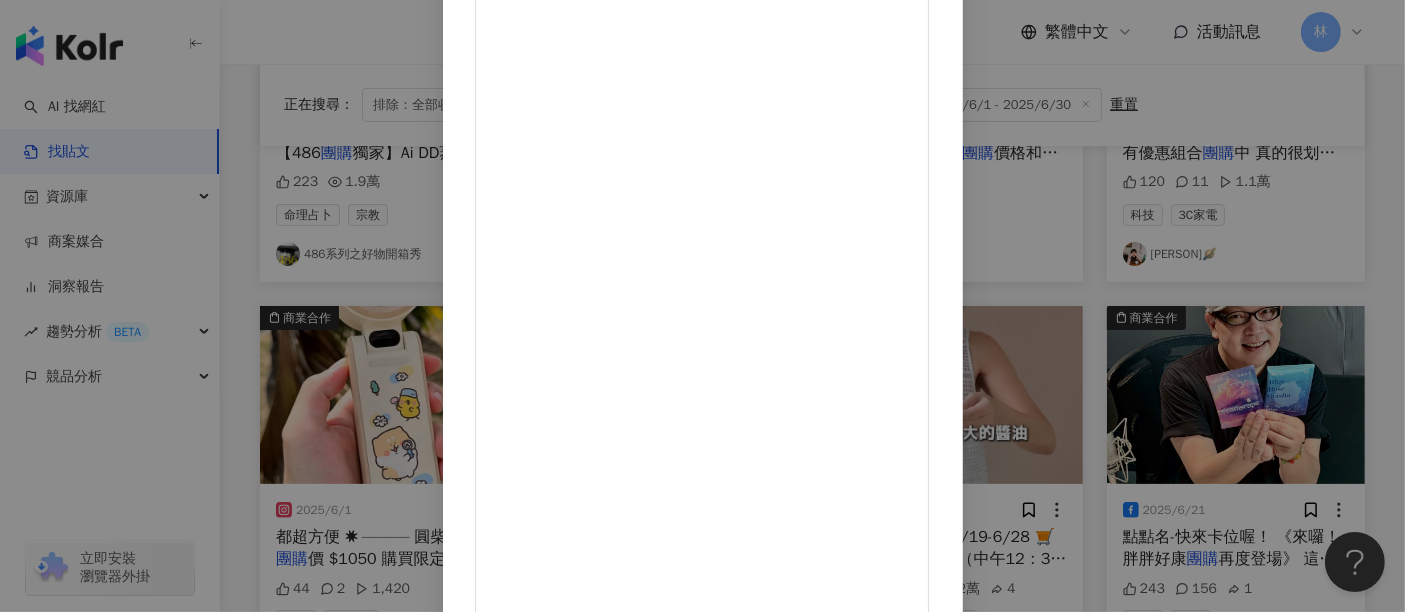 scroll, scrollTop: 284, scrollLeft: 0, axis: vertical 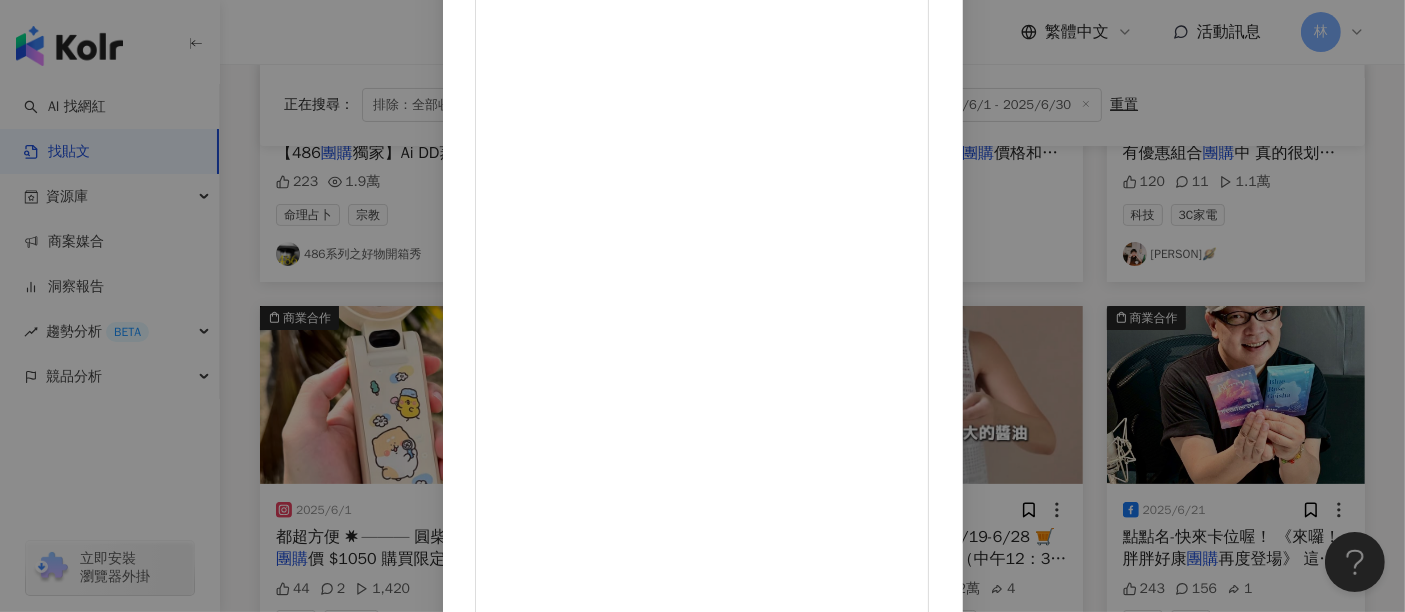 click on "圓柴&雞仔小夥伴 2025/6/1 圓柴與雞仔ＸASPOR手持折疊颶冰扇
˗ˏˋ寵粉限定版開團 ˎˊ˗
比過一輪，這台是最高規格！
賣到缺貨 又開放預購開團啦 只到6/10號
♥5200mAh 特斯拉電池｜續航超強不斷電
使用21700特斯拉同級快充電池，安全穩定，長效續航！
低檔最高可用15小時，高檔+制冷也能撐100分鐘！
♥折疊設計 + 直立支架｜自由調整角度，解放雙手
不只是手持！也能桌立使用，角度調節任你變
♥雙掛繩設計 + 金屬掛鉤｜掛哪都行，走到哪涼到哪
長掛脖繩、短掛繩自由切換，運動/通勤/旅遊都超方便
✷ ———
圓柴限定版 團購價 $1050
購買限定版可享▸▸
寵粉價 $750加購(無印款)超划算
#滿1500免運 #一年保固
留言 風扇+1 傳連結給你
或者首頁有連結 https://reurl.cc/o8obmD
#手持風扇 #小風扇 #夏天必備單品 #團購推薦
#插畫款風扇 #涼感 #消暑 #降溫 #團購 44 2 1,420" at bounding box center (702, 306) 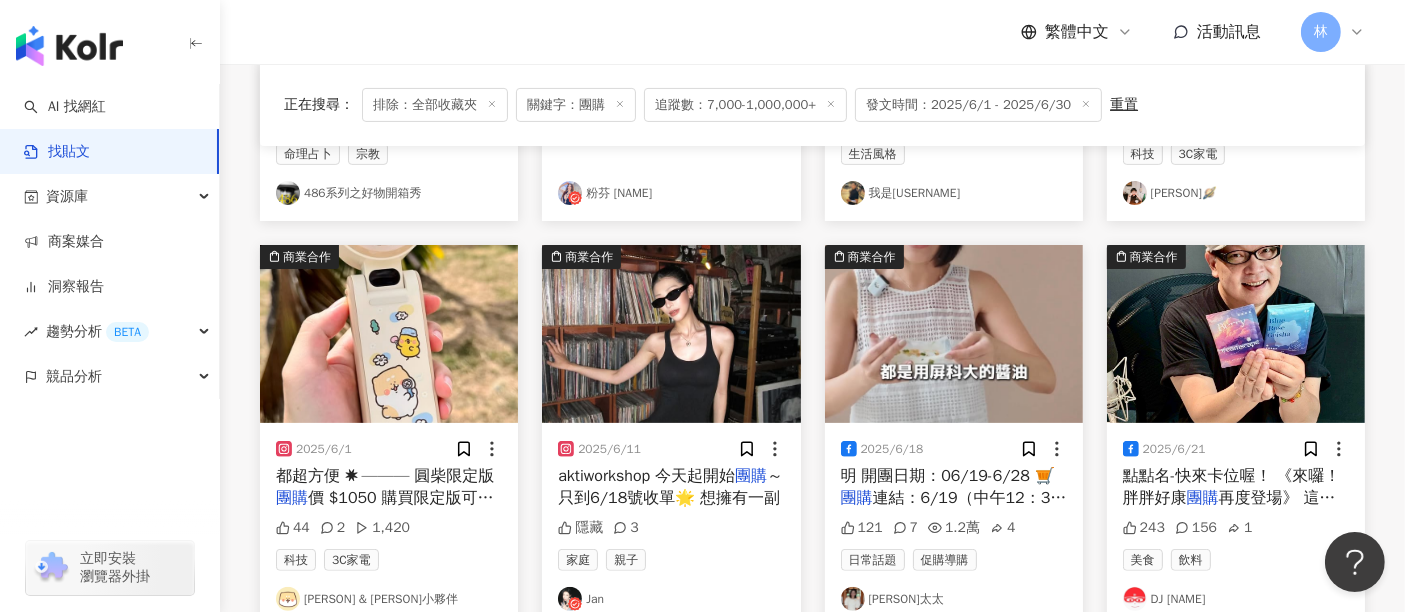 scroll, scrollTop: 555, scrollLeft: 0, axis: vertical 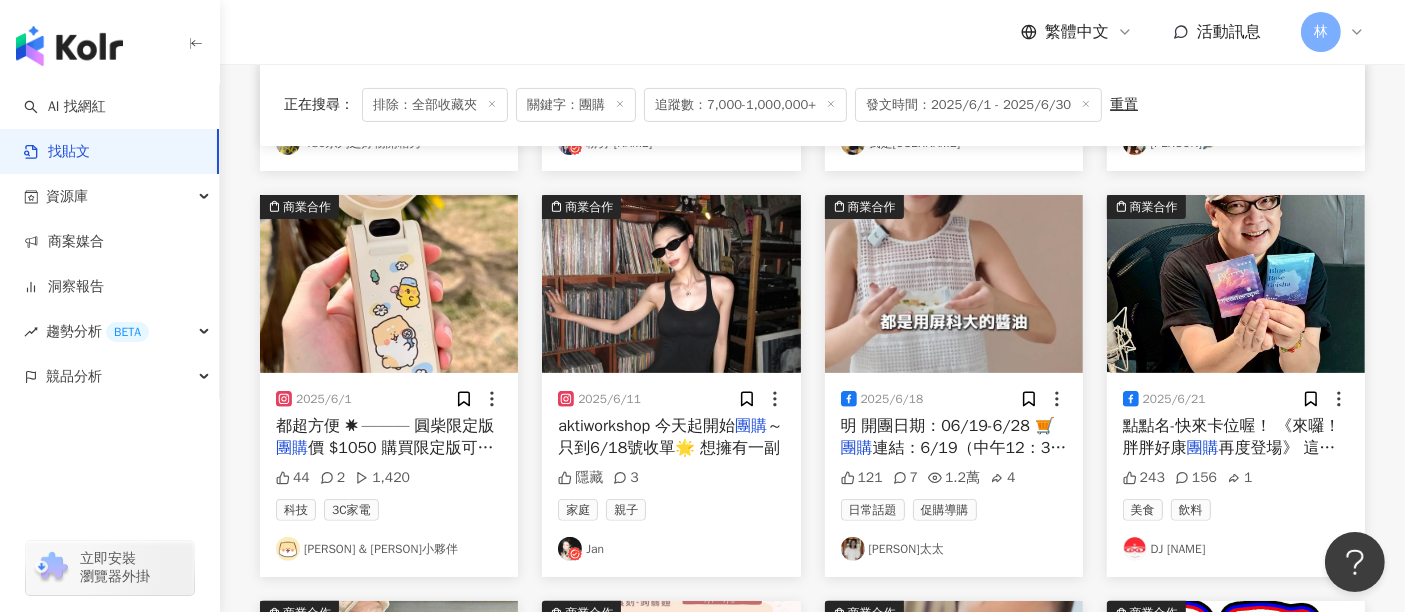 click at bounding box center [671, 284] 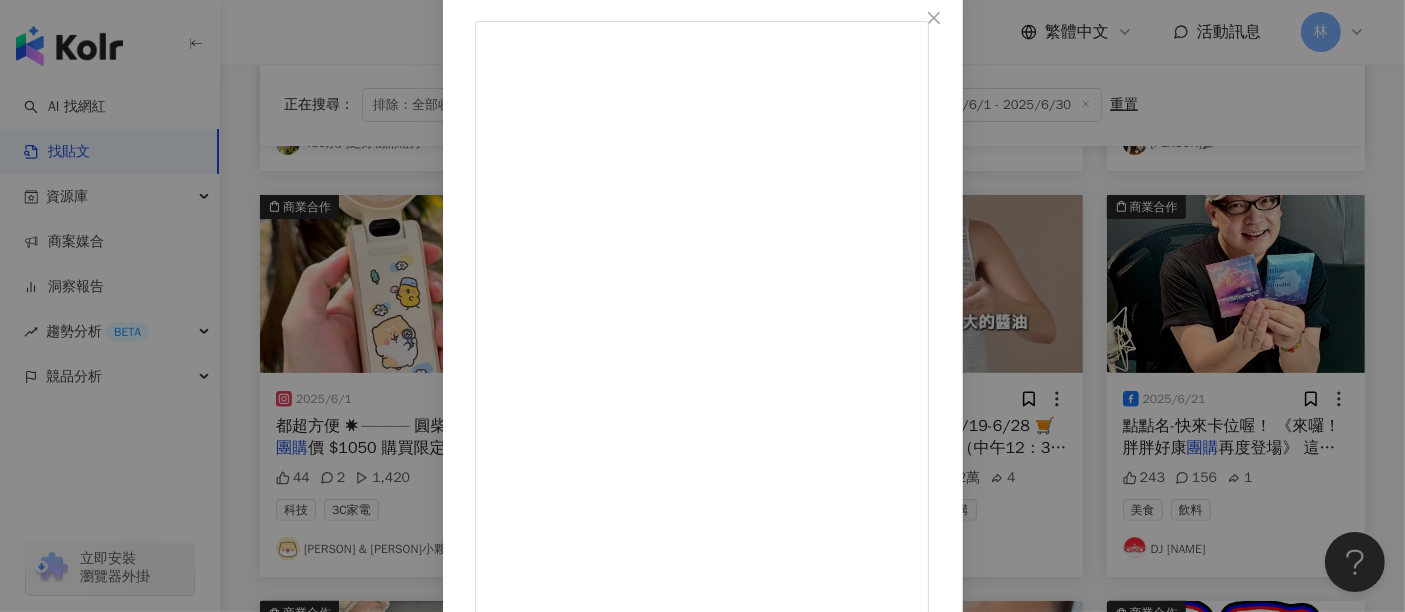 scroll, scrollTop: 253, scrollLeft: 0, axis: vertical 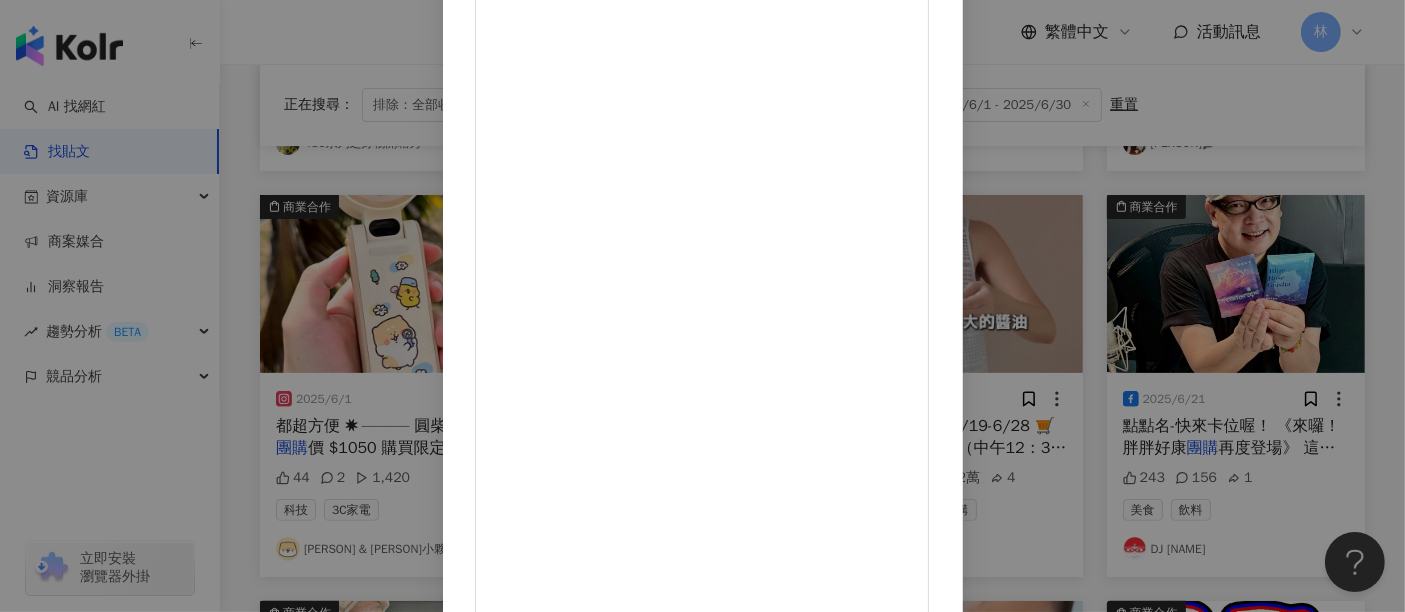 click on "查看原始貼文" at bounding box center (517, 874) 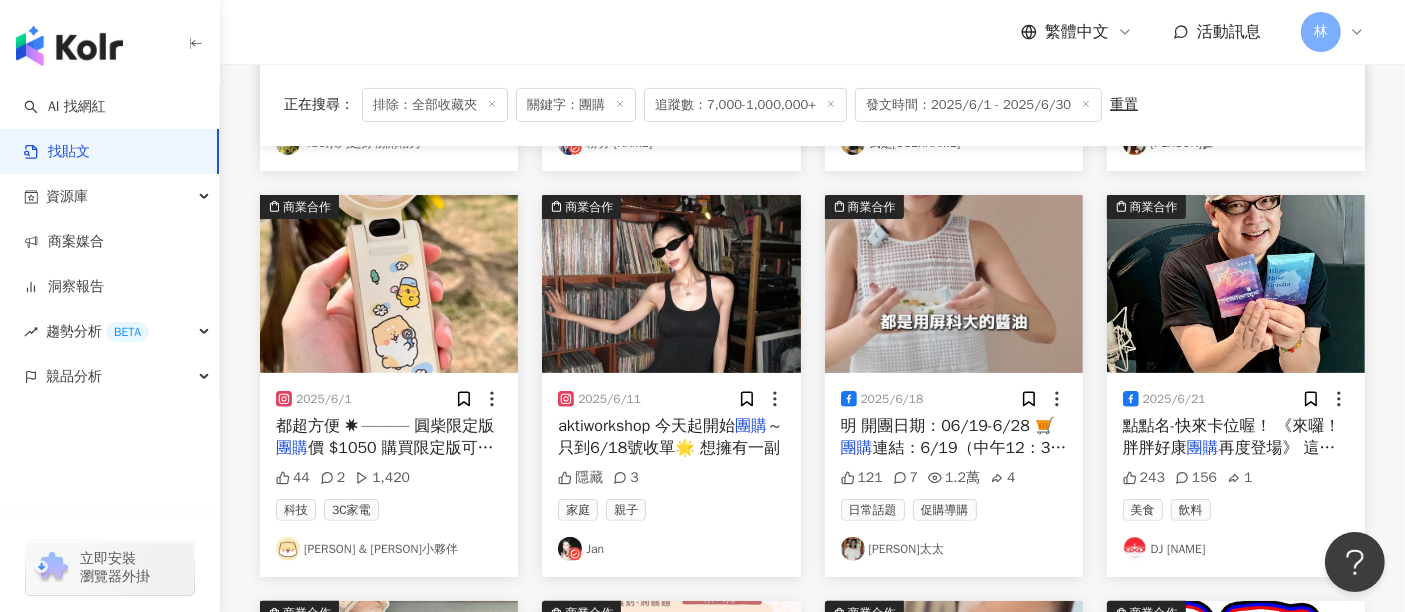 click at bounding box center [954, 284] 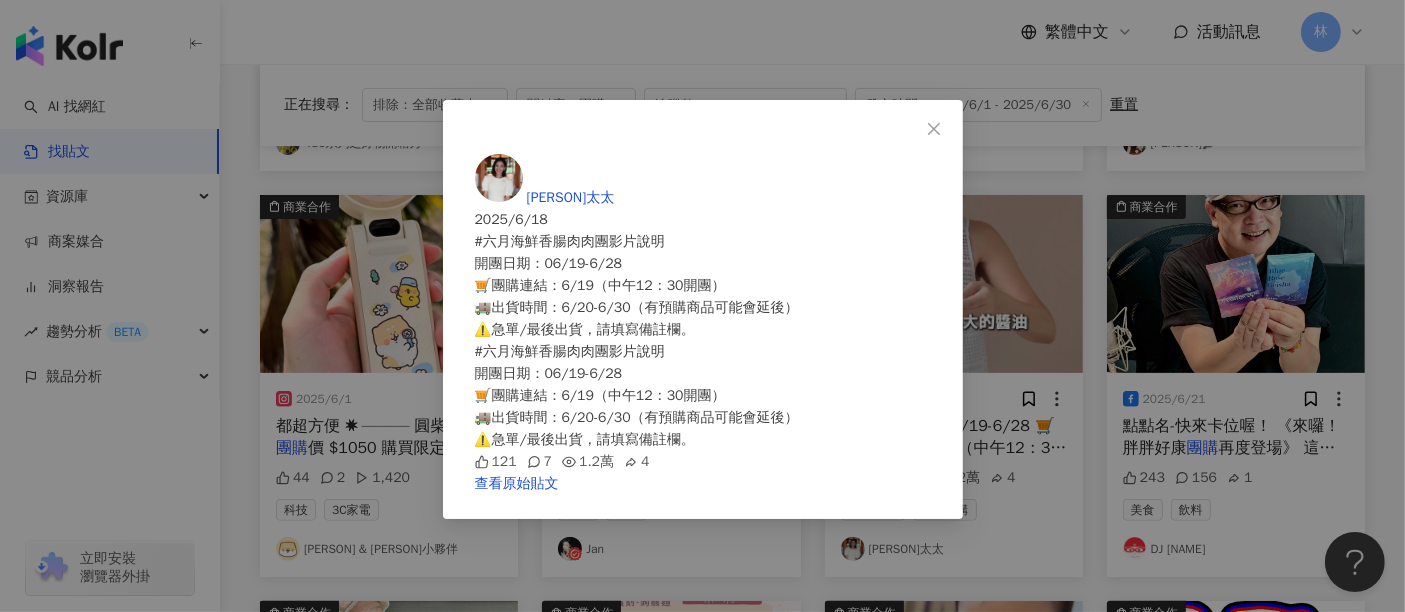 click on "蝦太太 [DATE] #六月海鮮香腸肉肉團影片說明
開團日期：06/19-6/28
🛒團購連結：6/19（中午12：30開團）
🚚出貨時間：6/20-6/30（有預購商品可能會延後）
⚠️急單/最後出貨，請填寫備註欄。  #六月海鮮香腸肉肉團影片說明
開團日期：06/19-6/28
🛒團購連結：6/19（中午12：30開團）
🚚出貨時間：6/20-6/30（有預購商品可能會延後）
⚠️急單/最後出貨，請填寫備註欄。 121 7 1.2萬 4 查看原始貼文" at bounding box center [702, 306] 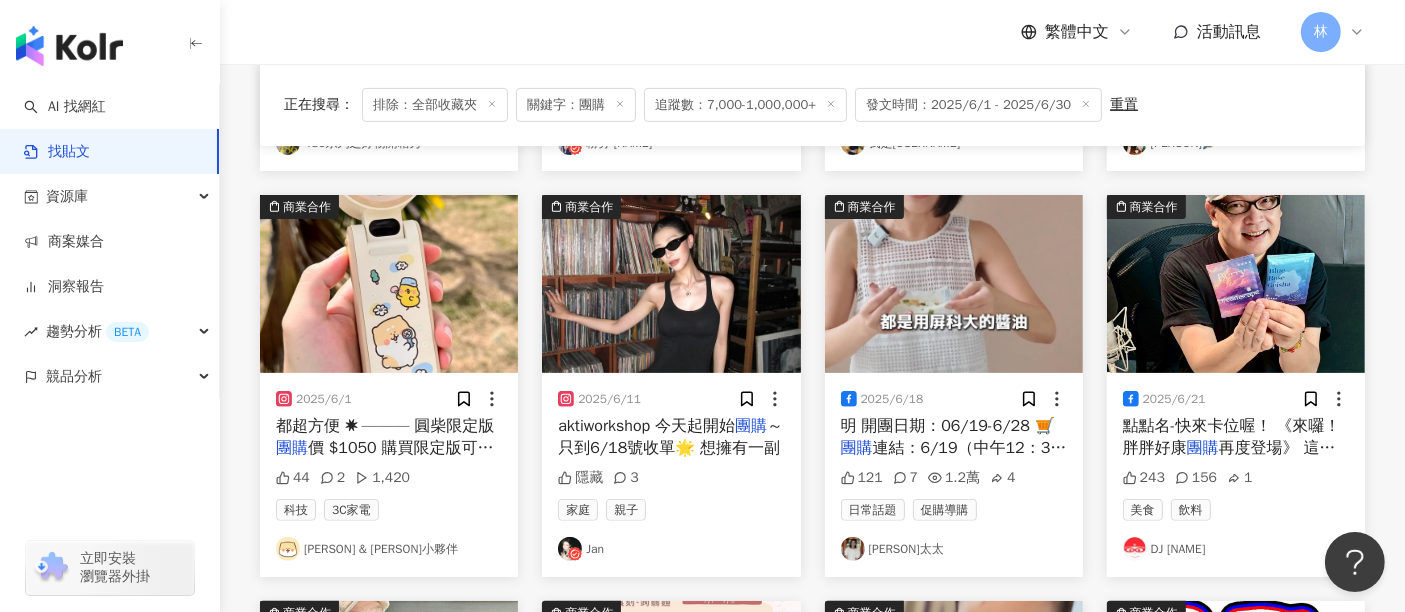 click at bounding box center [1236, 284] 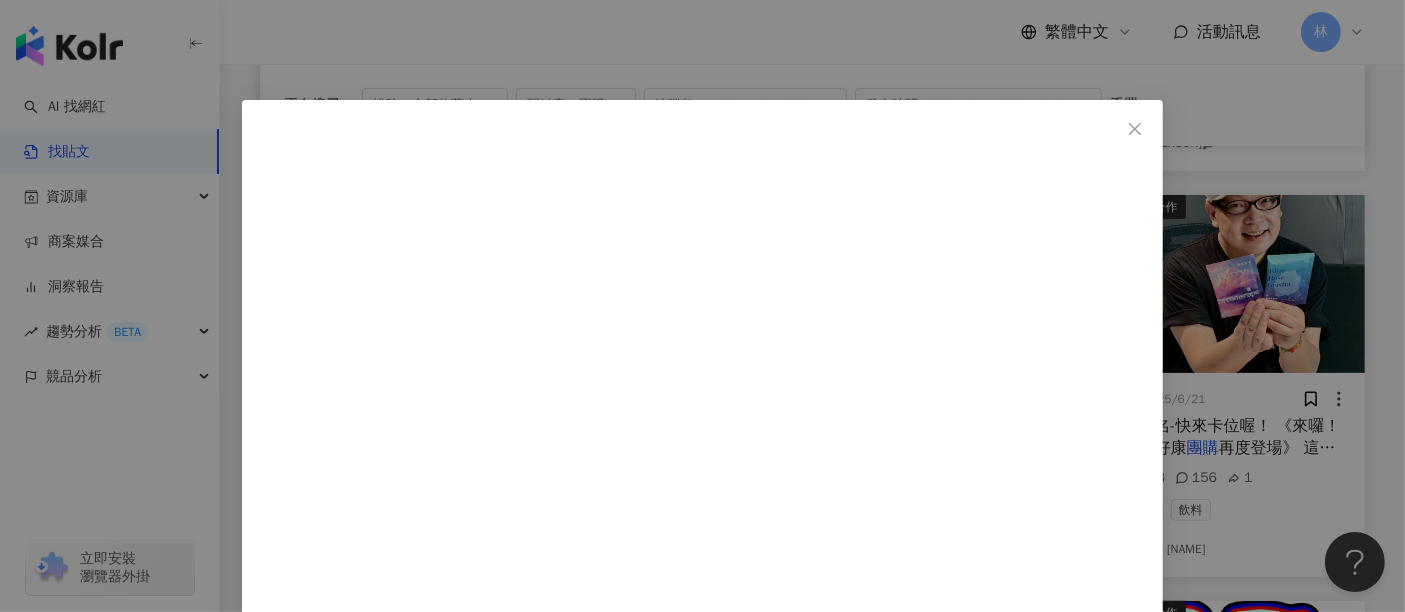 scroll, scrollTop: 144, scrollLeft: 0, axis: vertical 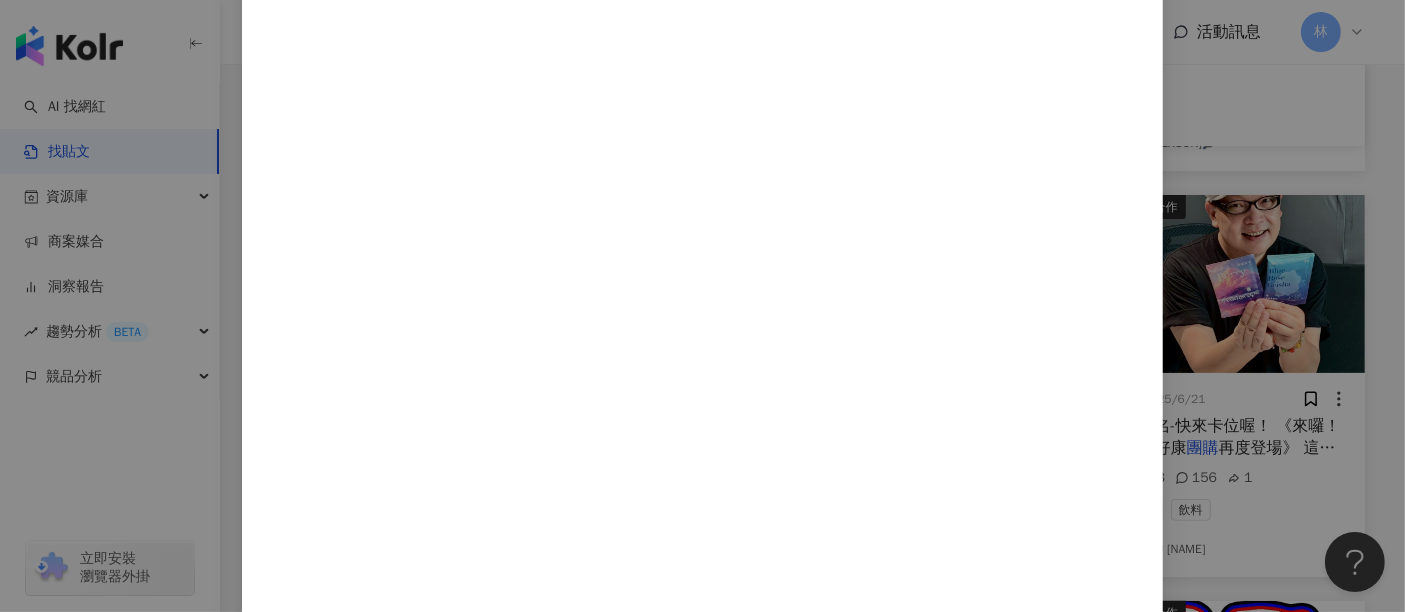 click on "DJ 胖胖 [DATE] 243 156 1 查看原始貼文" at bounding box center (702, 306) 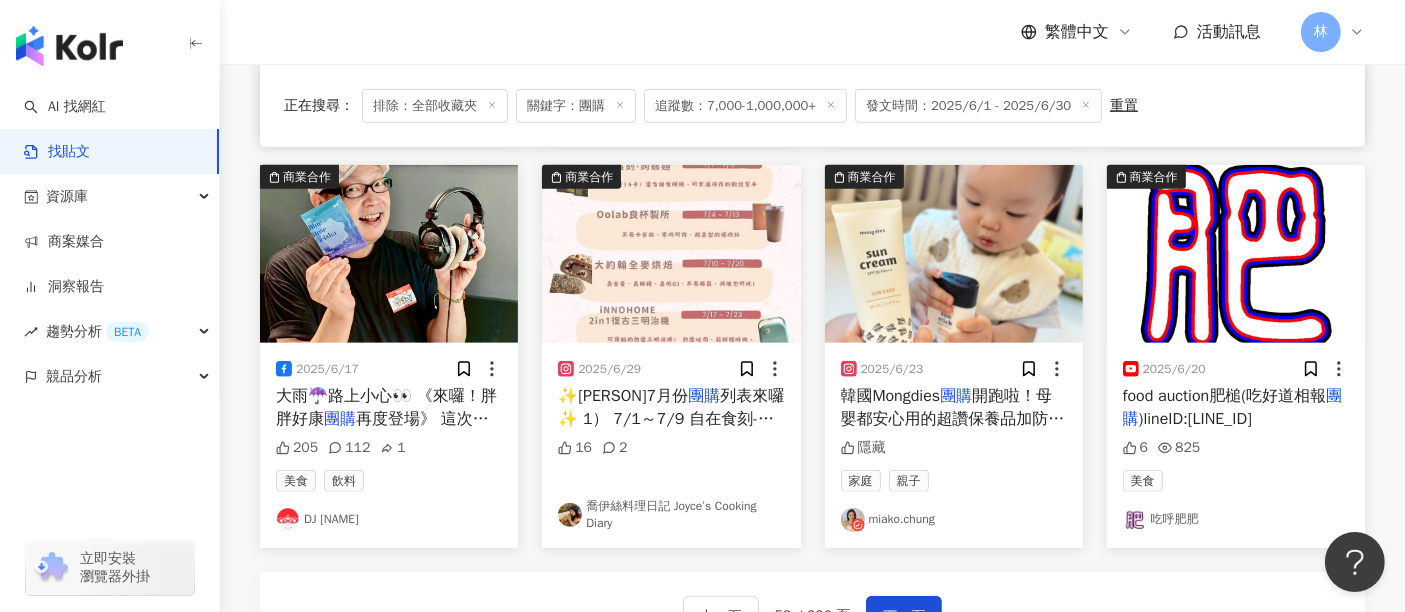 scroll, scrollTop: 1000, scrollLeft: 0, axis: vertical 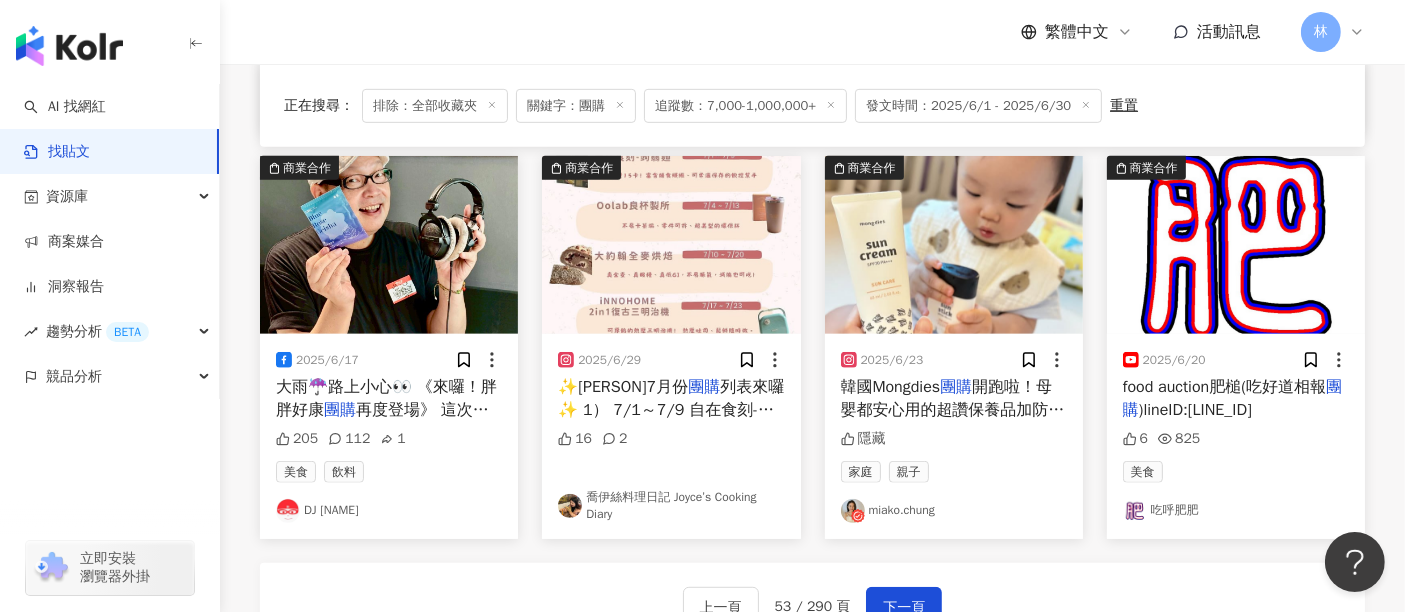 click on "上一頁 53 / 290 頁 下一頁" at bounding box center [812, 607] 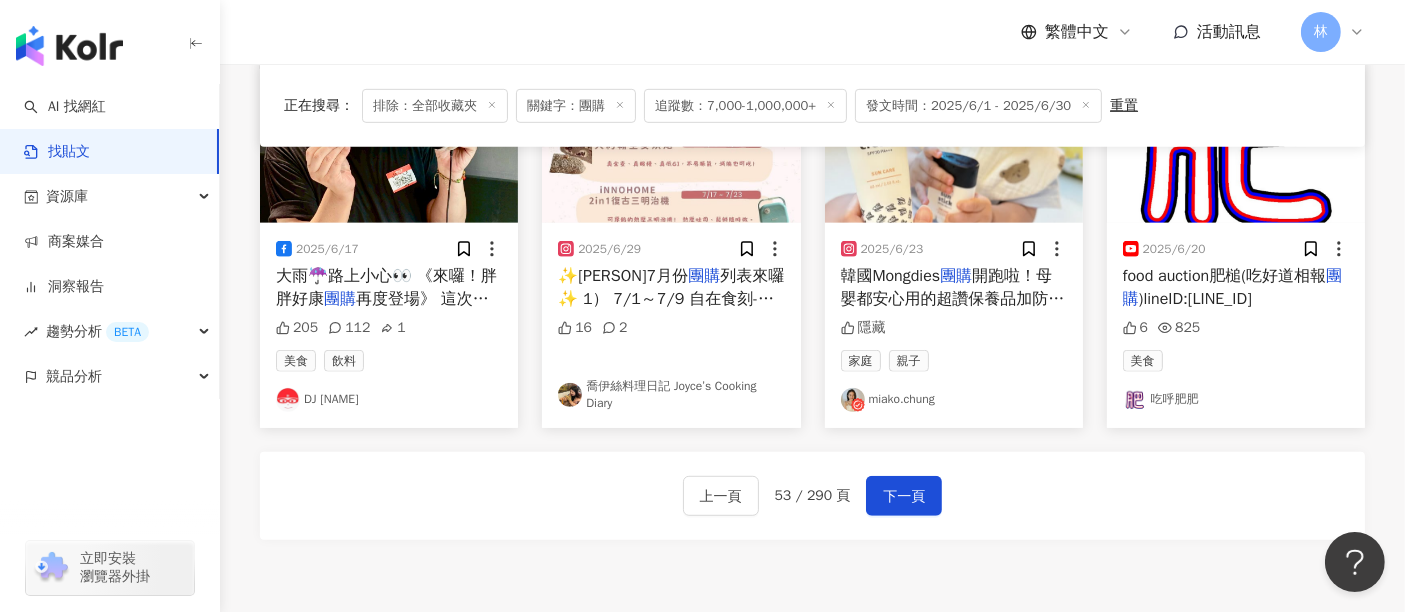 scroll, scrollTop: 1000, scrollLeft: 0, axis: vertical 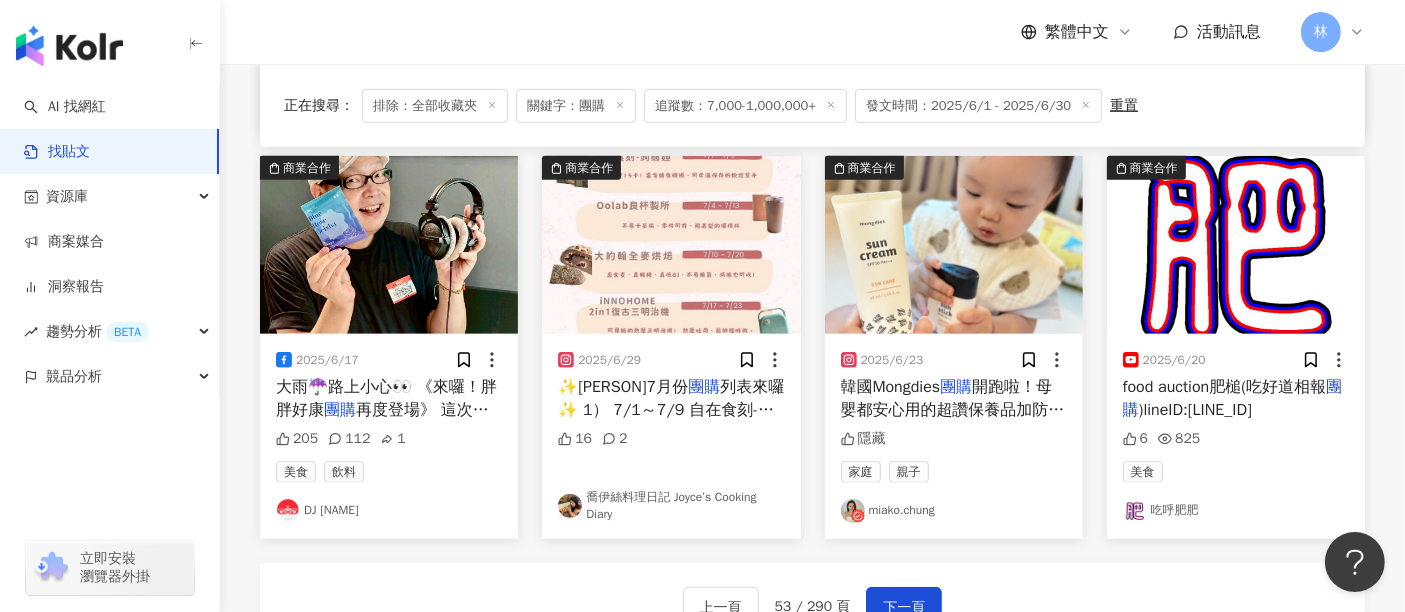click at bounding box center [954, 245] 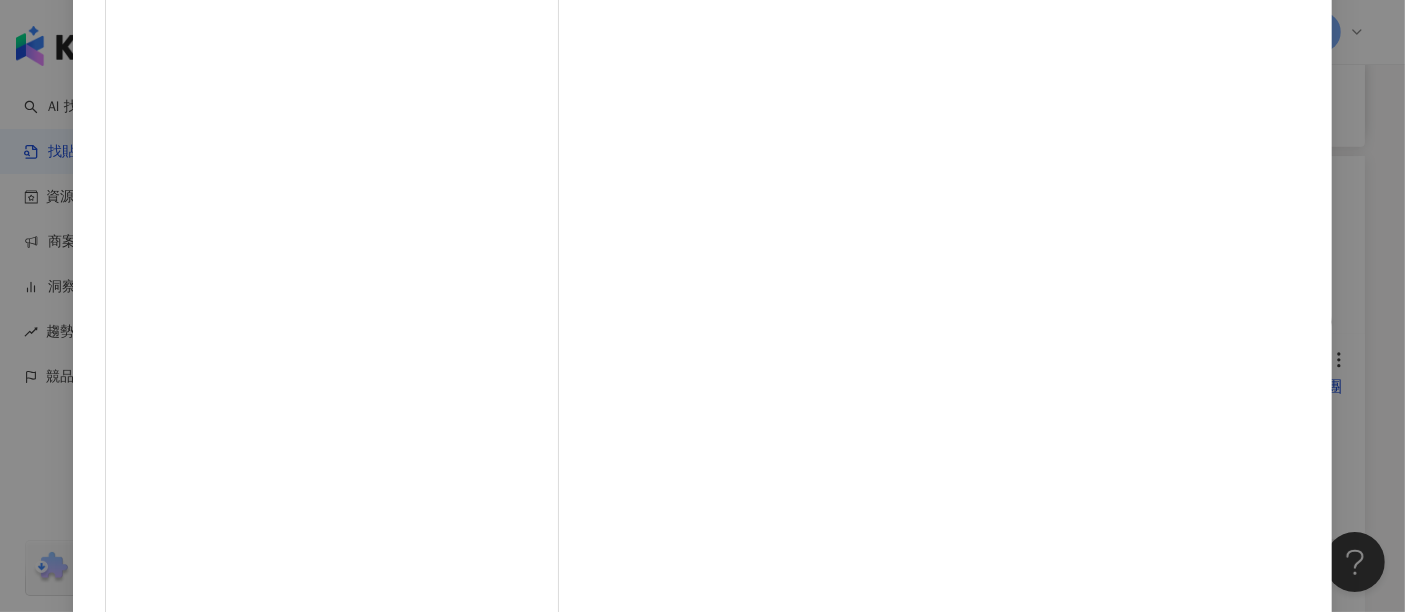 scroll, scrollTop: 222, scrollLeft: 0, axis: vertical 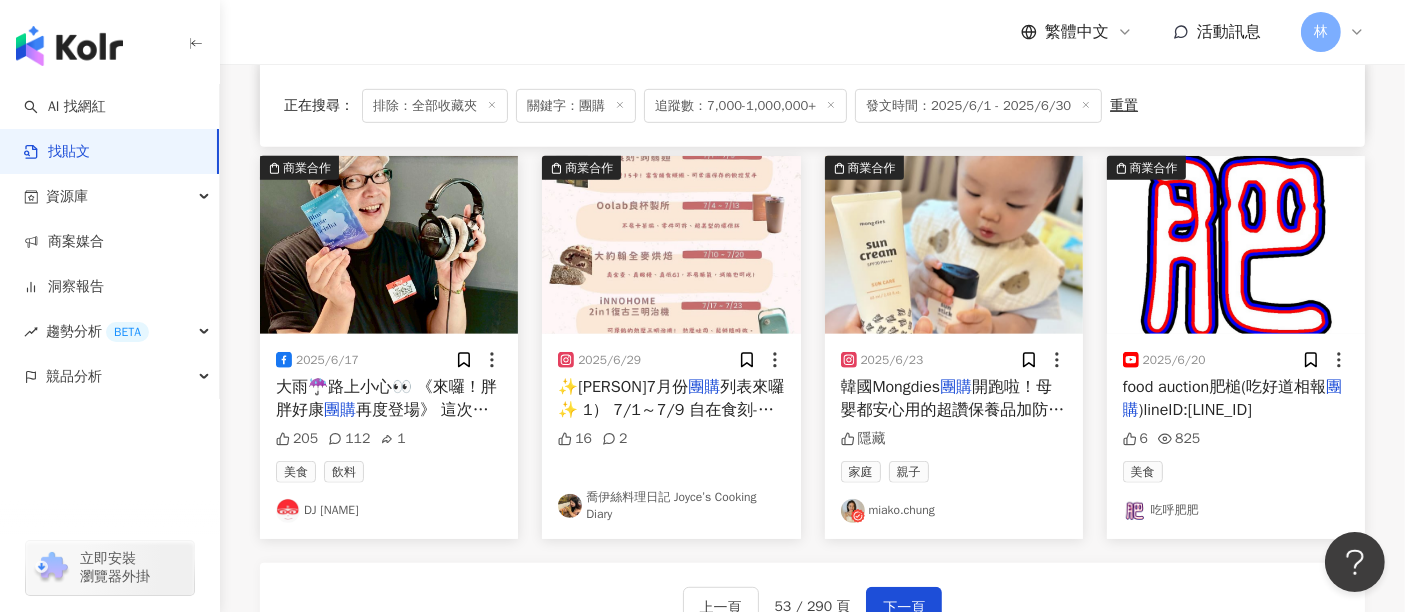 click at bounding box center [954, 245] 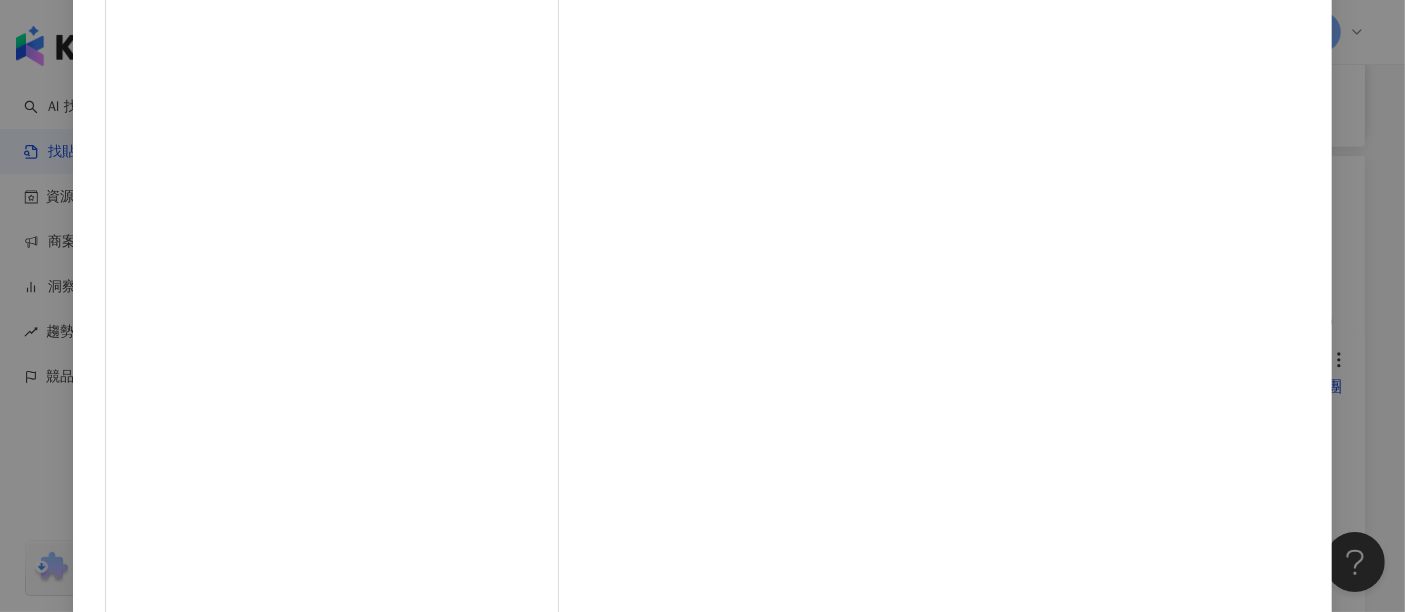 scroll, scrollTop: 260, scrollLeft: 0, axis: vertical 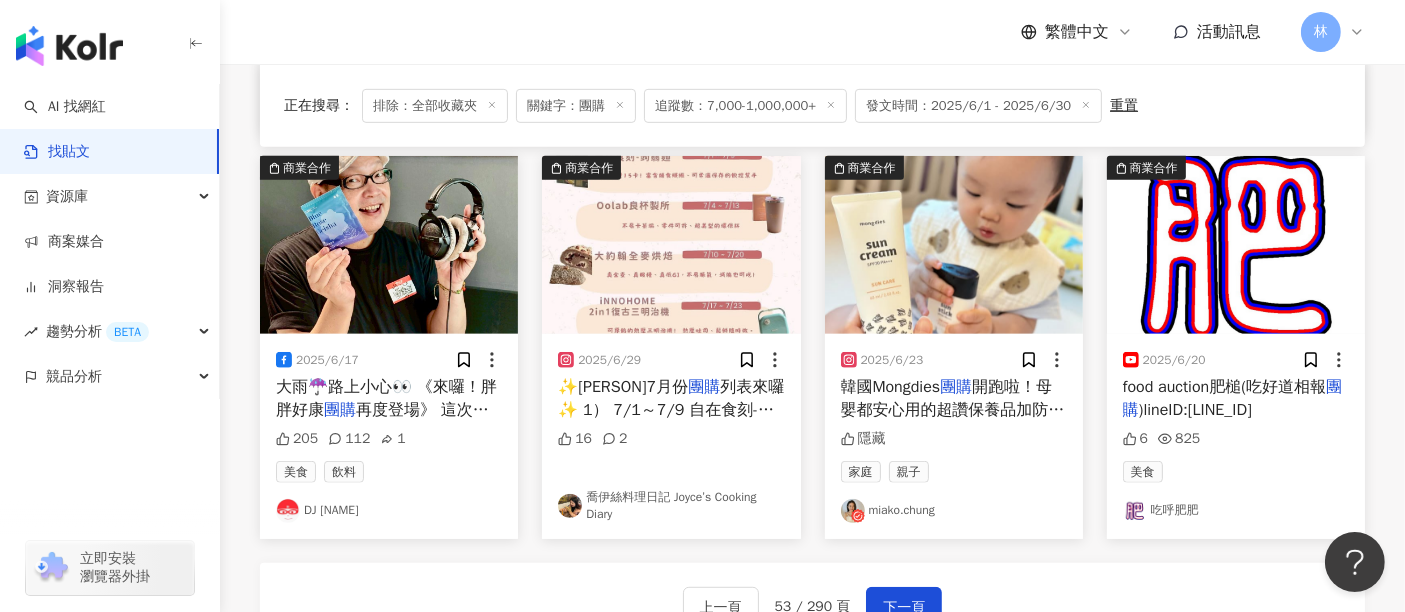click at bounding box center [1236, 245] 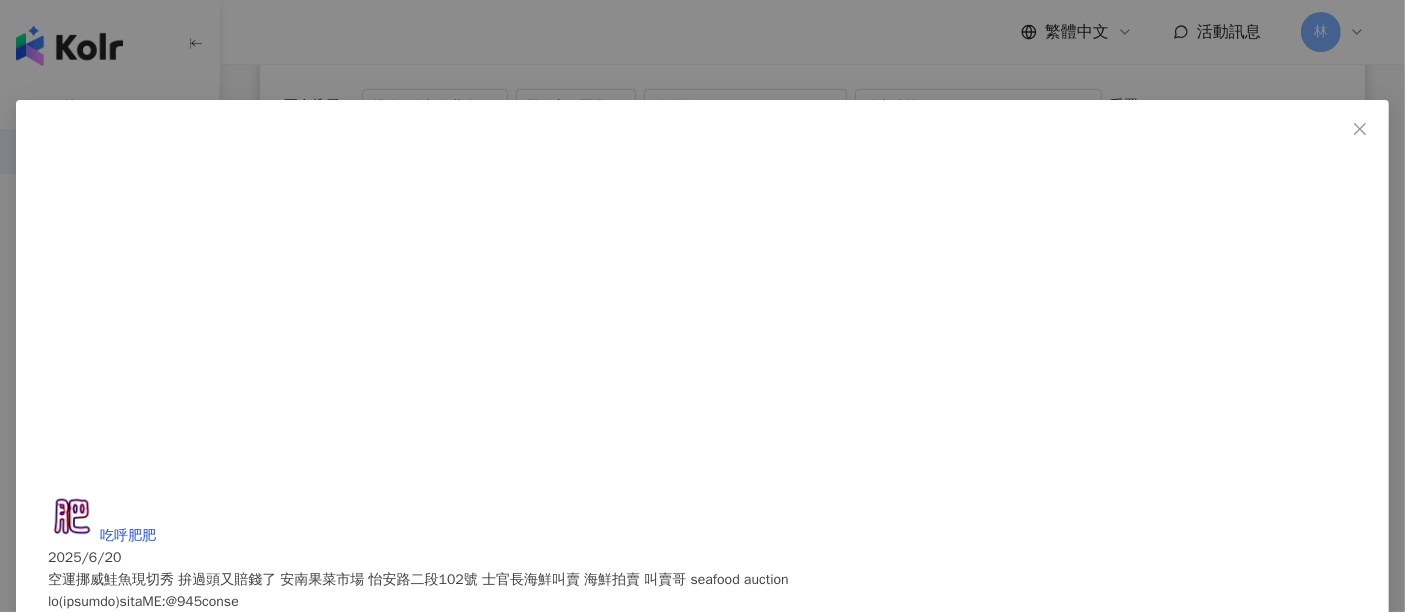 scroll, scrollTop: 555, scrollLeft: 0, axis: vertical 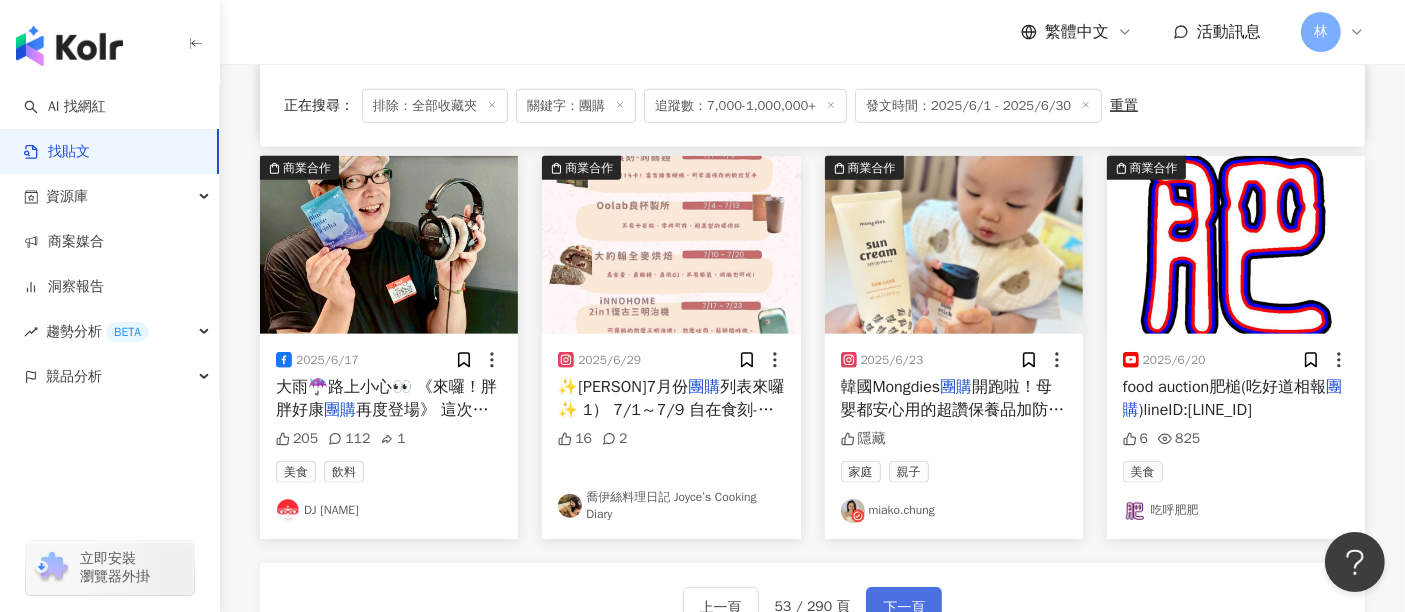 click on "下一頁" at bounding box center [904, 607] 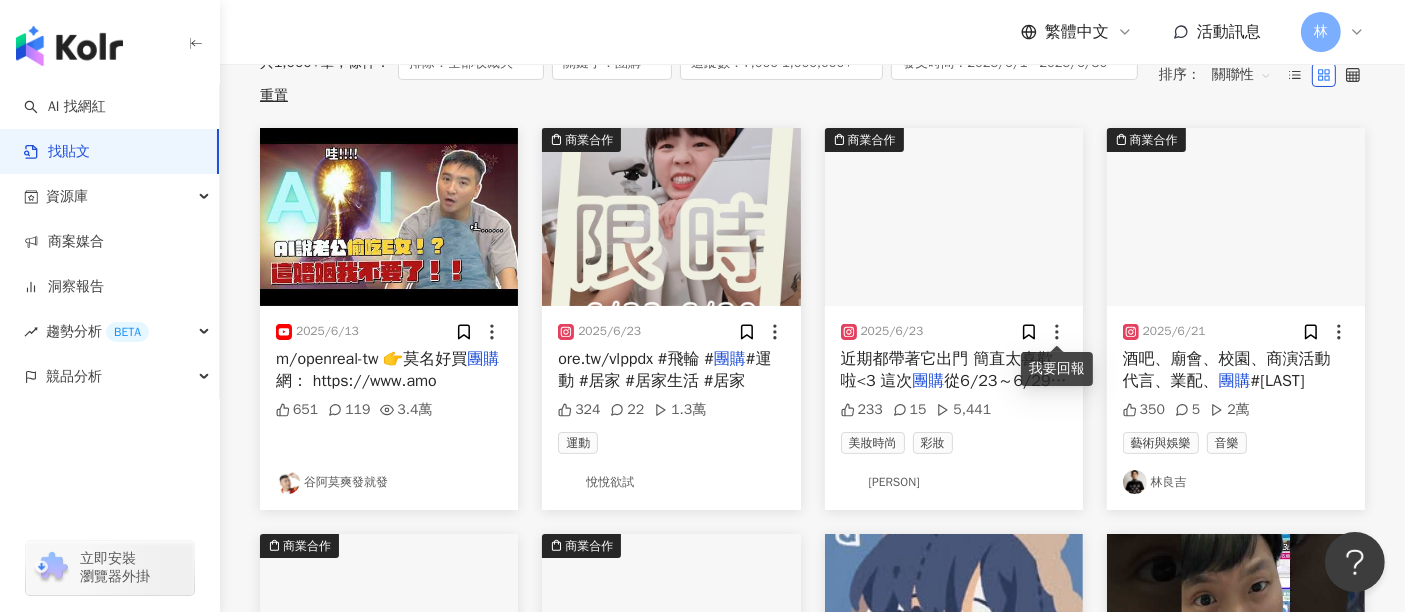 scroll, scrollTop: 129, scrollLeft: 0, axis: vertical 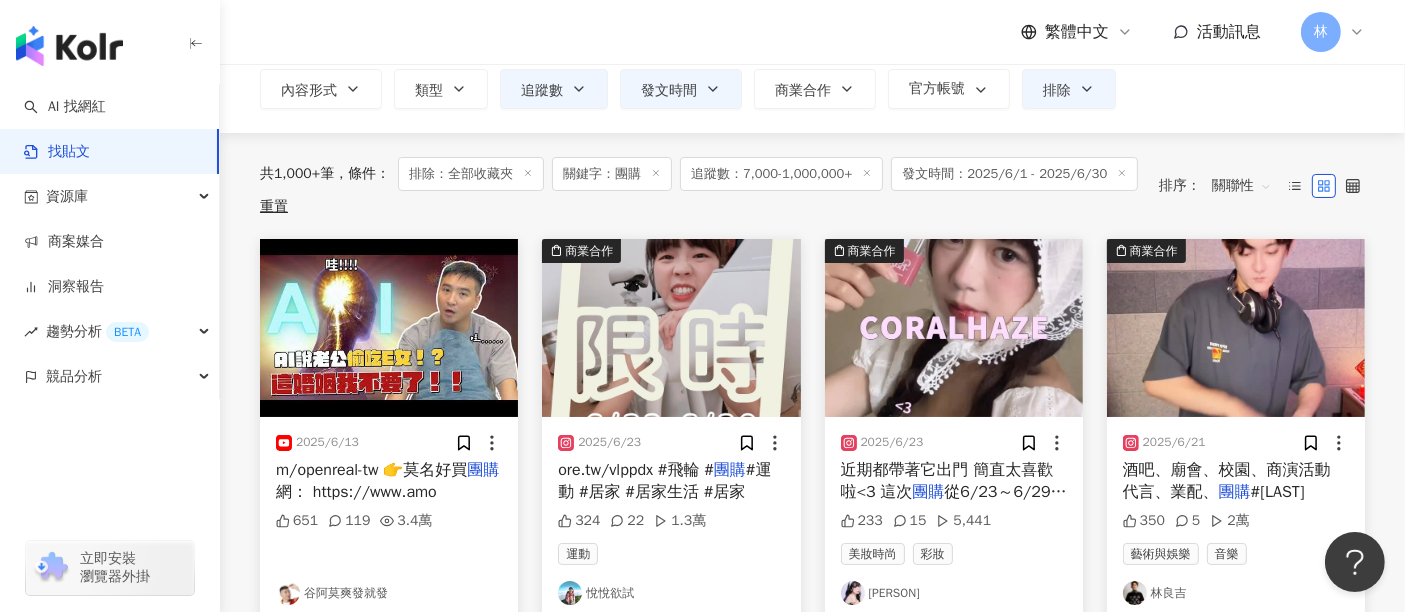click at bounding box center (671, 328) 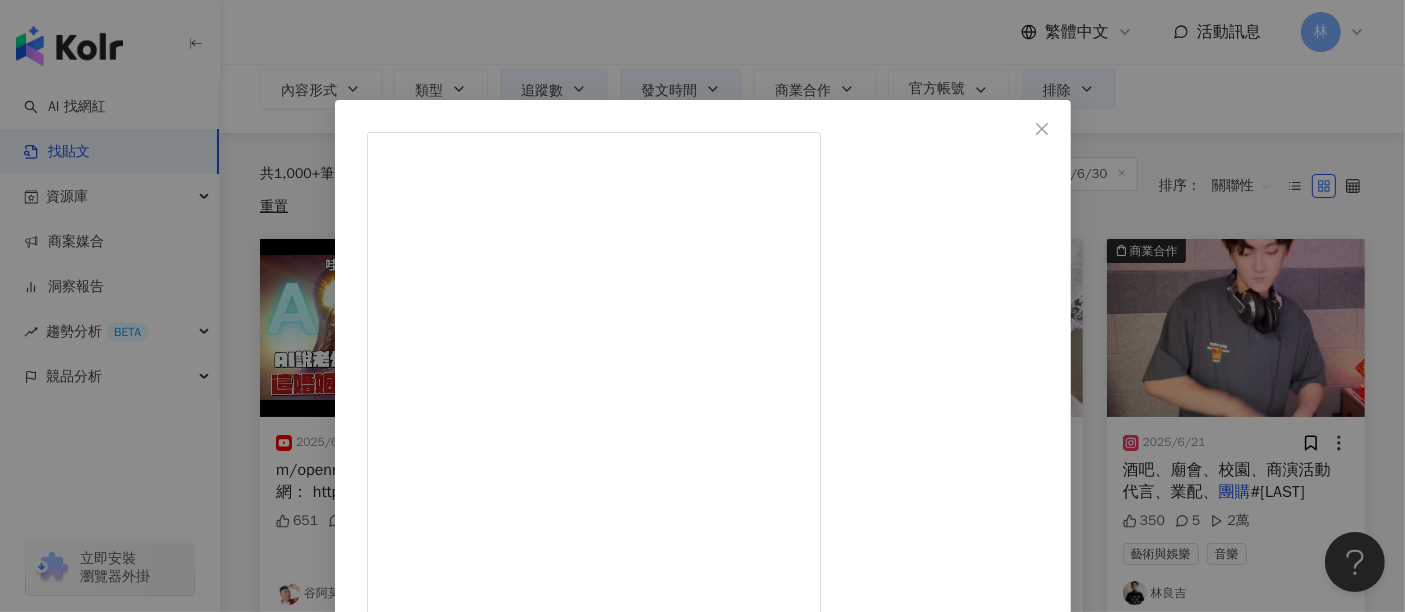 scroll, scrollTop: 88, scrollLeft: 0, axis: vertical 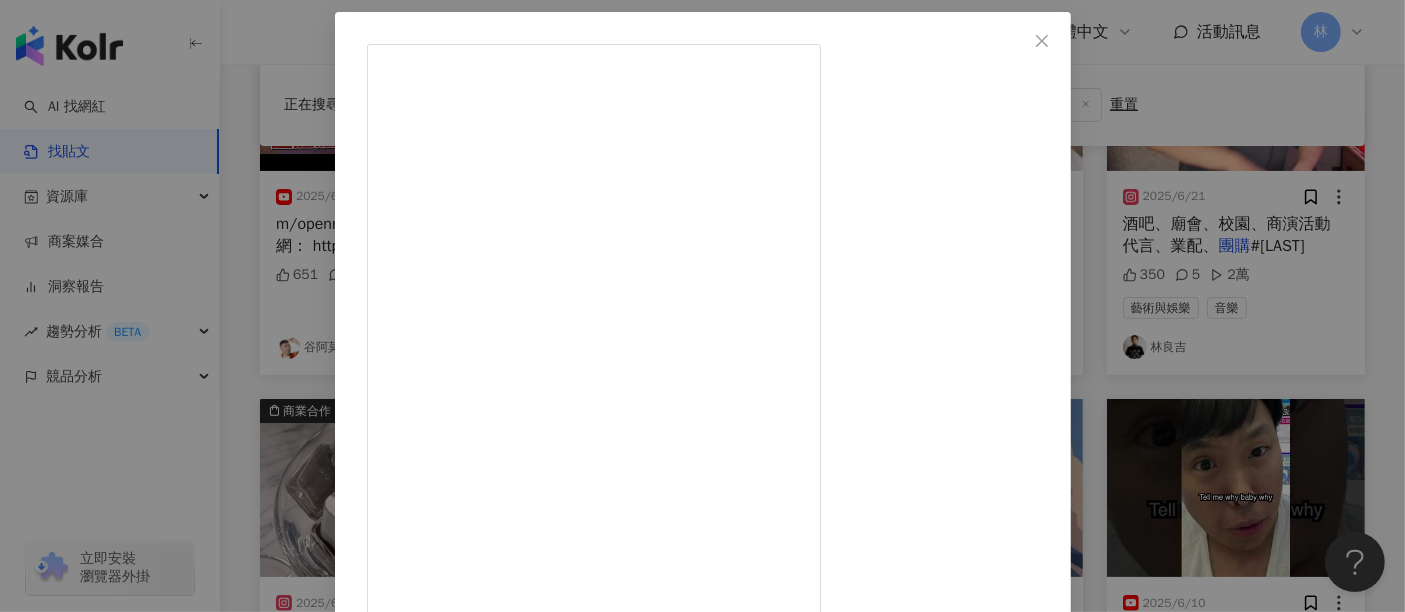 click on "查看原始貼文" at bounding box center [409, 918] 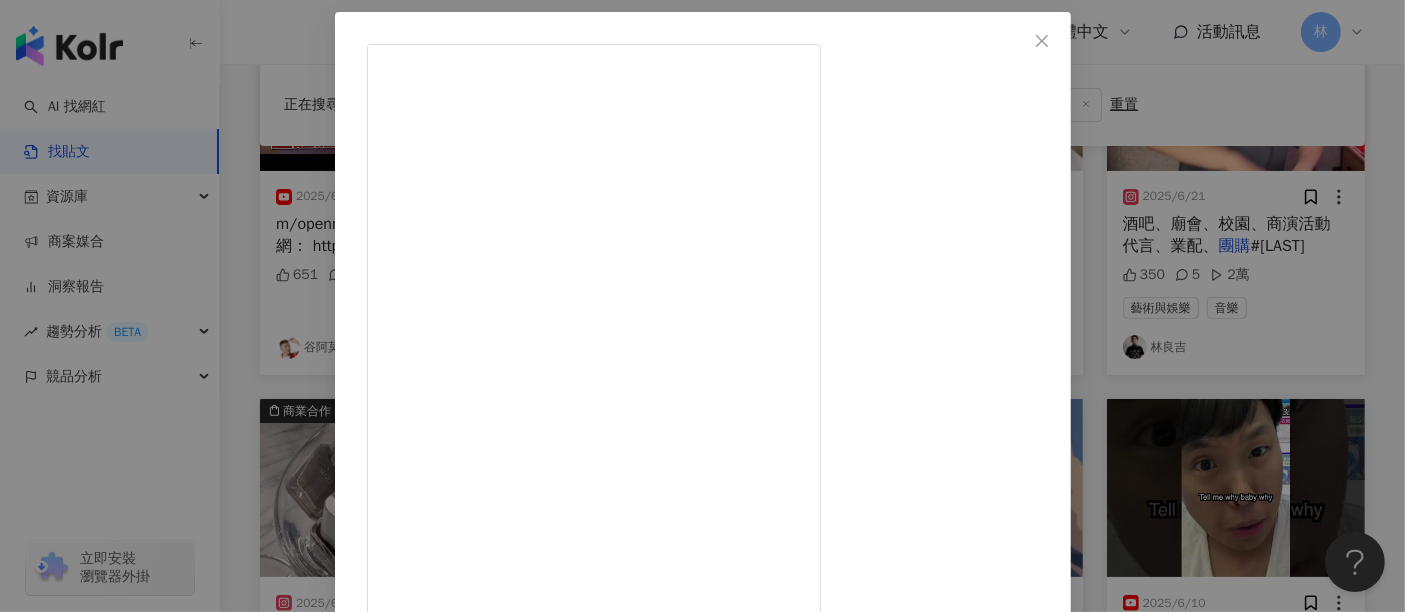 click on "悅悅欲試" at bounding box center [447, 676] 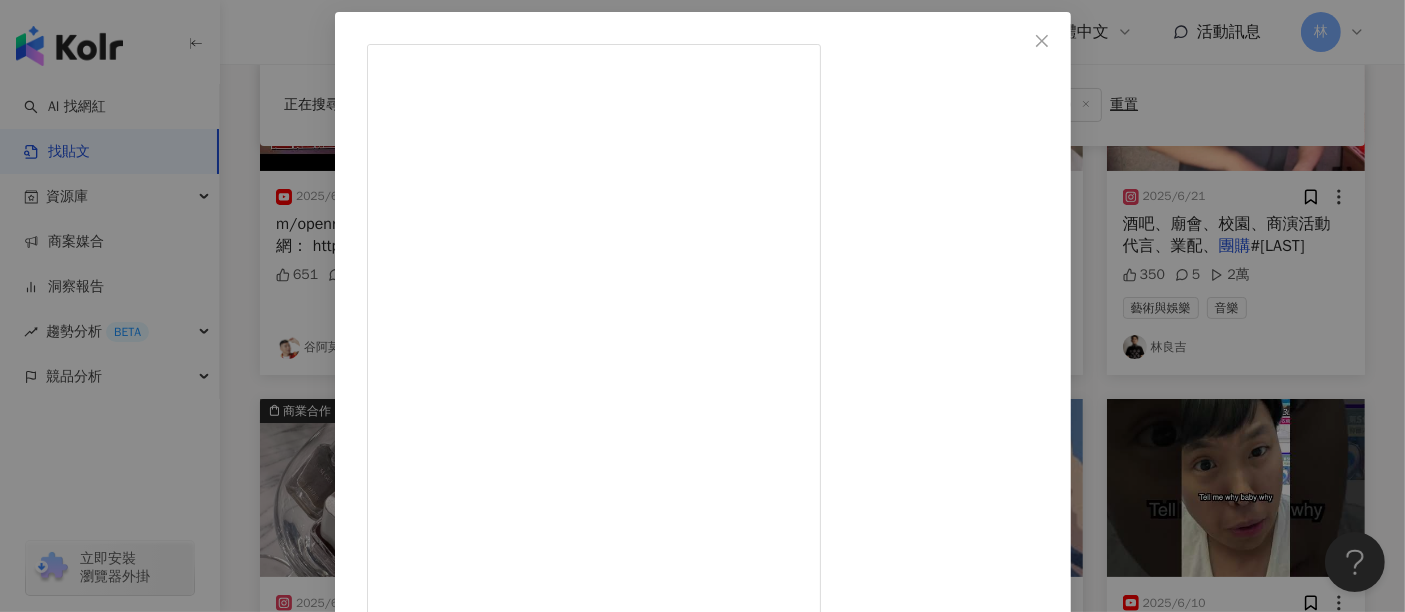 click on "悅悅欲試 2025/6/23 飛輪的第三團了！（6/30止）
連結可以在精選限動找到，懶得找也可以留言，我傳給你～
每次收團都會有朋朋在問飛輪，這次短短開一週，還有收操必備按摩球的優惠組合，要入手趁這次囉～～～～
連結：https://wondercore.tw/vlppdx
#飛輪 #團購 #運動 #居家 #居家生活 #居家運動 #運動女孩 #長輩 #長輩運動 #新手 #新手友善 #健康 324 22 1.3萬 查看原始貼文" at bounding box center (702, 306) 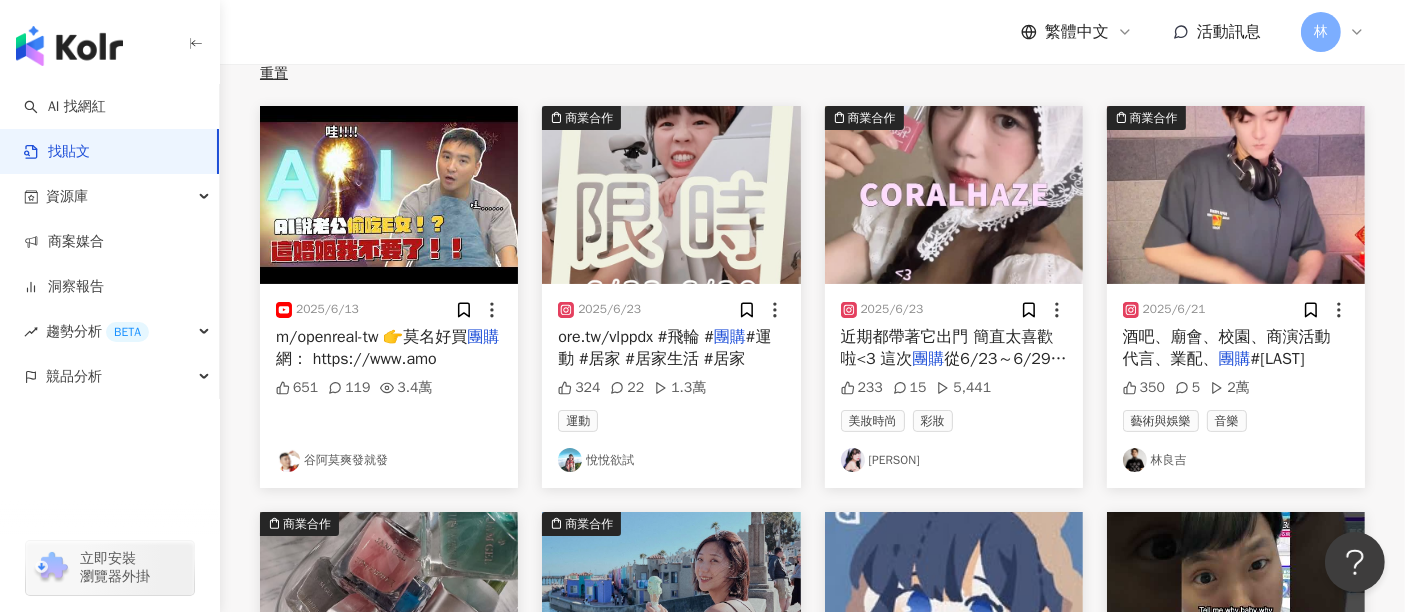 scroll, scrollTop: 129, scrollLeft: 0, axis: vertical 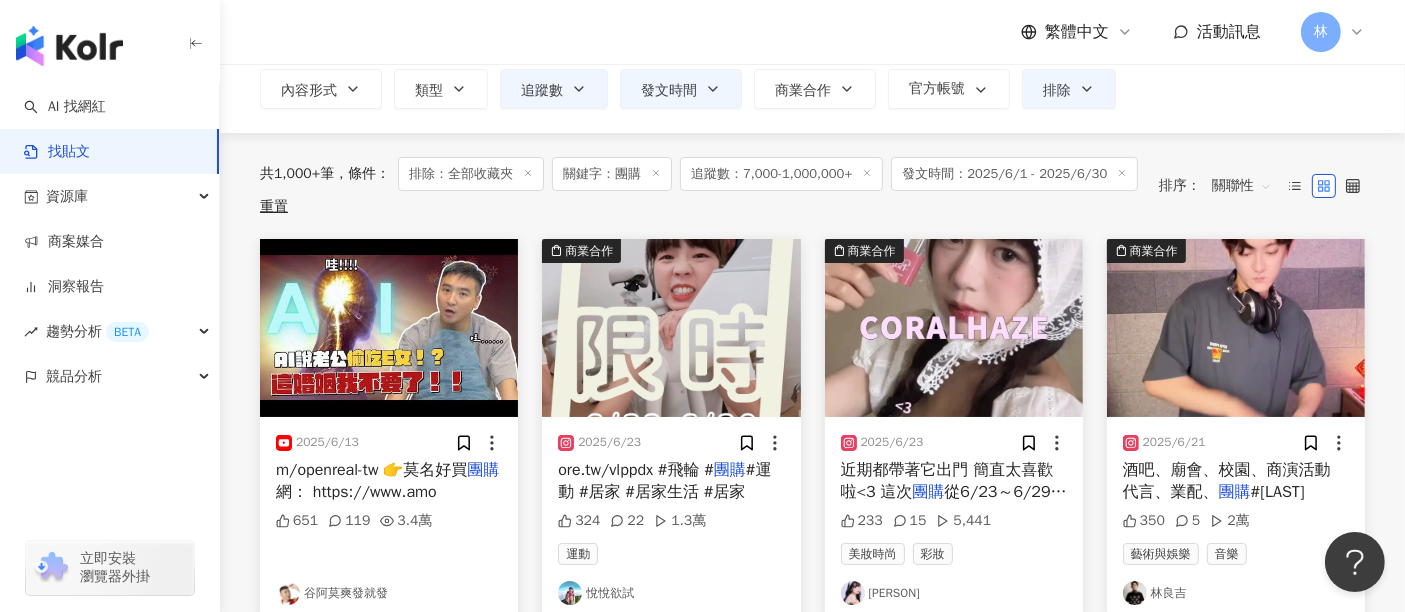 click at bounding box center (954, 328) 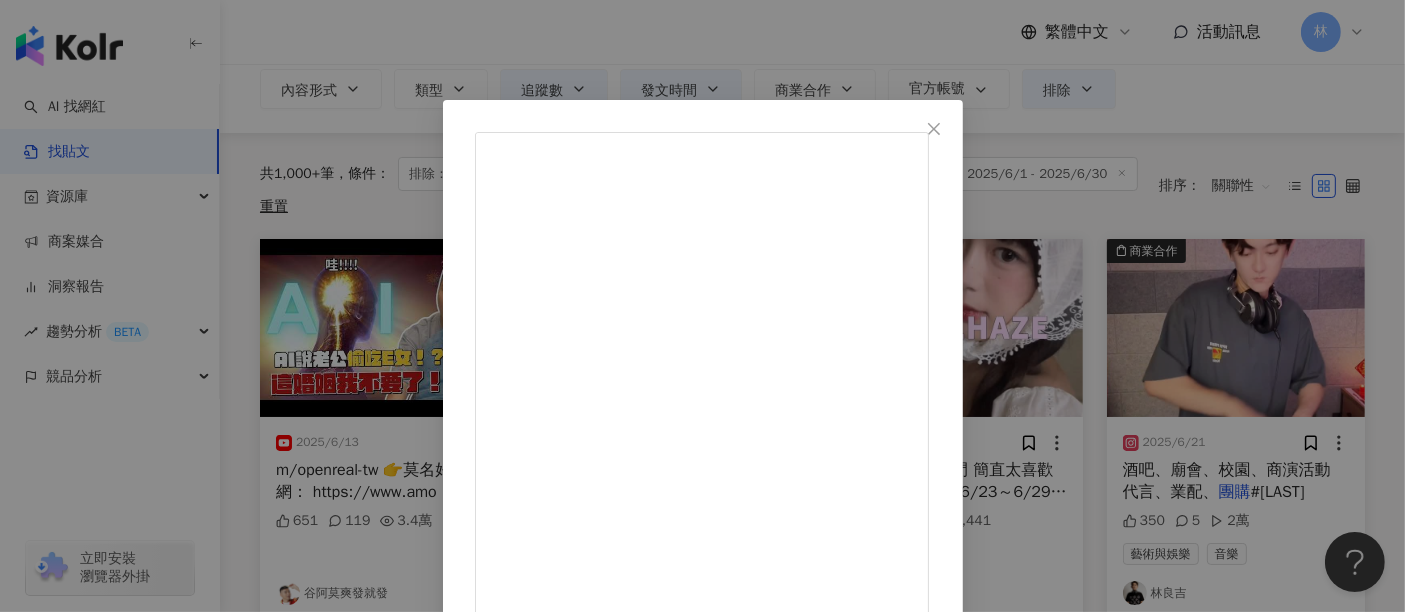 click on "琪琪 2025/6/23 Coralhaze💭💖
鎖頭唇釉從包裝到色號都好漂亮實用
我的pick是#103 近期都帶著它出門 簡直太喜歡啦<3
這次團購從6/23～6/29連結在主頁動態中✨
#103 Tarte （暖色首選🍑）
平常薄擦或是當唇色打底使用都很適合
#105 Harmony🍓
甜妹初夏的代表色！！
#110 Chilling🍒
喜歡顯色的可以直接帶這隻 正式場合超好用🫶🏻
#coralhaze #coralhazeglowlockjellytint 233 15 5,441 查看原始貼文" at bounding box center [702, 306] 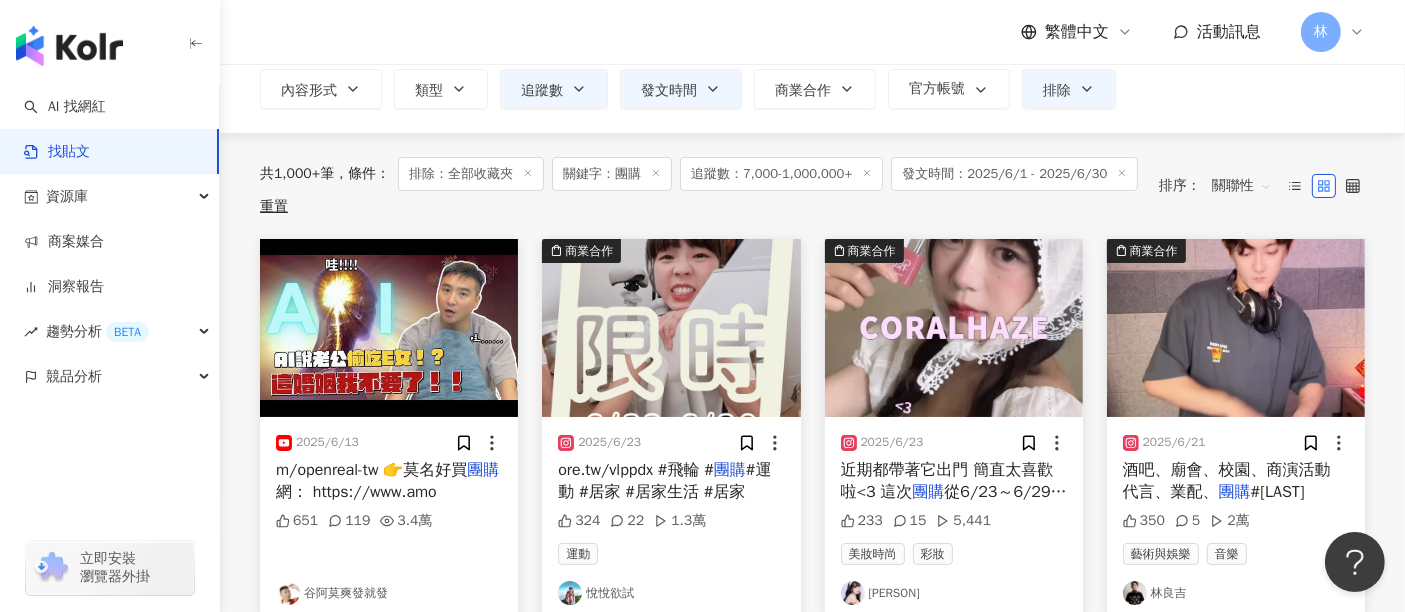 click at bounding box center (1236, 328) 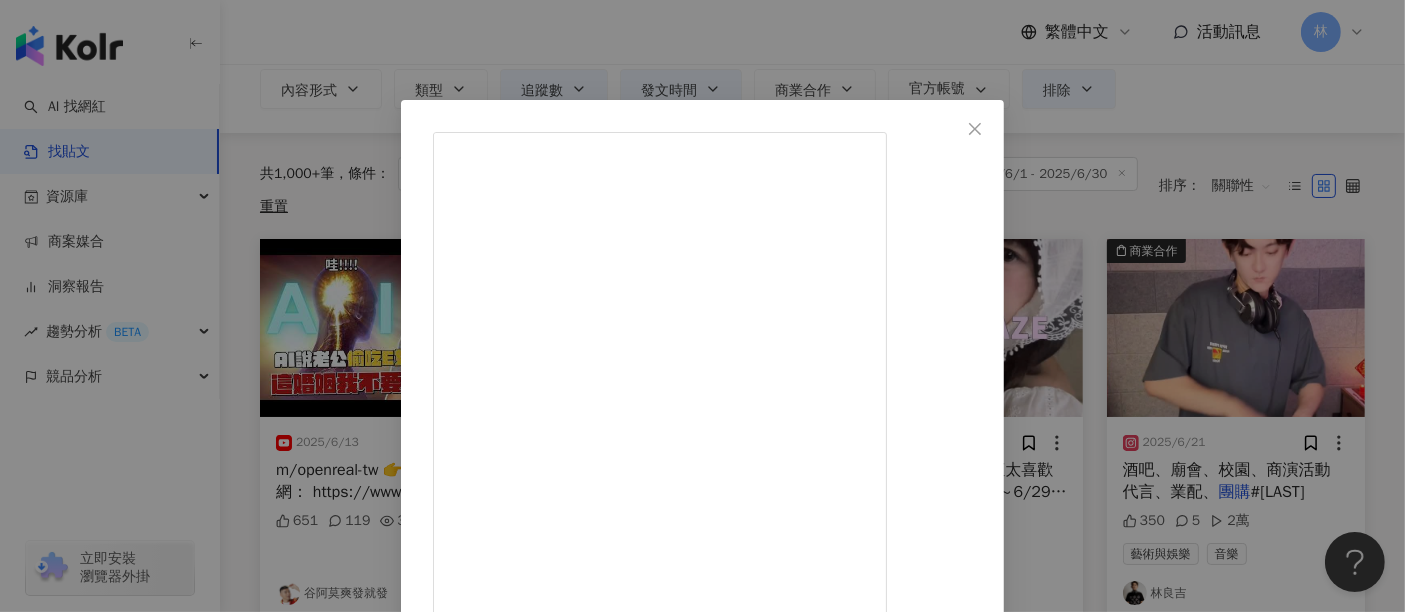 click on "[NAME] [NAME] [DATE] [NAME](DJ [NAME] Remix 獨家)
偶像的歌 大家要支持起來 @[SOCIAL_MEDIA_HANDLE]
✨好聽的音樂 大家一起點愛心、分享喲✨
🌟YouTube🔍DJ [NAME](記得訂閱➕開啟🔔)
✨音樂（連續、單曲）專屬客製🔥
夜店、酒吧、廟會、校園、商演活動
代言、業配、團購
🌟邀約請洽詢私訊我🌟
#[ARTIST_NAME] #[DJ] #remix #bounce #tiktok #melbourne #[ARTIST_NAME] #無夢無望 #角頭 #vinahouse 350 5 2萬 查看原始貼文" at bounding box center (702, 306) 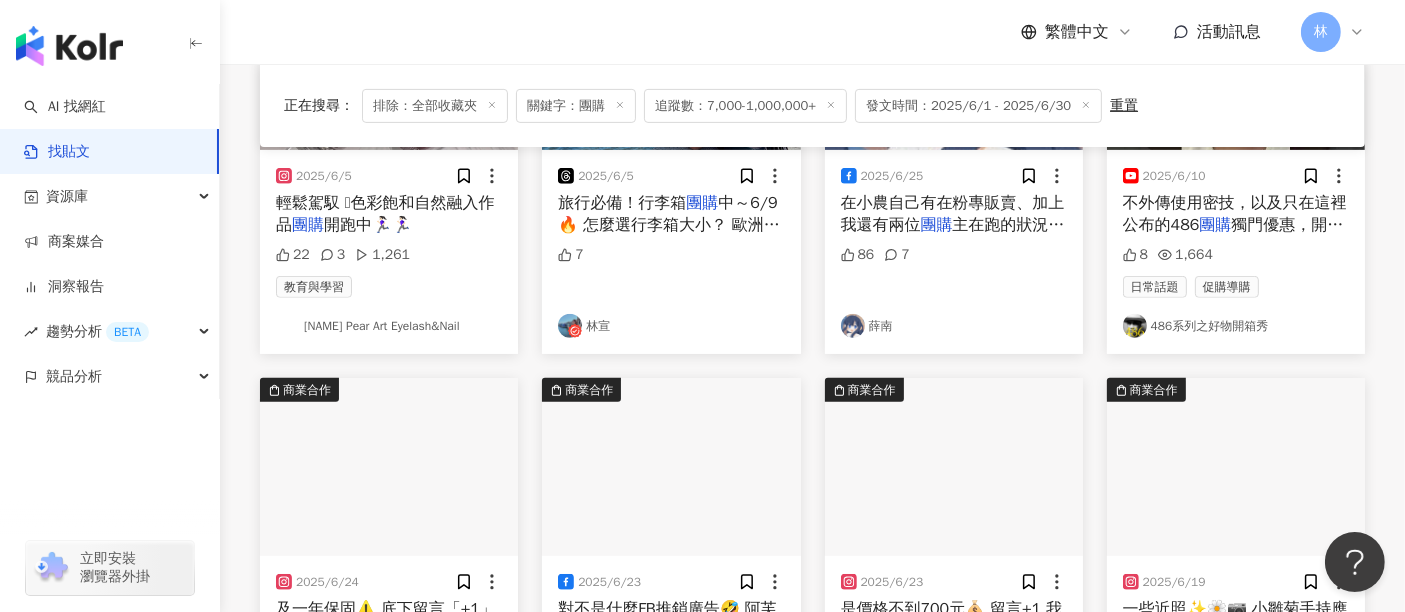 scroll, scrollTop: 1018, scrollLeft: 0, axis: vertical 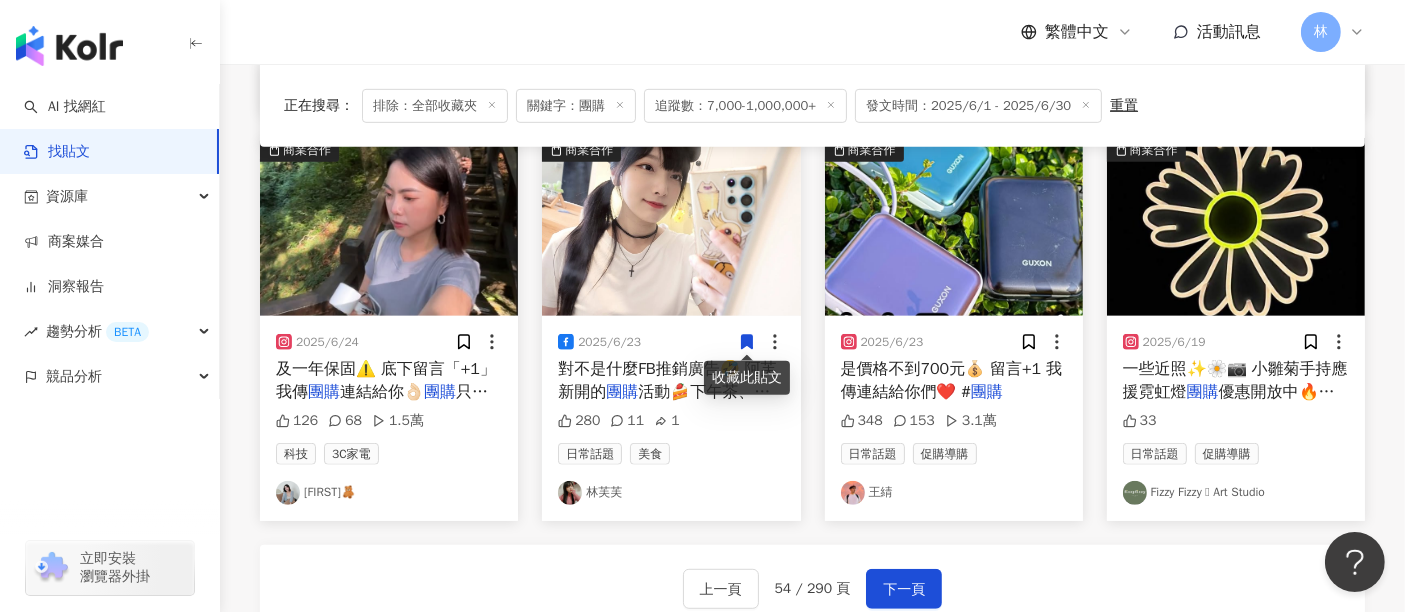 click at bounding box center [389, 227] 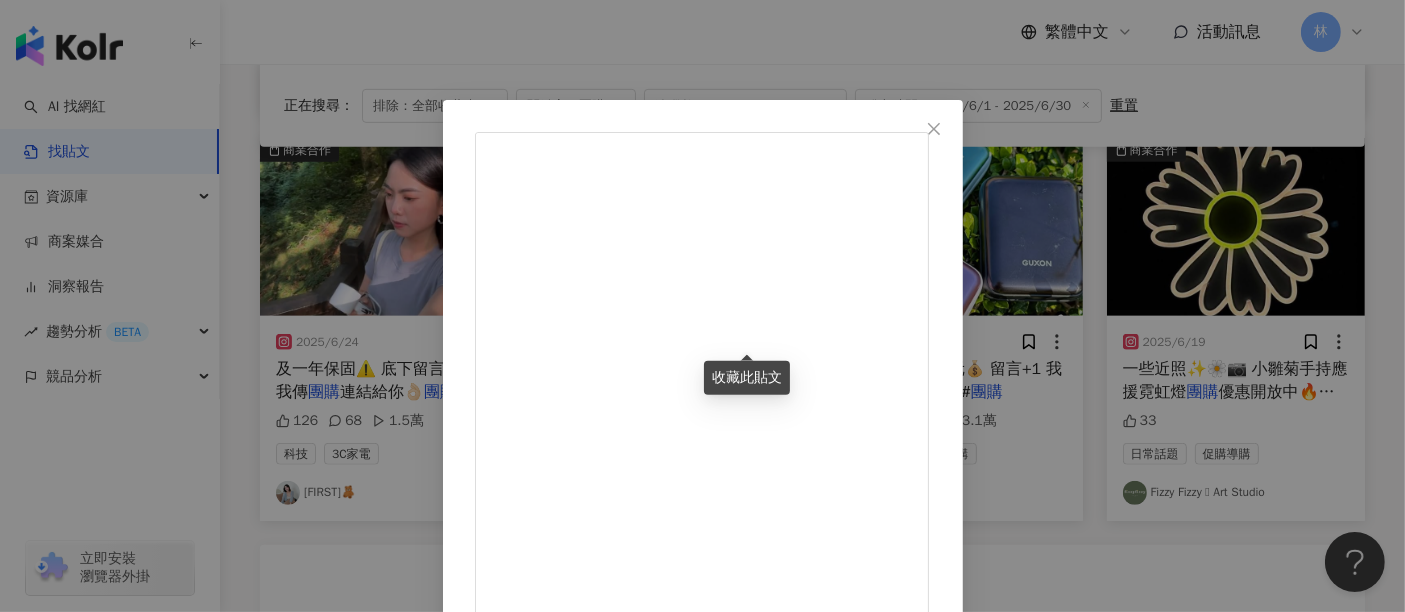 click on "\已關團🌬️限時優惠53折起/
用過不少手持風扇只有這隻風最大、續航力最久
且吹出來的風不會因為大熱天變成熱風
不管什麼時候吹都是很冰的風
第三檔風就超大完全不用開到第五檔！！！🌬️
還有製冷設計可以冰敷達到快速降溫效果
五種顏色/三用設計/五段風速/三秒降溫/十二小時續航
有BSMI認證及一年保固⚠️
底下留言「+1」
我傳團購連結給你👌🏻團購只到6/30呦！
#二寶媽 #二寶媽的日常 #好物推薦 #風扇 #手持風扇" at bounding box center [703, 1148] 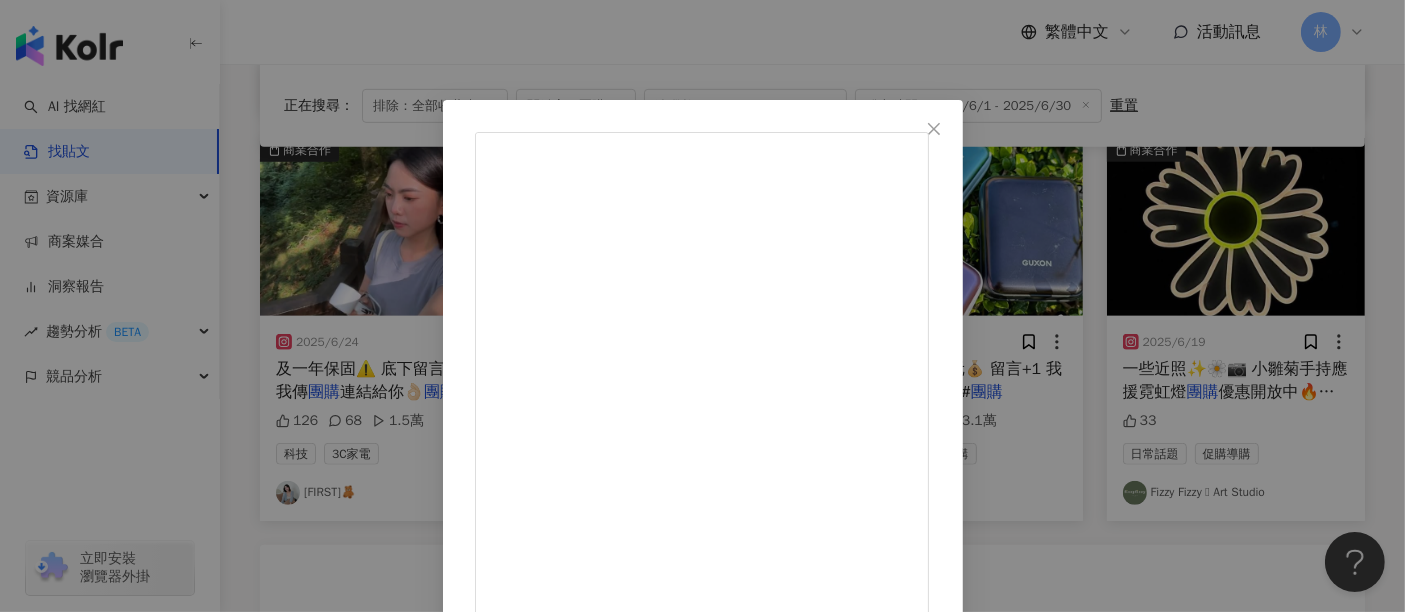 click on "\已關團🌬️限時優惠53折起/
用過不少手持風扇只有這隻風最大、續航力最久
且吹出來的風不會因為大熱天變成熱風
不管什麼時候吹都是很冰的風
第三檔風就超大完全不用開到第五檔！！！🌬️
還有製冷設計可以冰敷達到快速降溫效果
五種顏色/三用設計/五段風速/三秒降溫/十二小時續航
有BSMI認證及一年保固⚠️
底下留言「+1」
我傳團購連結給你👌🏻團購只到6/30呦！
#二寶媽 #二寶媽的日常 #好物推薦 #風扇 #手持風扇" at bounding box center (703, 1148) 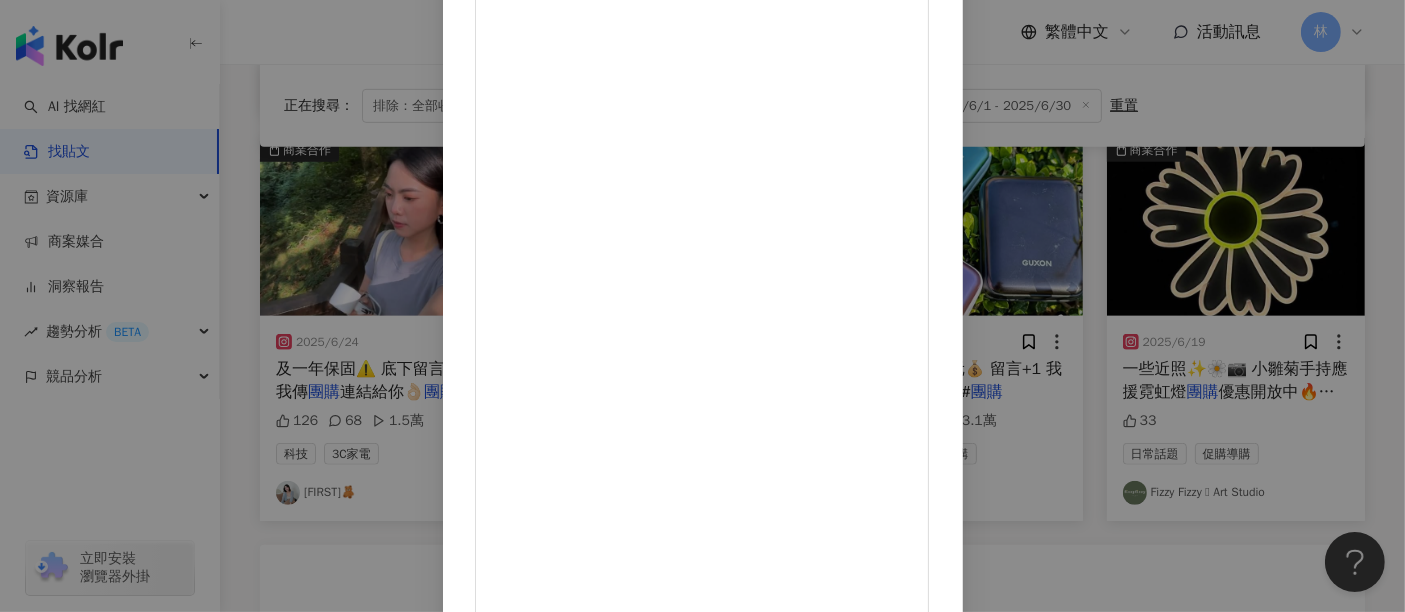 scroll, scrollTop: 0, scrollLeft: 0, axis: both 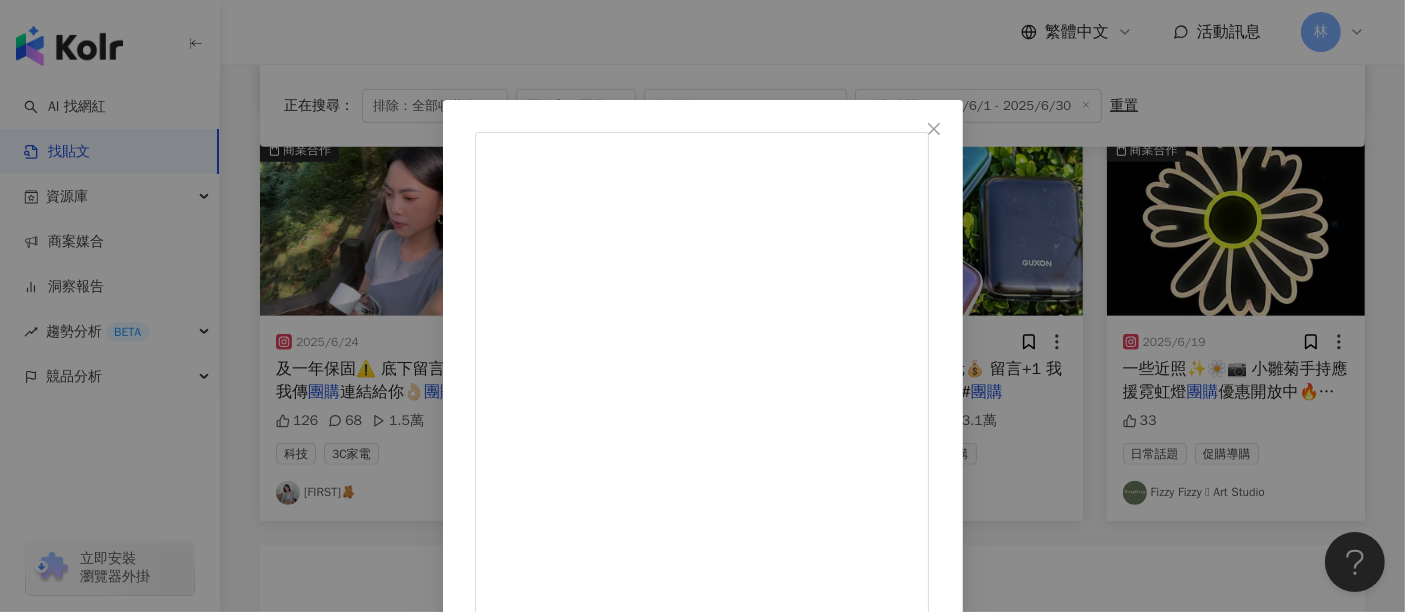 drag, startPoint x: 843, startPoint y: 278, endPoint x: 932, endPoint y: 359, distance: 120.34118 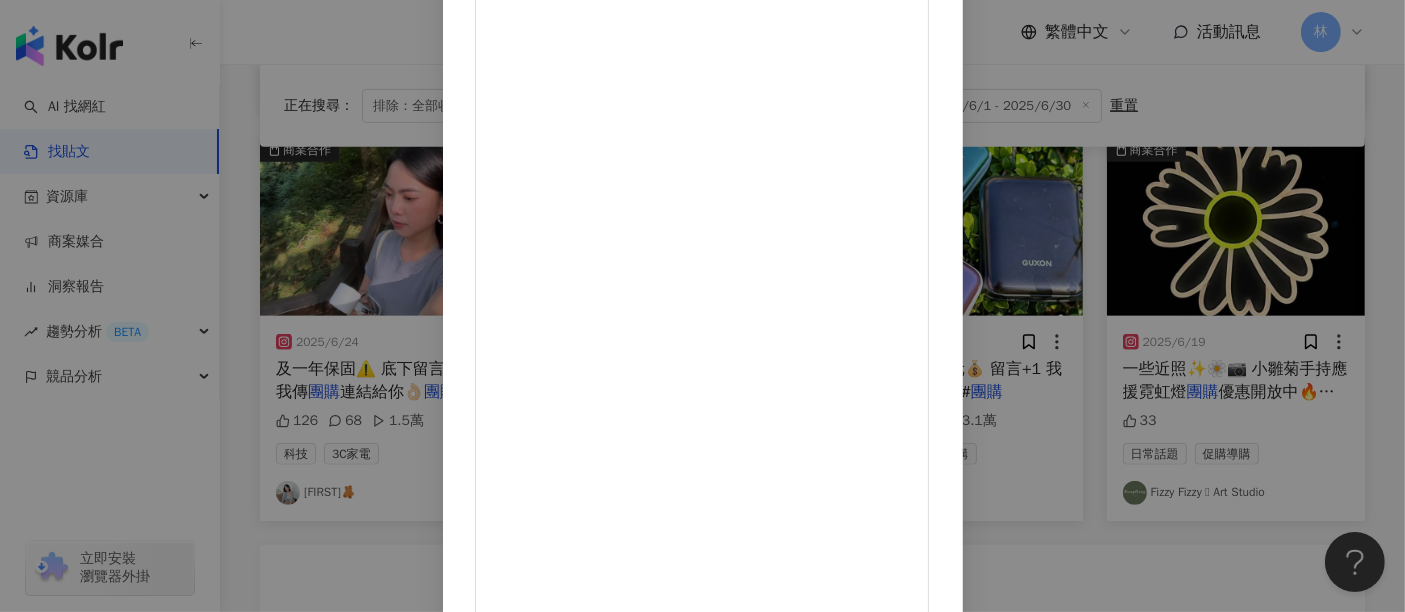 scroll, scrollTop: 284, scrollLeft: 0, axis: vertical 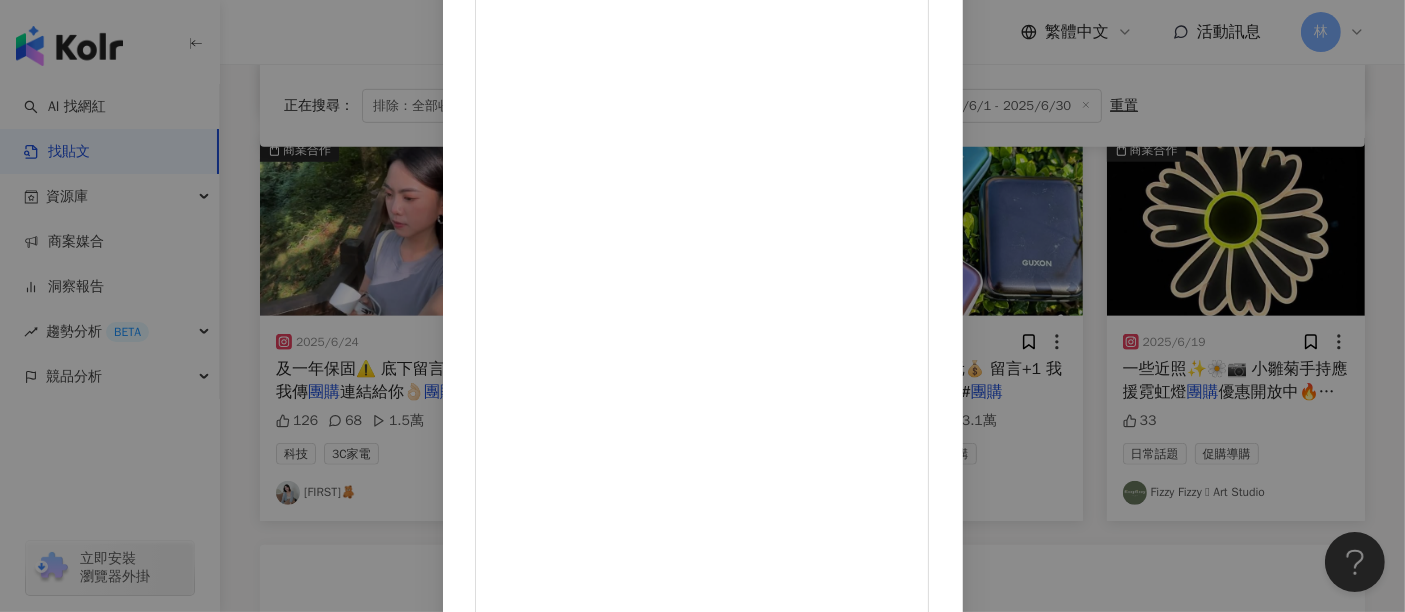 click on "查看原始貼文" at bounding box center (517, 1050) 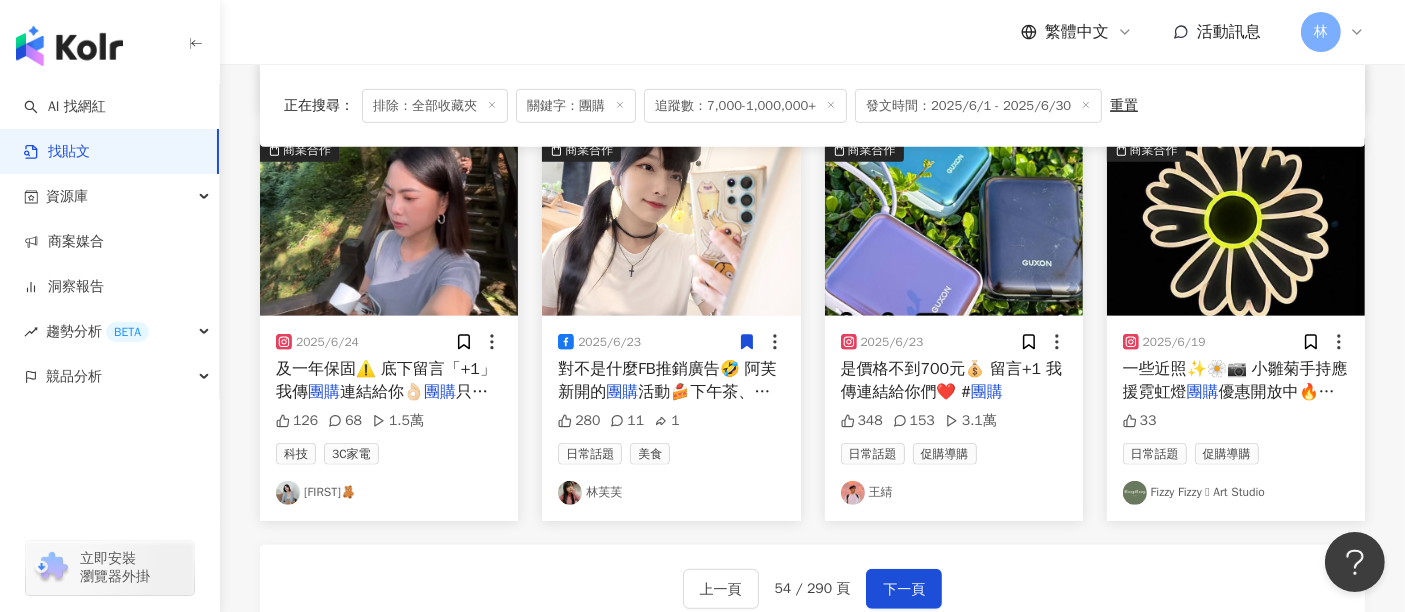 click at bounding box center [671, 227] 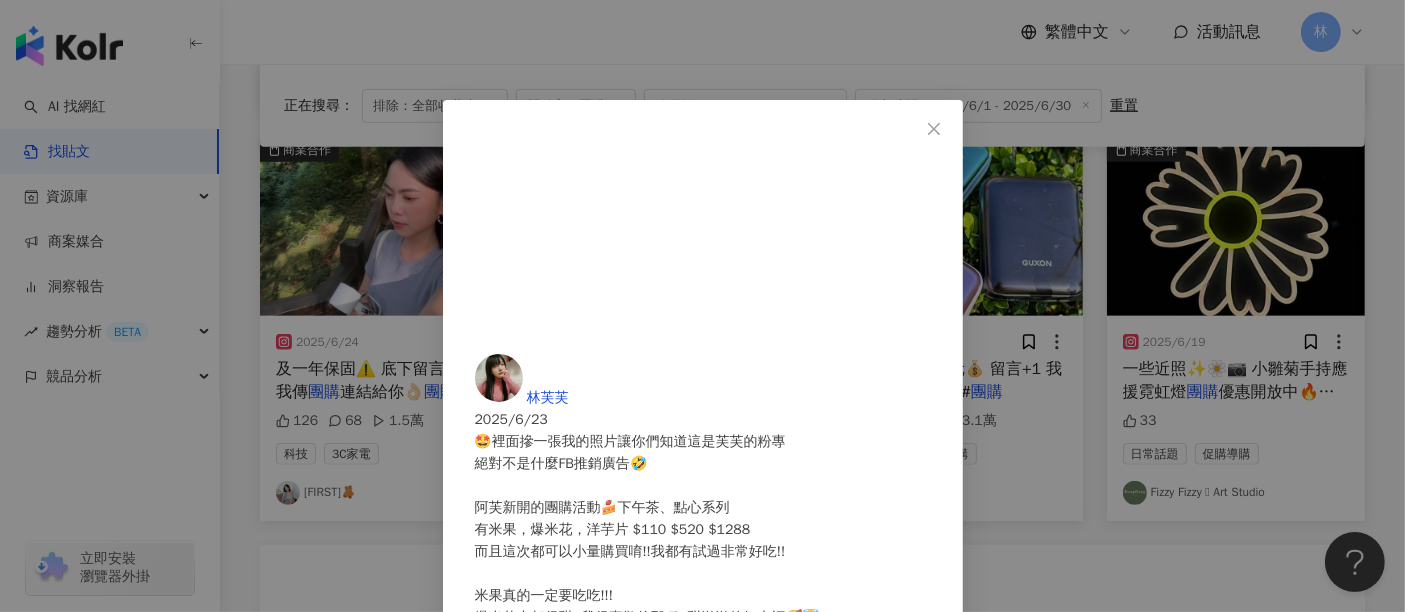 click on "[PERSON] [DATE] 🤩裡面摻一張我的照片讓你們知道這是[PERSON]的粉專
絕對不是什麼FB推銷廣告🤣
阿芙新開的團購活動🍰下午茶、點心系列
有米果，爆米花，洋芋片 $[PRICE] $[PRICE] $[PRICE]
而且這次都可以小量購買唷!!我都有試過非常好吃!!
米果真的一定要吃吃!!!
爆米花也都很甜~我很喜歡的那種~甜滋滋的好幸福🥰😇
(另外有甜甜鹹口味也不賴!!)
洋芋片除了烤雞、海苔口味，還有很多新奇的口味~
口味太多哩，大家逛逛挑自己喜歡的吧
團購連結👉 https://gbf.tw/i1hkg
活動至[DATE] 280 11 1 查看原始貼文" at bounding box center [702, 306] 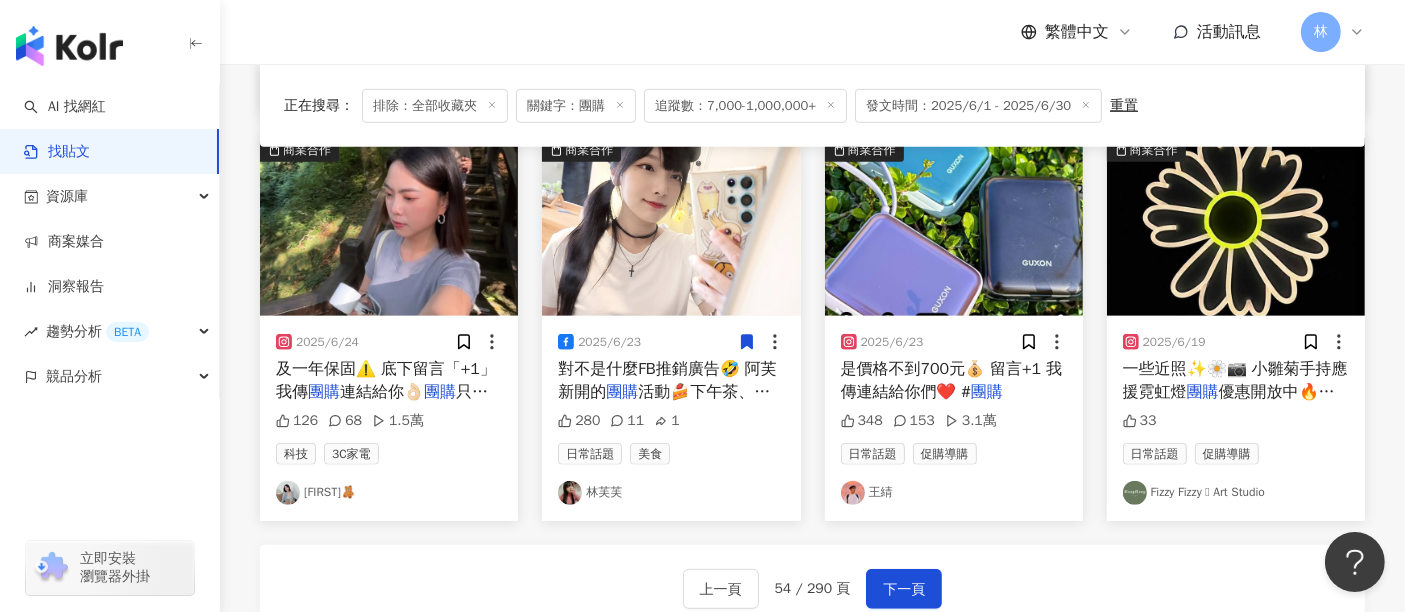 click at bounding box center (954, 227) 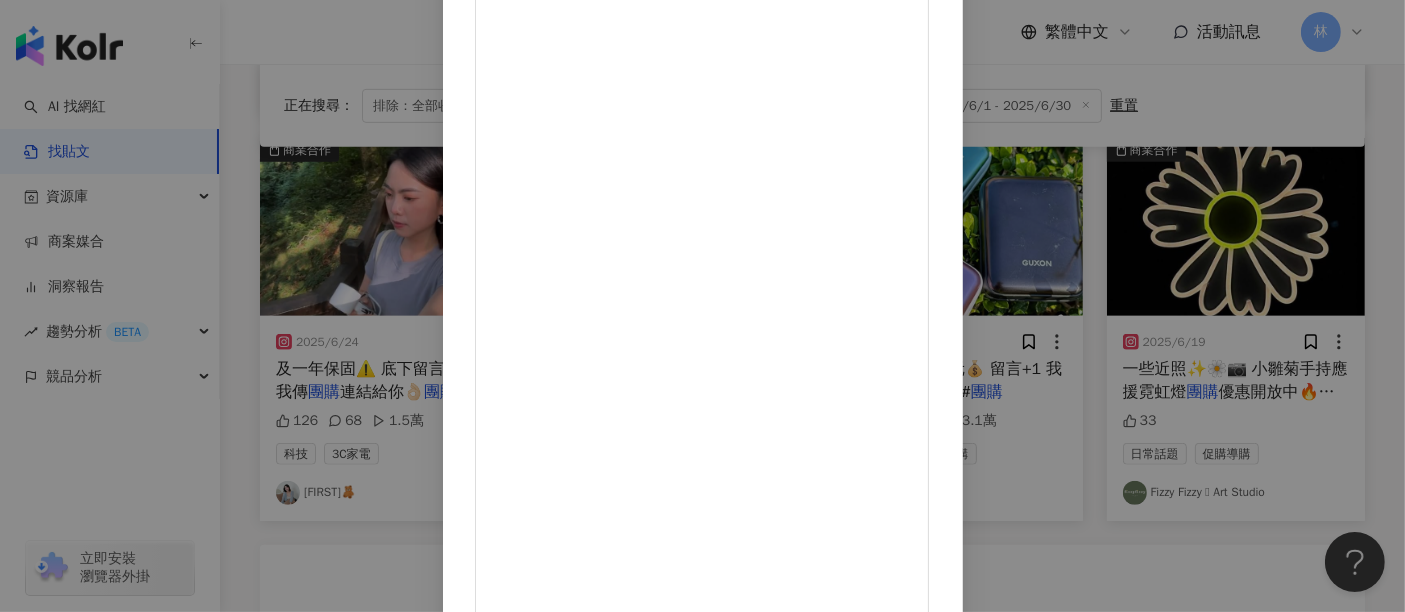 scroll, scrollTop: 284, scrollLeft: 0, axis: vertical 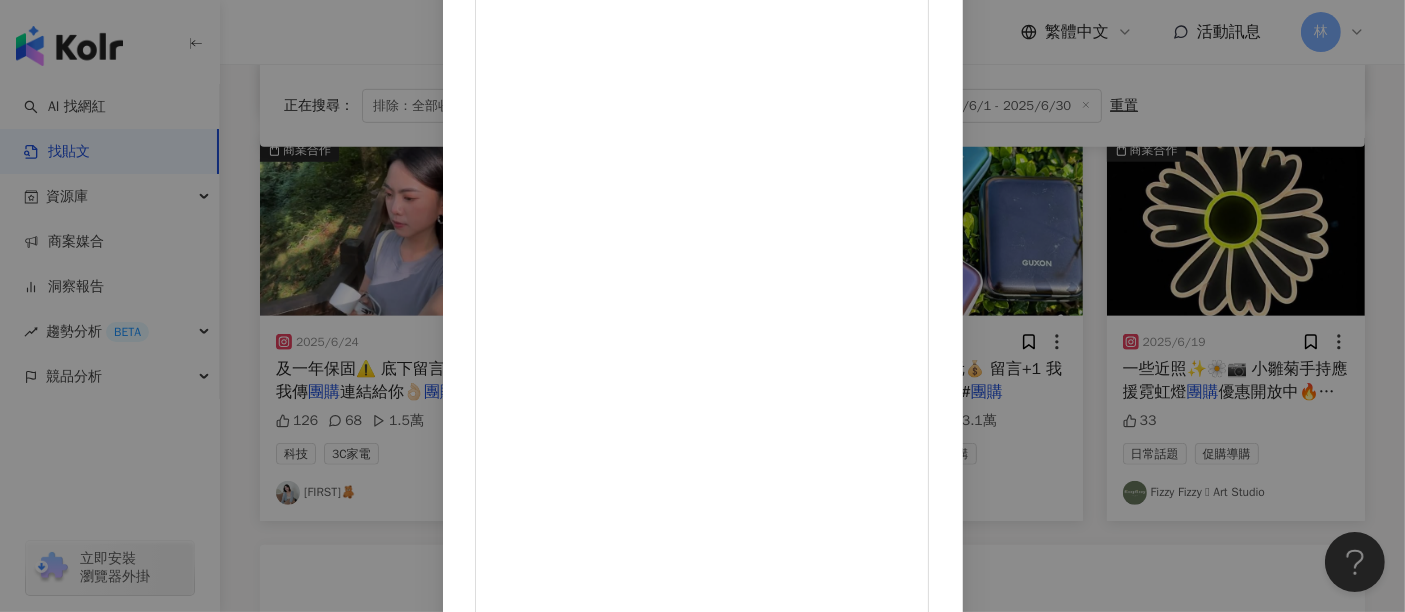 click on "[PERSON] [DATE] 史上最小一萬安培行充
❶五種顏色（銀金黑紫藍）
❷清楚標示wh，可帶上飛機
❸體積小，重量178g
❹自帶兩條線，支援22.5w快充
💰重點是價格不到$[PRICE]💰
留言+1 我傳連結給你們❤️
#團購 348 153 3.1萬 查看原始貼文" at bounding box center (702, 306) 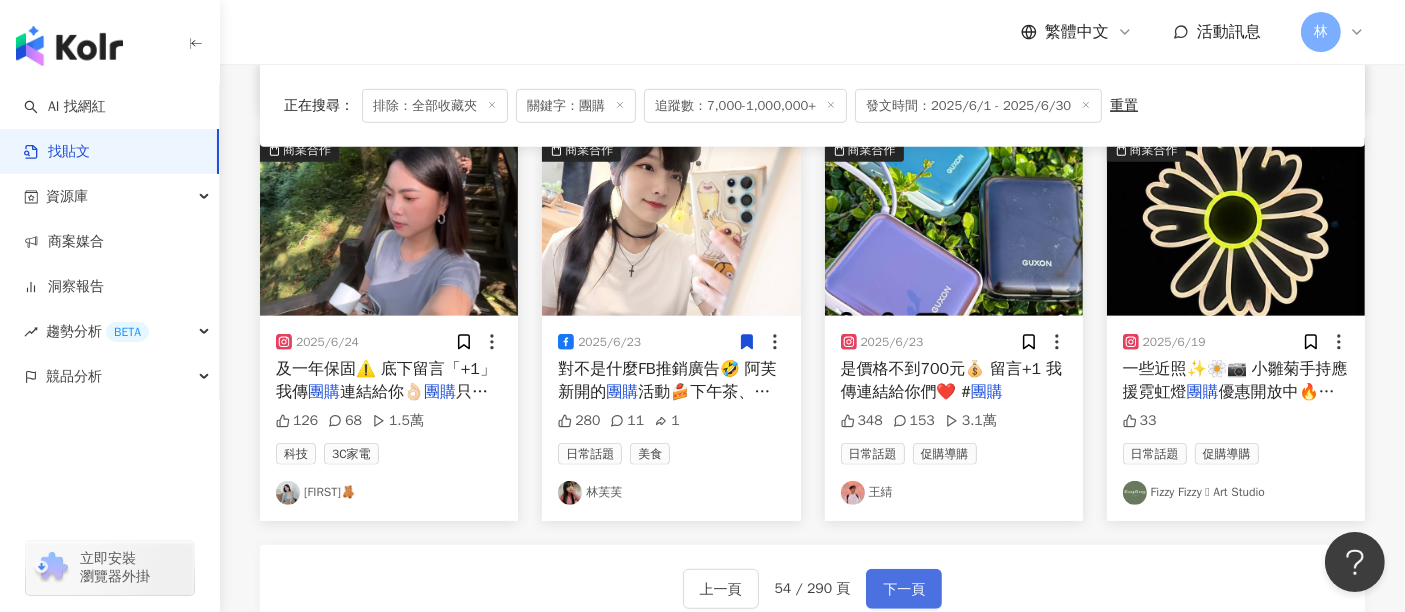 click on "下一頁" at bounding box center [904, 590] 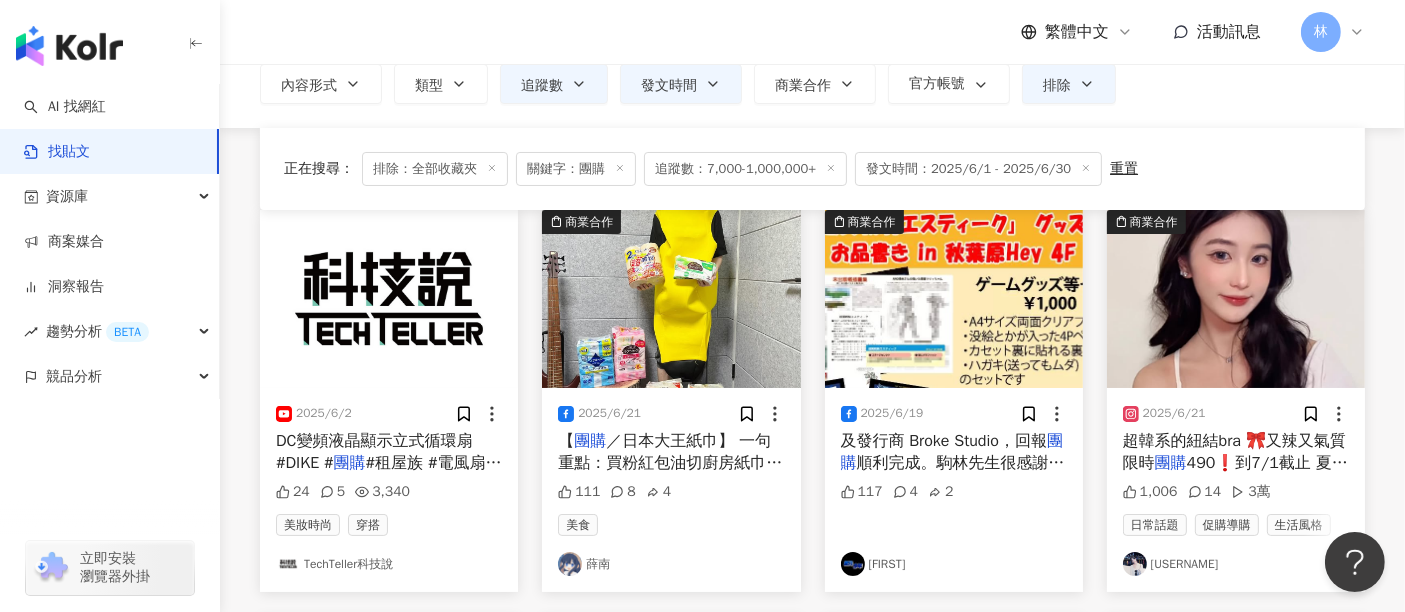 scroll, scrollTop: 240, scrollLeft: 0, axis: vertical 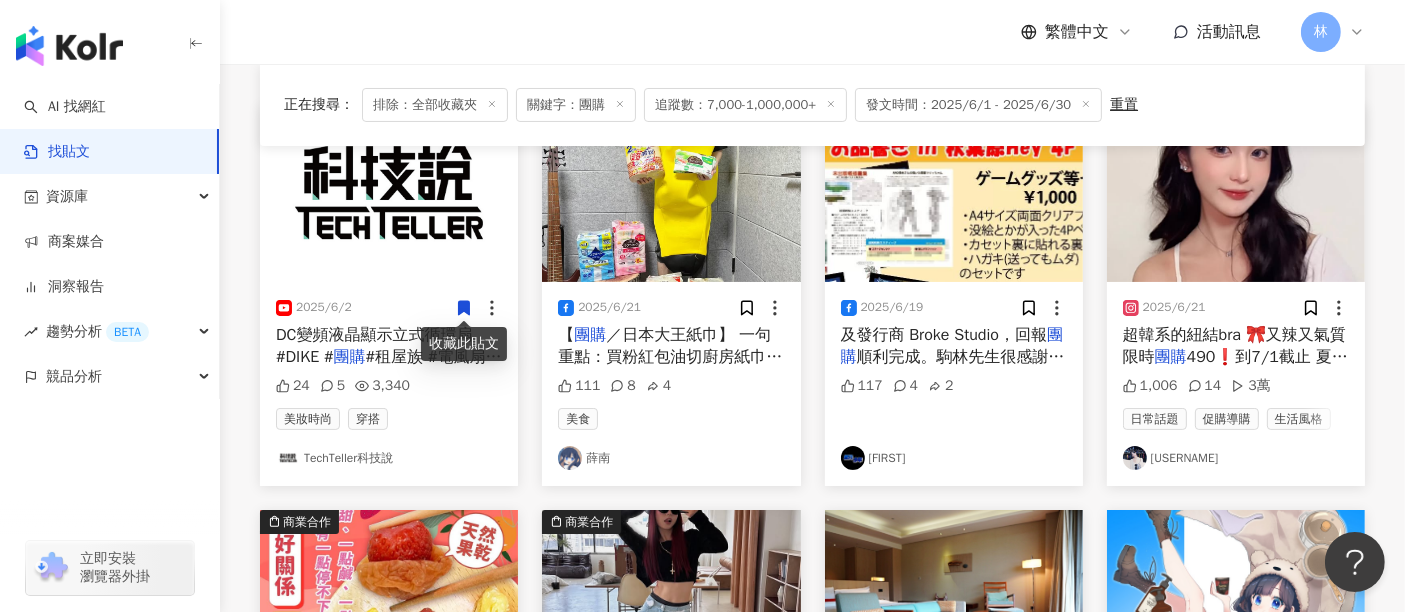 click at bounding box center (389, 193) 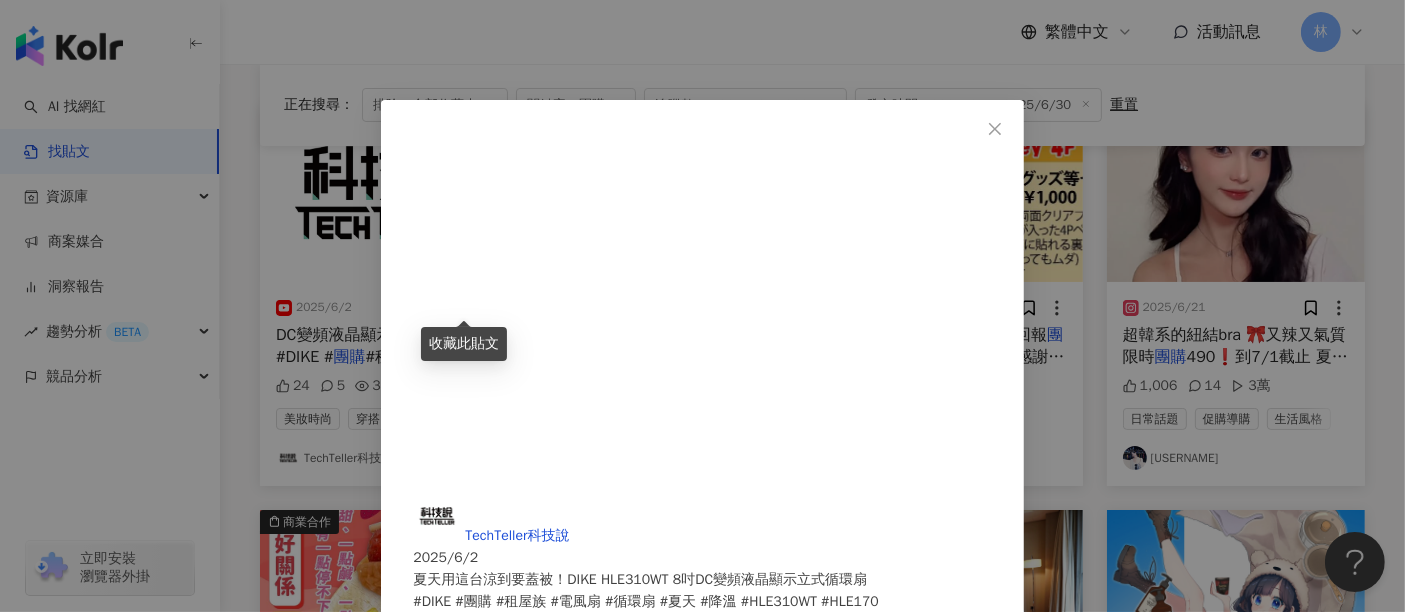 scroll, scrollTop: 14, scrollLeft: 0, axis: vertical 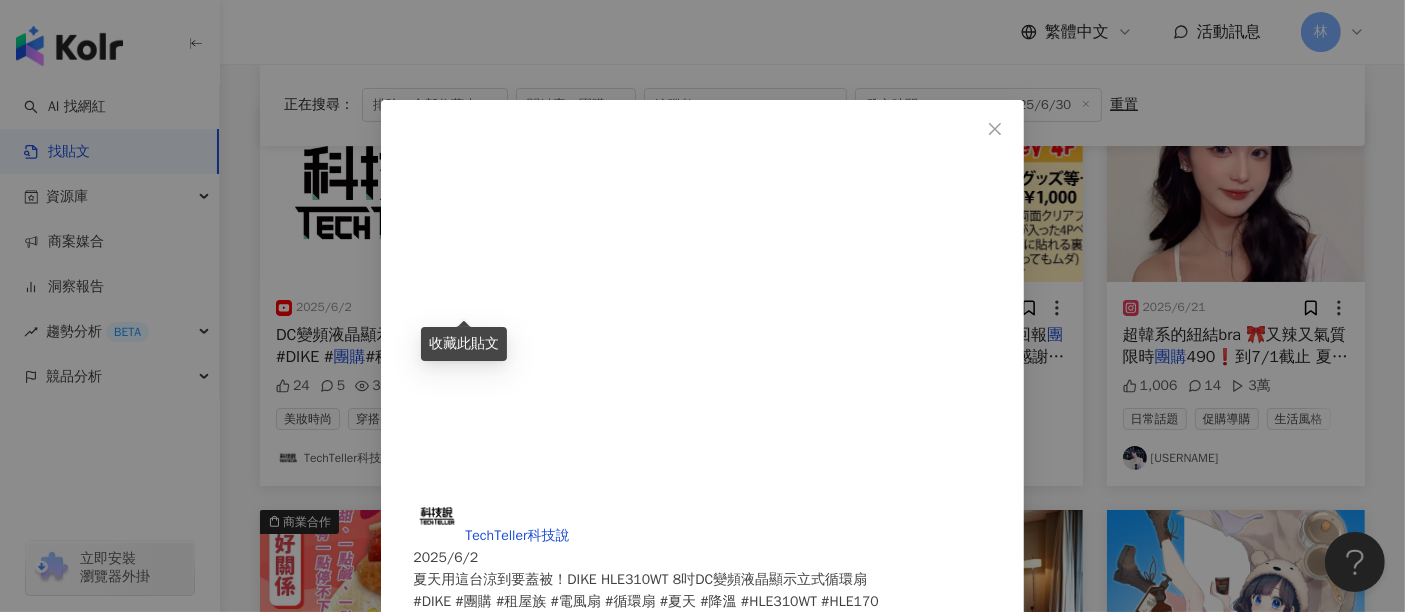 drag, startPoint x: 996, startPoint y: 300, endPoint x: 818, endPoint y: 293, distance: 178.13759 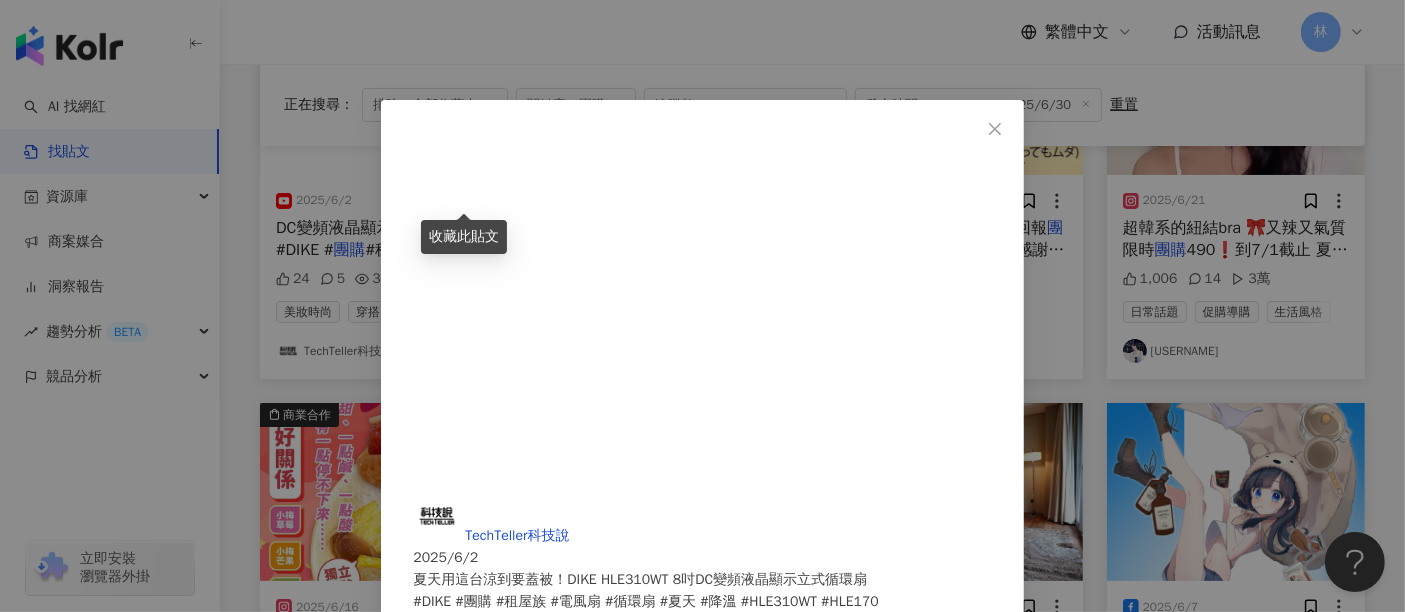scroll, scrollTop: 129, scrollLeft: 0, axis: vertical 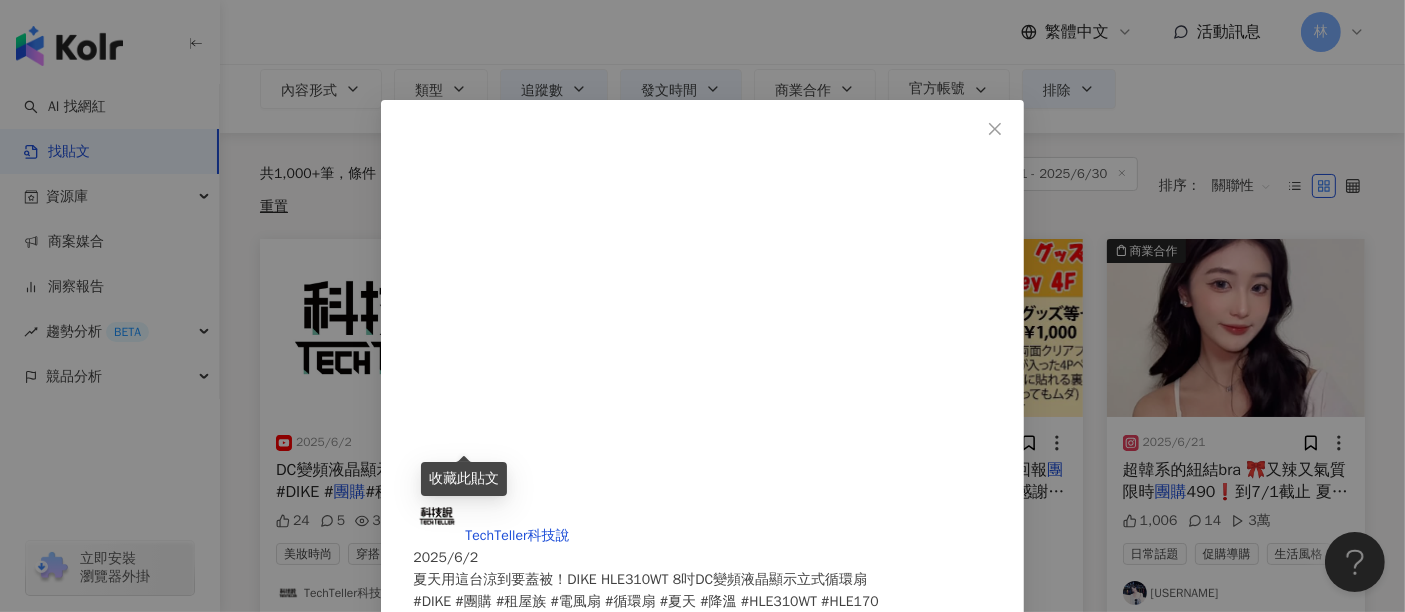 click on "查看原始貼文" at bounding box center [455, 711] 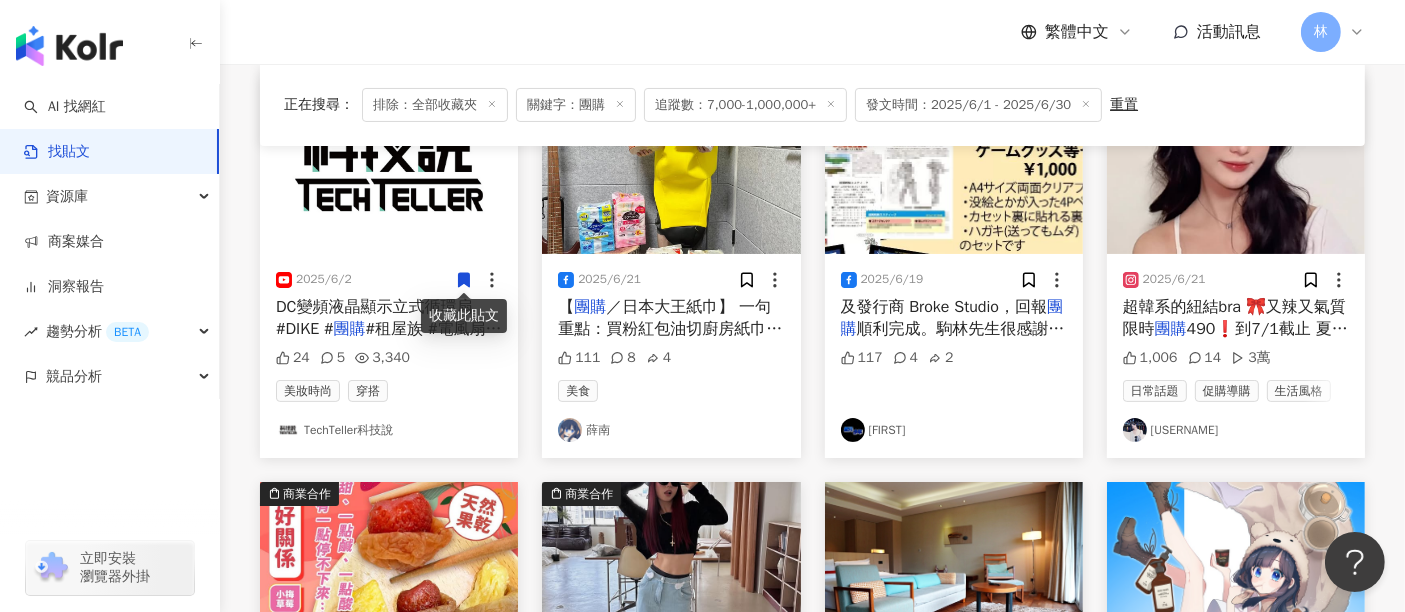 scroll, scrollTop: 240, scrollLeft: 0, axis: vertical 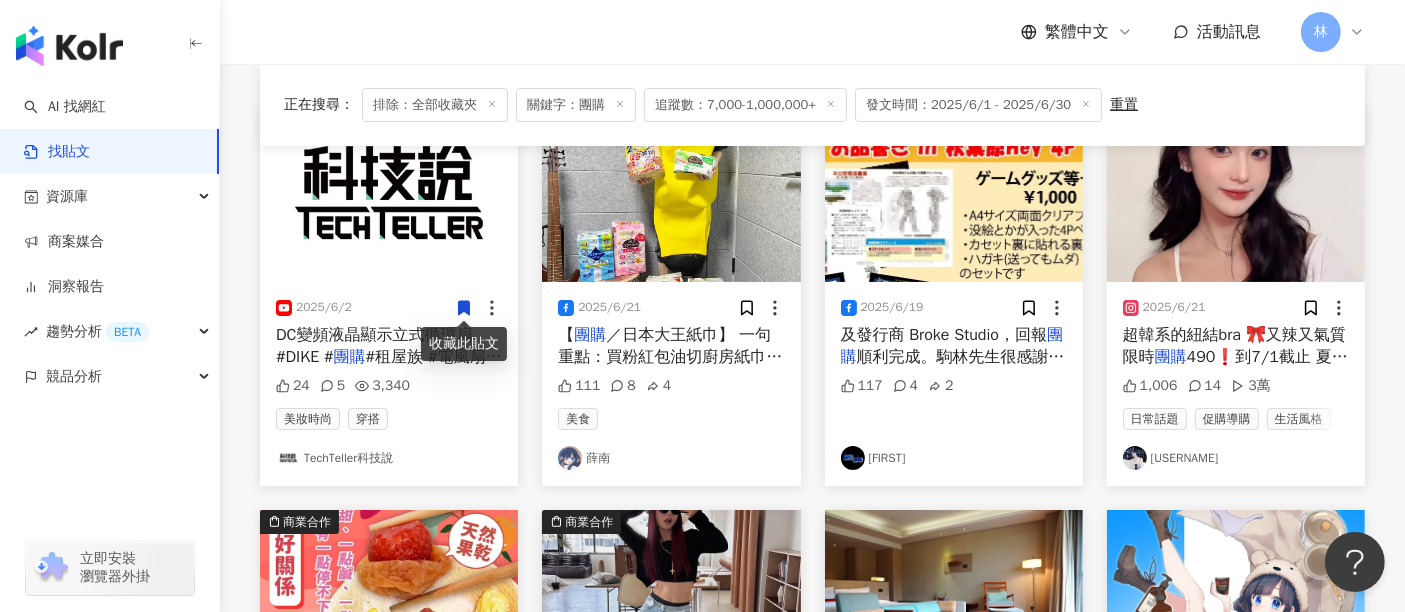 click at bounding box center [1236, 193] 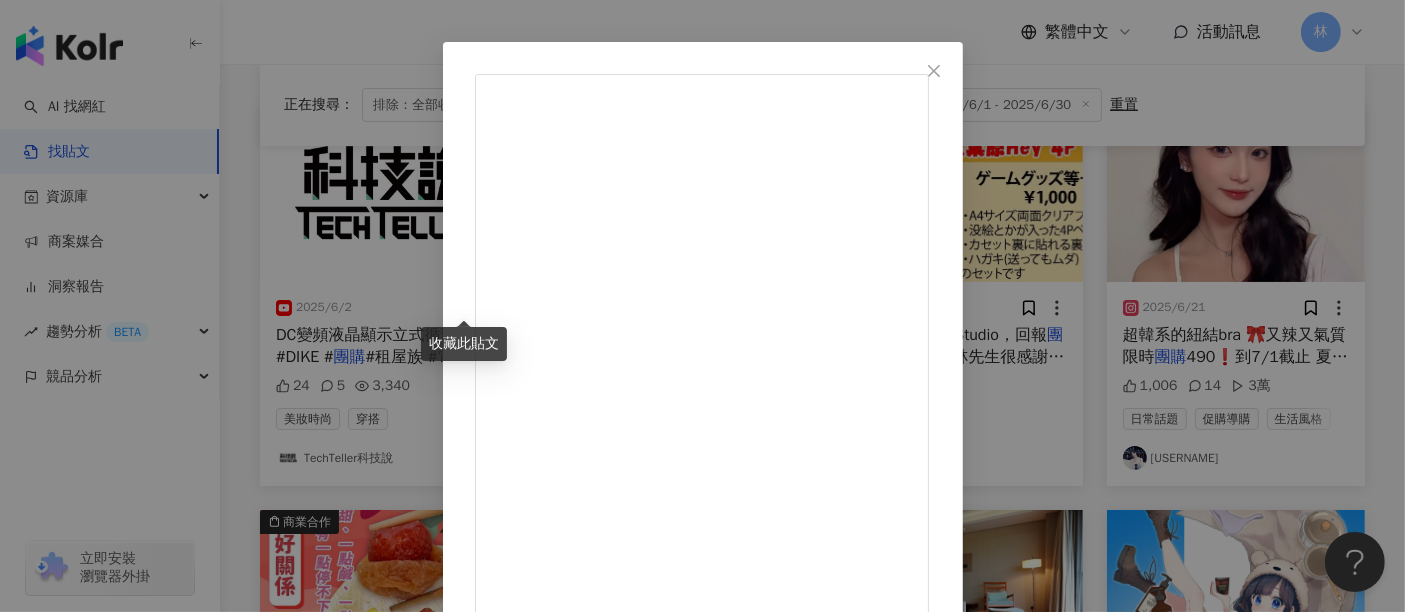 scroll, scrollTop: 88, scrollLeft: 0, axis: vertical 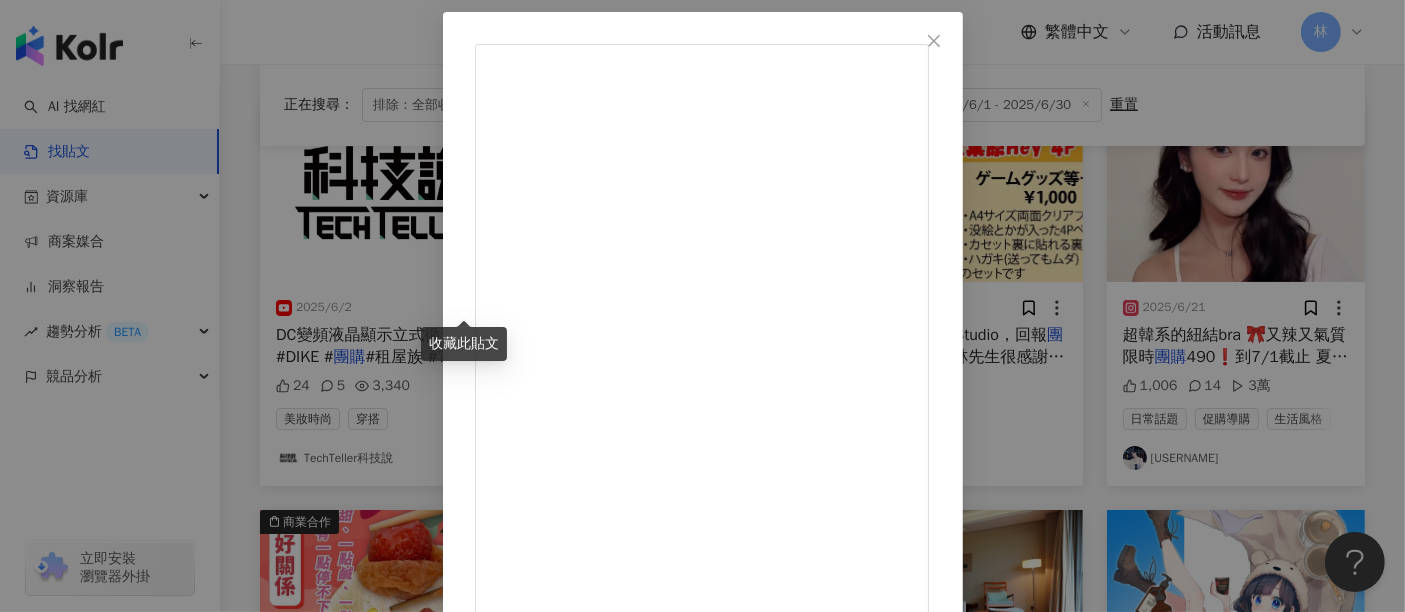 click on "[USERNAME]" at bounding box center (566, 676) 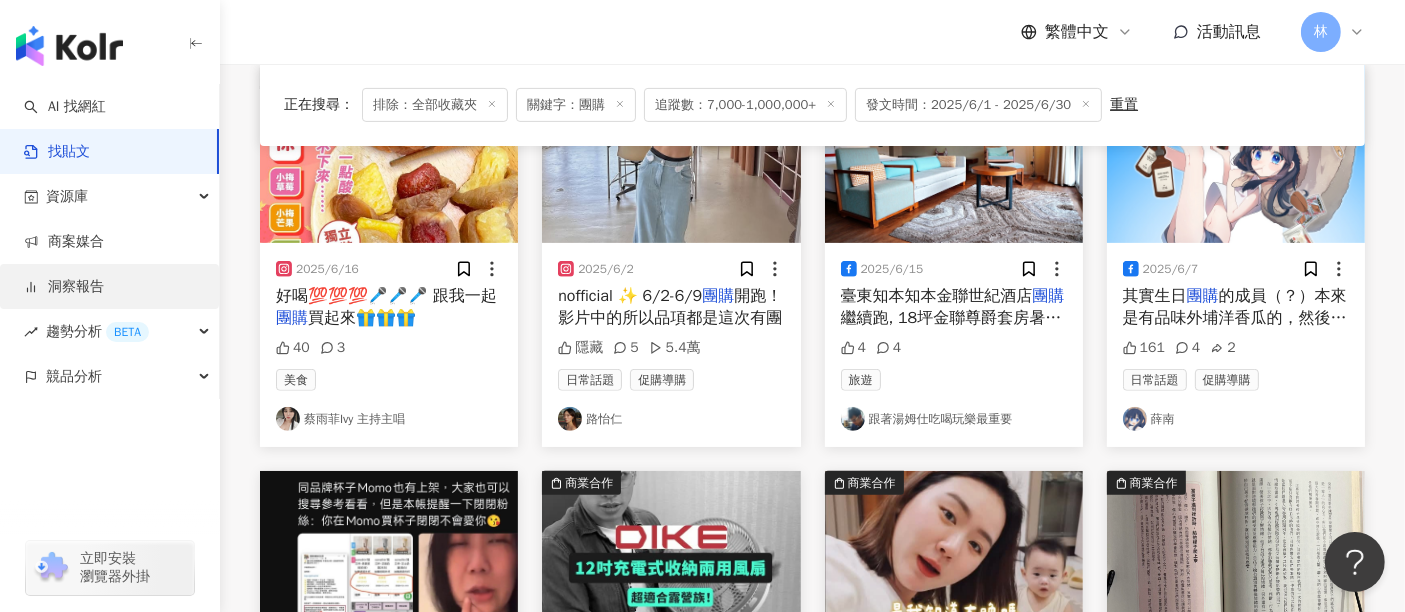 scroll, scrollTop: 574, scrollLeft: 0, axis: vertical 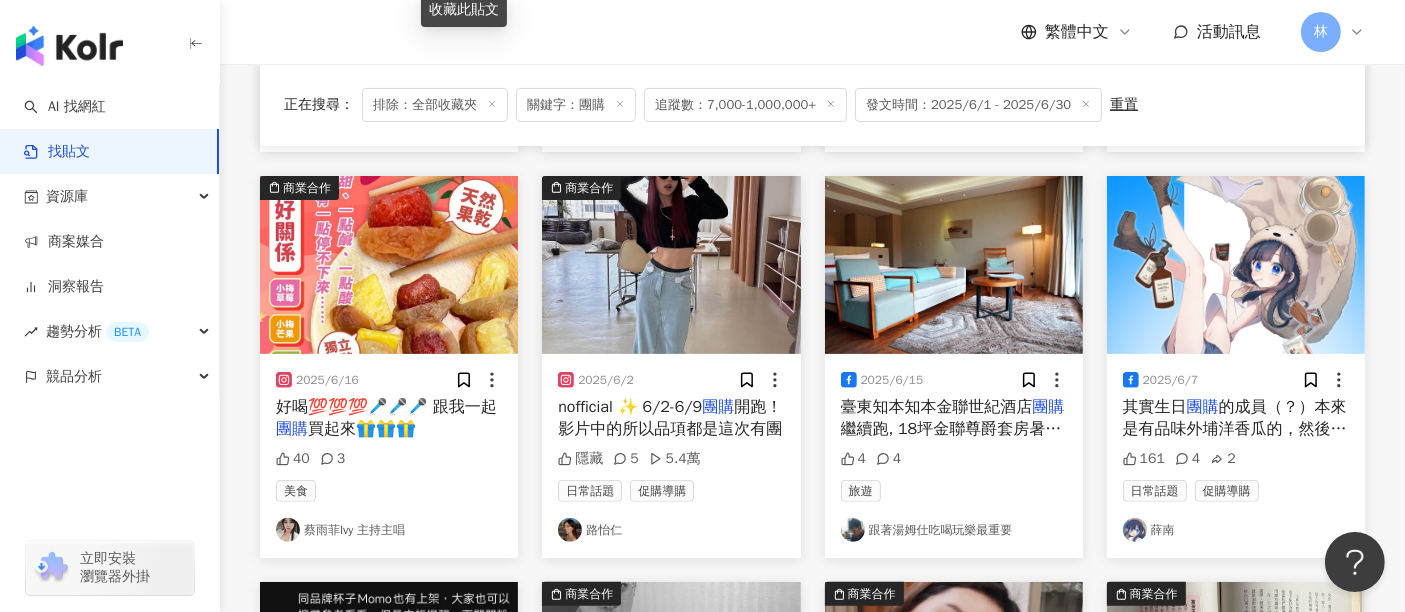 click at bounding box center (671, 265) 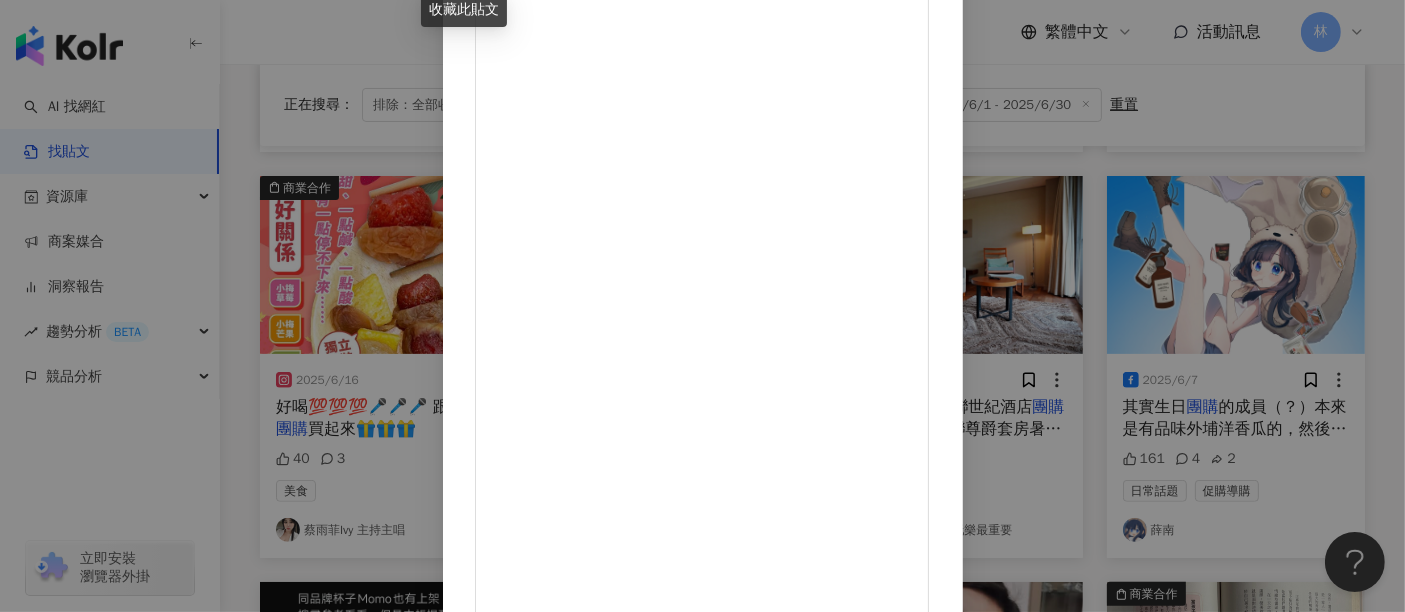 scroll, scrollTop: 260, scrollLeft: 0, axis: vertical 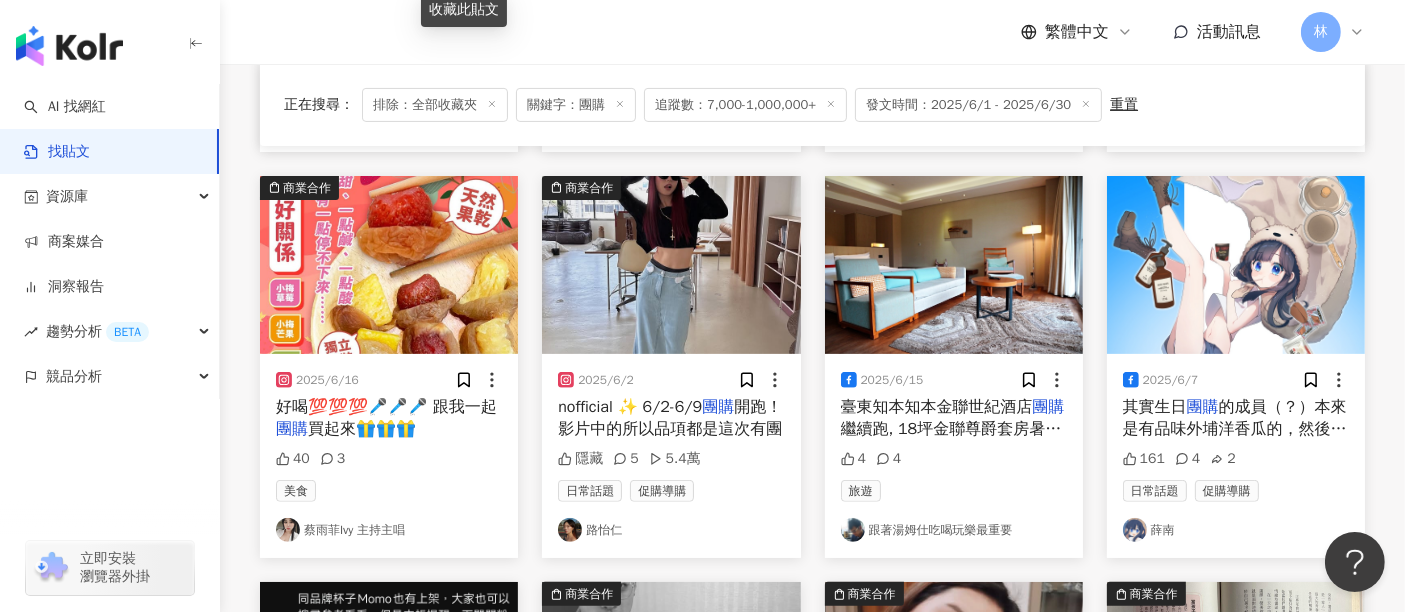 click at bounding box center (954, 265) 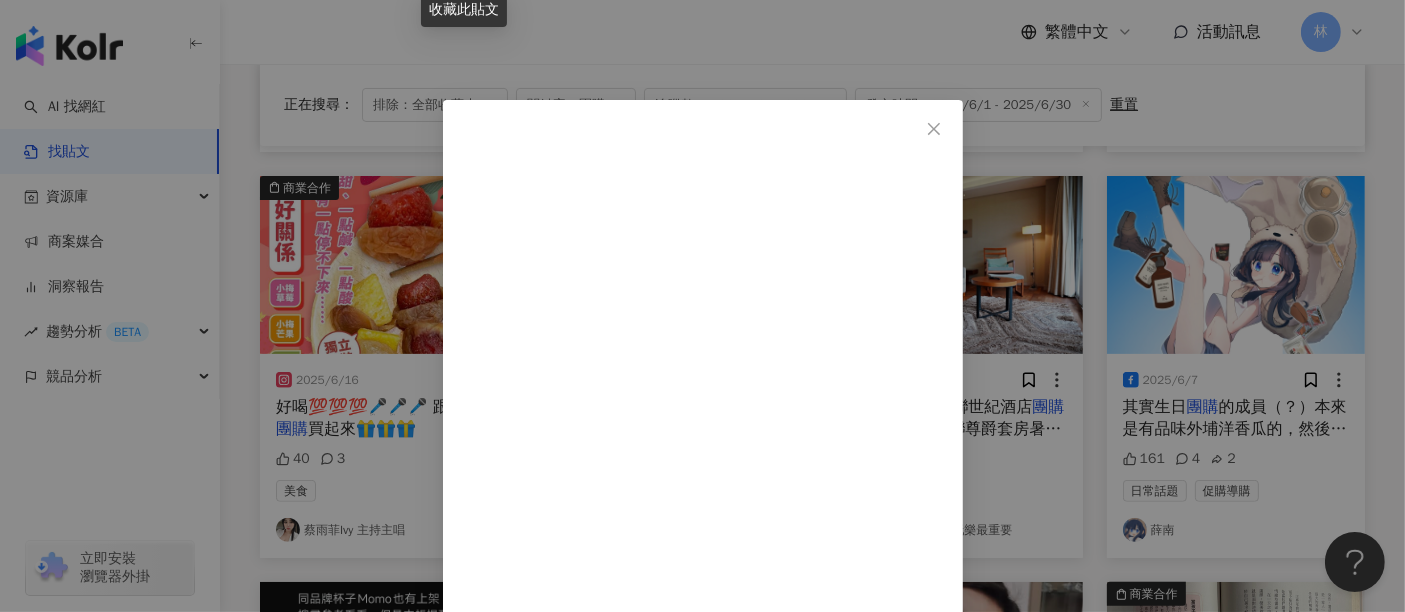 drag, startPoint x: 984, startPoint y: 305, endPoint x: 1002, endPoint y: 247, distance: 60.728905 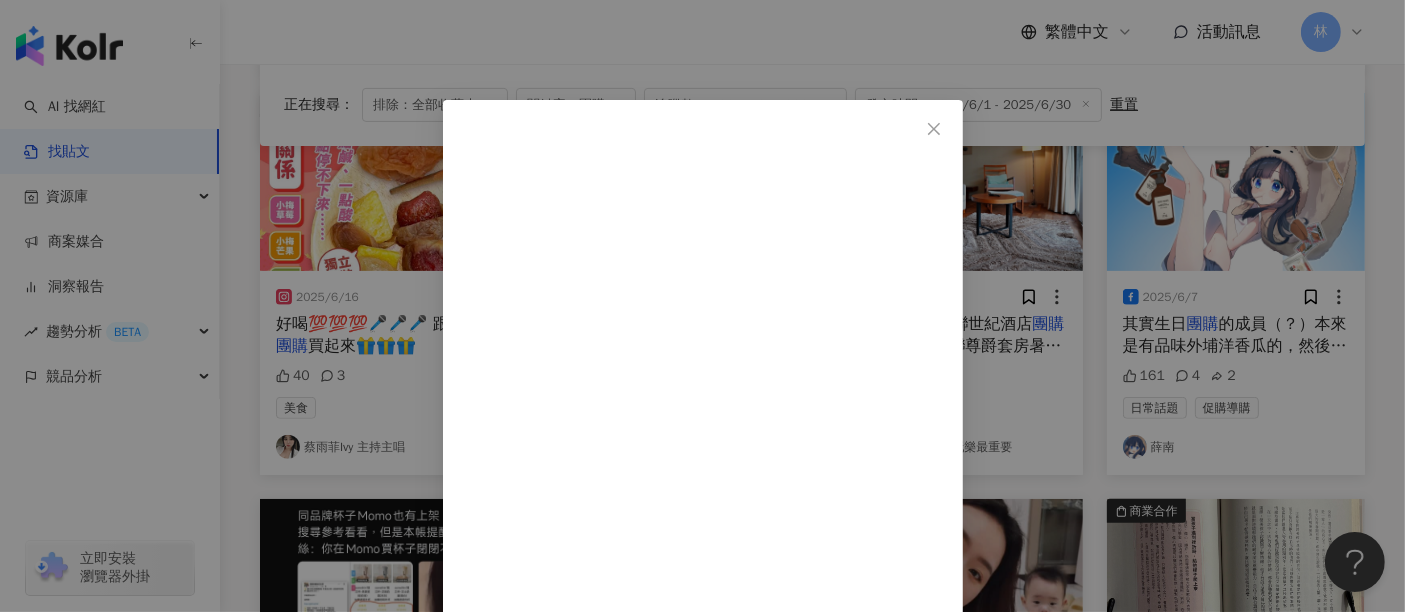 scroll, scrollTop: 685, scrollLeft: 0, axis: vertical 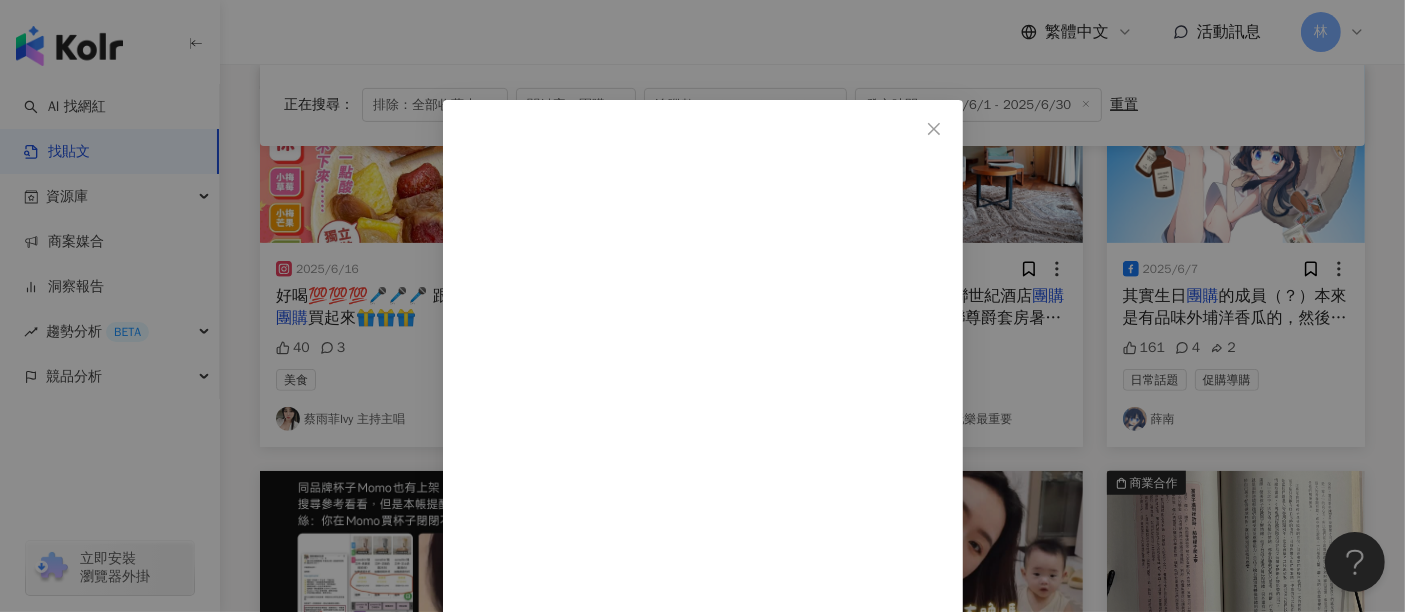 click on "跟著湯姆仕吃喝玩樂最重要 [DATE] [CITY]知本知本金聯世紀酒店
團購繼續跑,
18坪金聯尊爵套房暑假繼續平日不加價, 一泊兩食 5499起 ,
還有最適合家庭客的山水尊爵家庭房,
4人包含晚餐跟早餐每晚只要8499起 4 4 查看原始貼文" at bounding box center (702, 306) 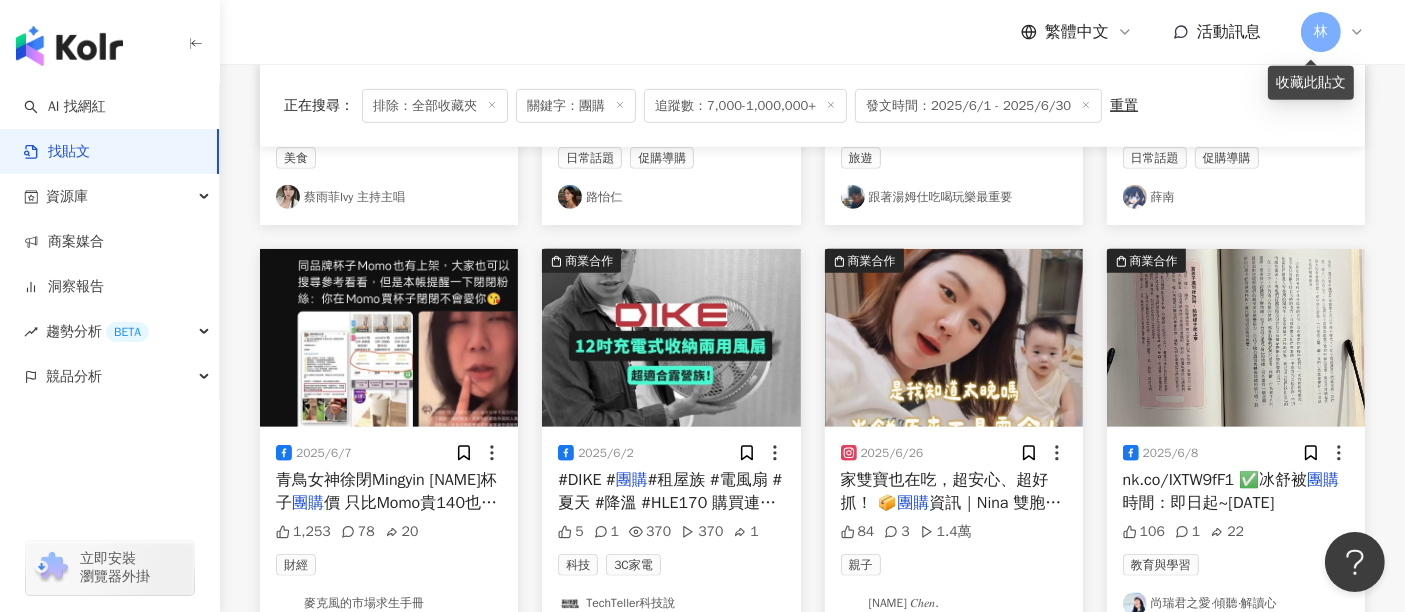 scroll, scrollTop: 1018, scrollLeft: 0, axis: vertical 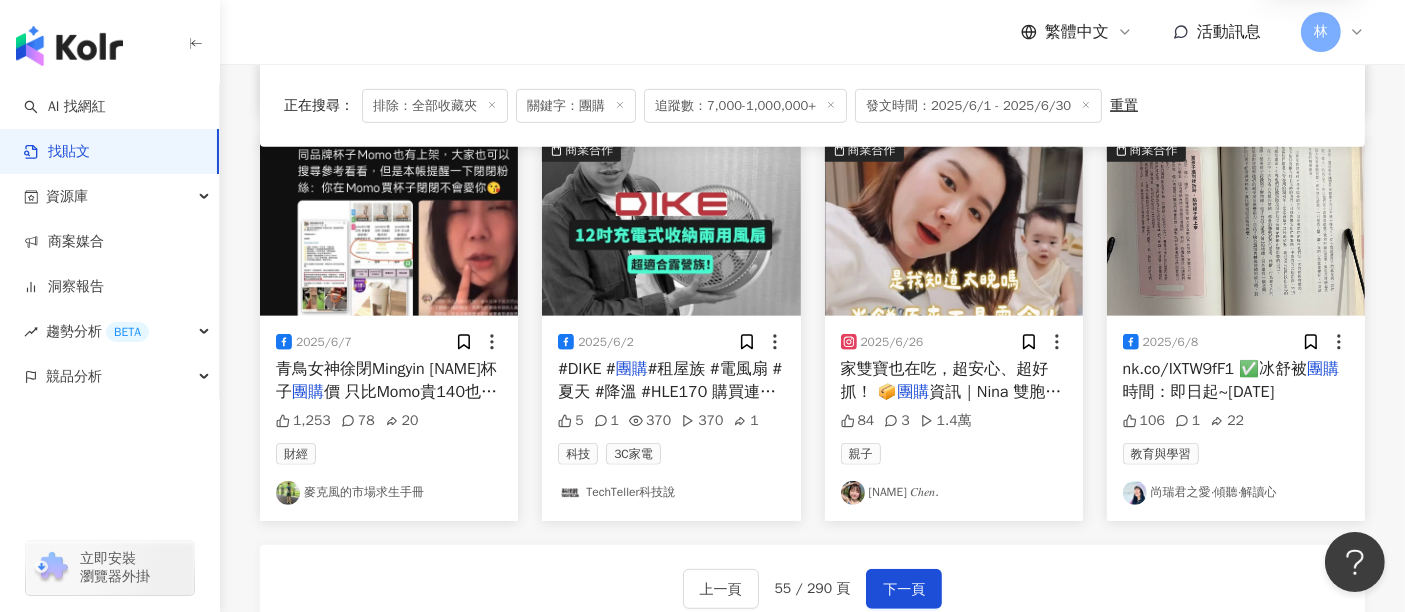 click at bounding box center [389, 227] 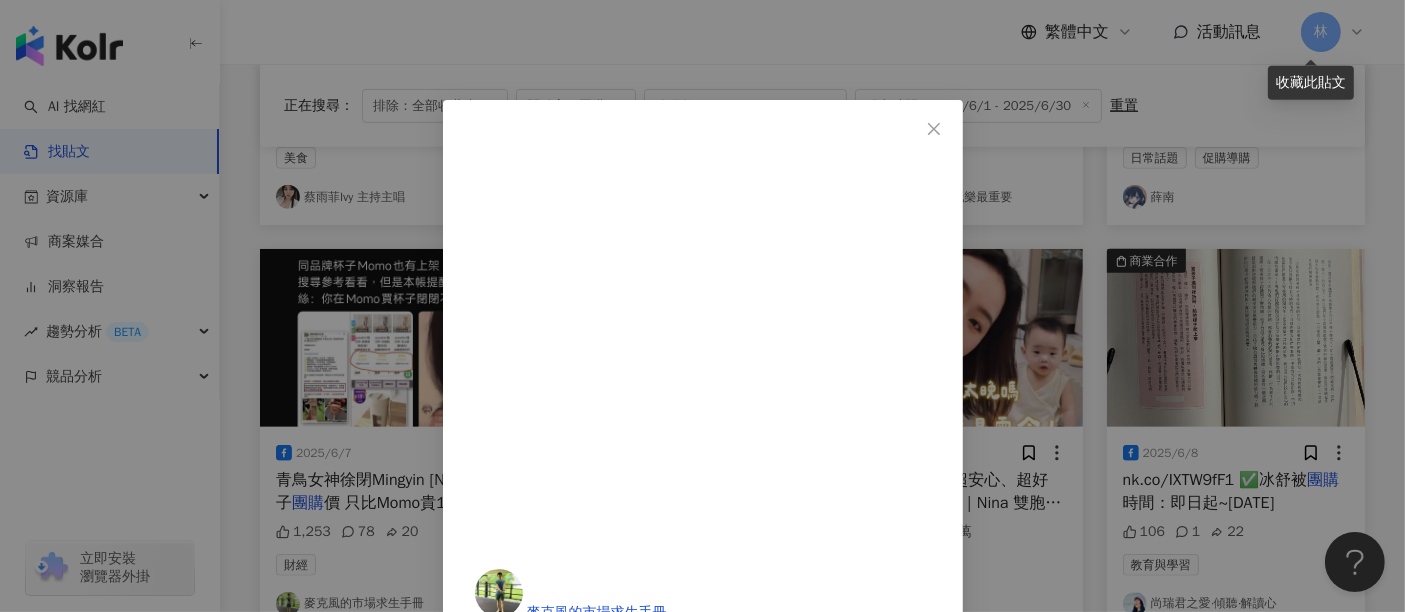 scroll, scrollTop: 1018, scrollLeft: 0, axis: vertical 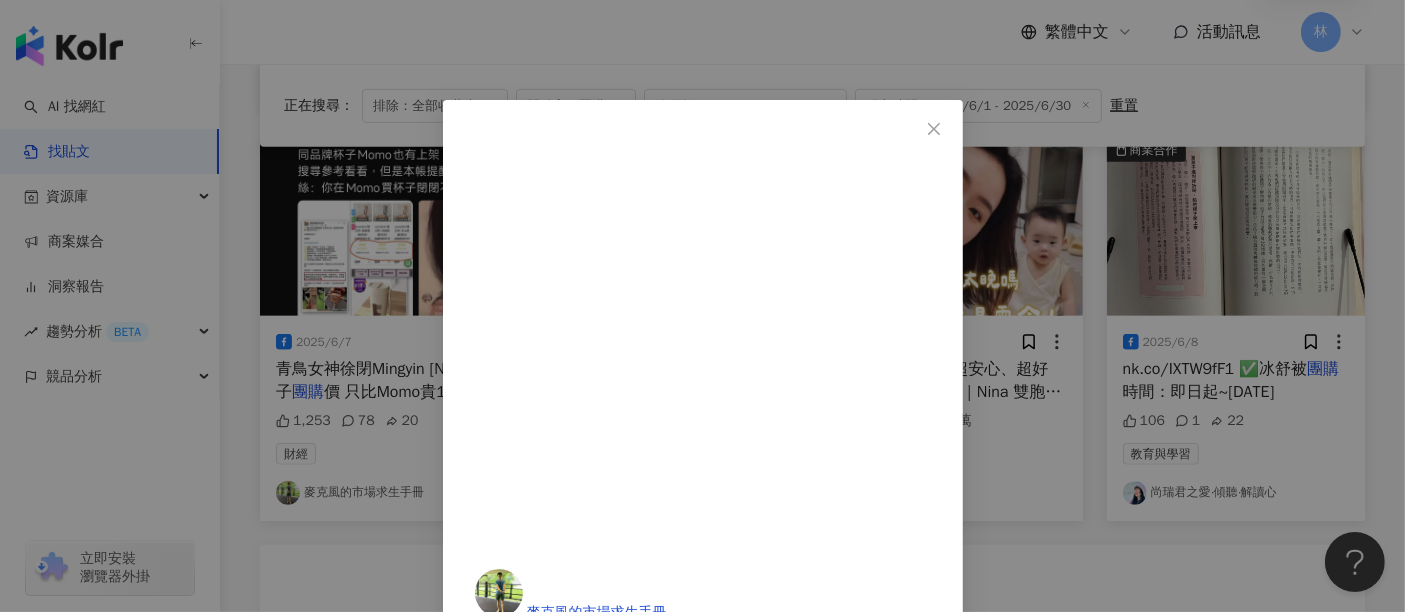 drag, startPoint x: 846, startPoint y: 364, endPoint x: 739, endPoint y: 285, distance: 133.00375 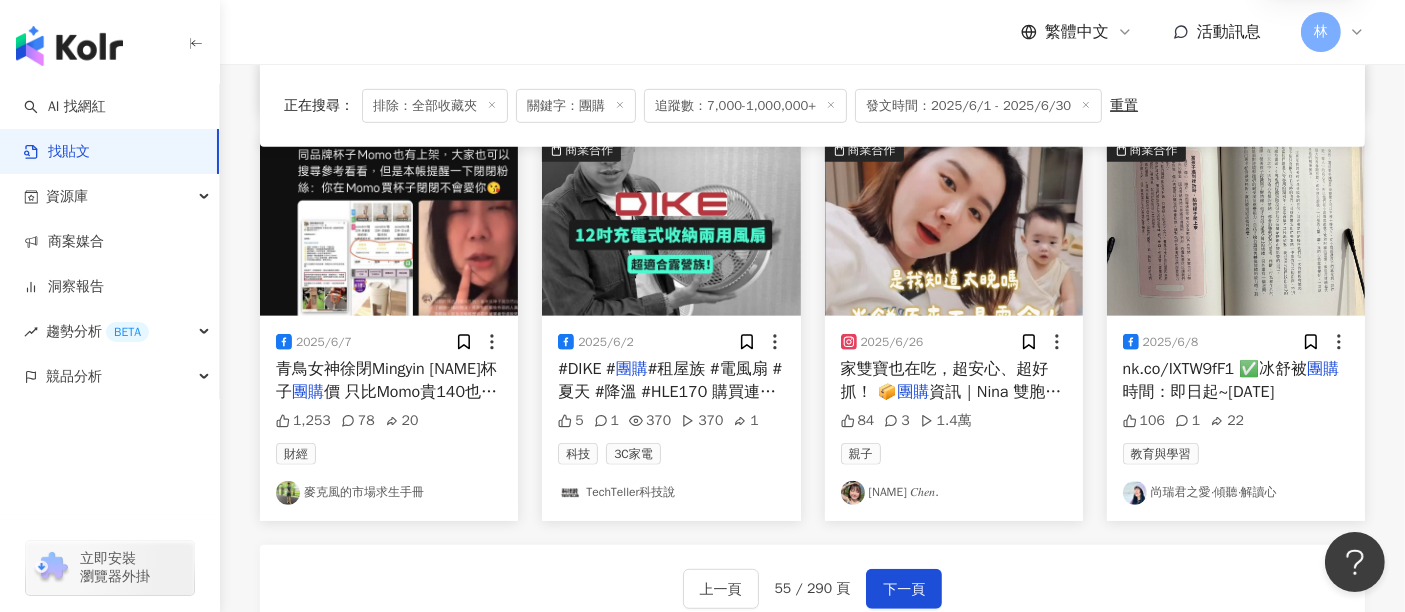 click at bounding box center [389, 227] 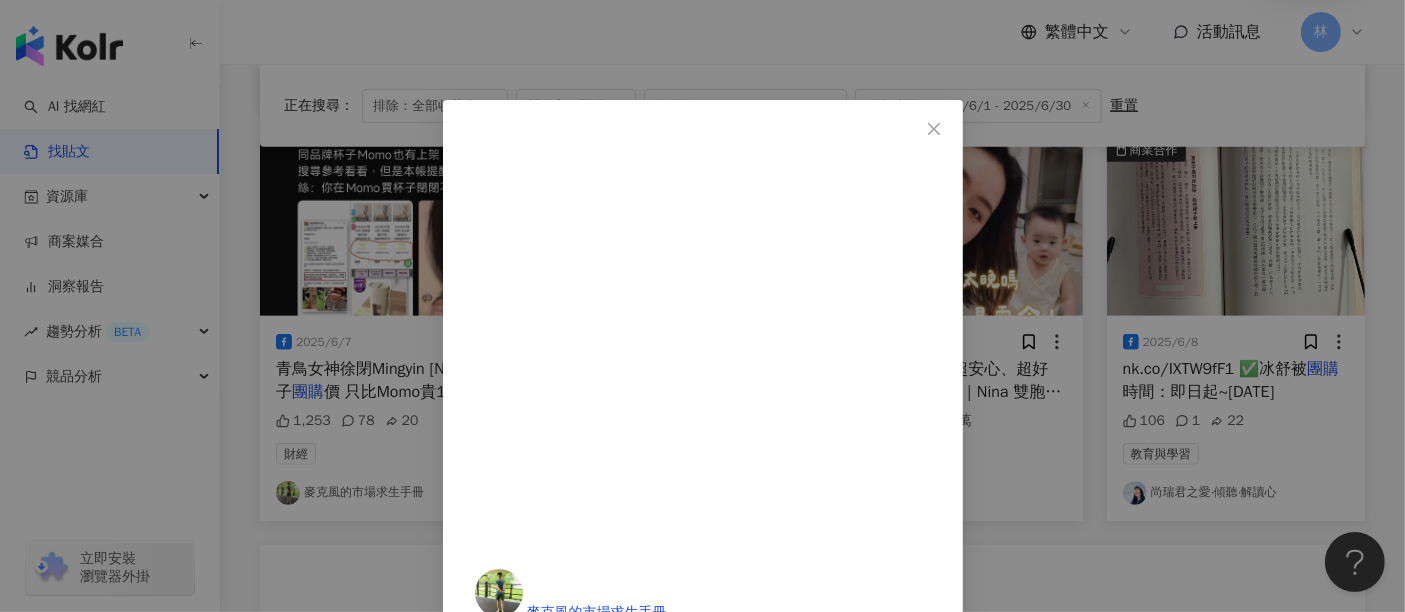 drag, startPoint x: 903, startPoint y: 374, endPoint x: 941, endPoint y: 377, distance: 38.118237 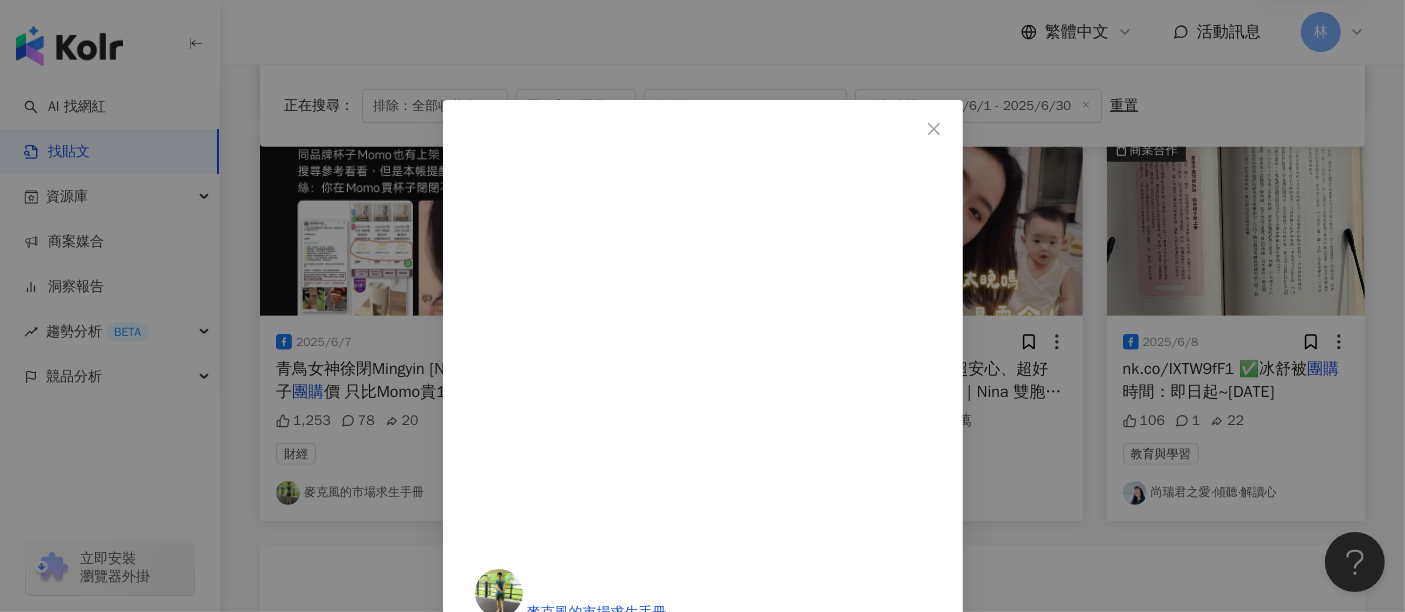 drag, startPoint x: 941, startPoint y: 377, endPoint x: 915, endPoint y: 379, distance: 26.076809 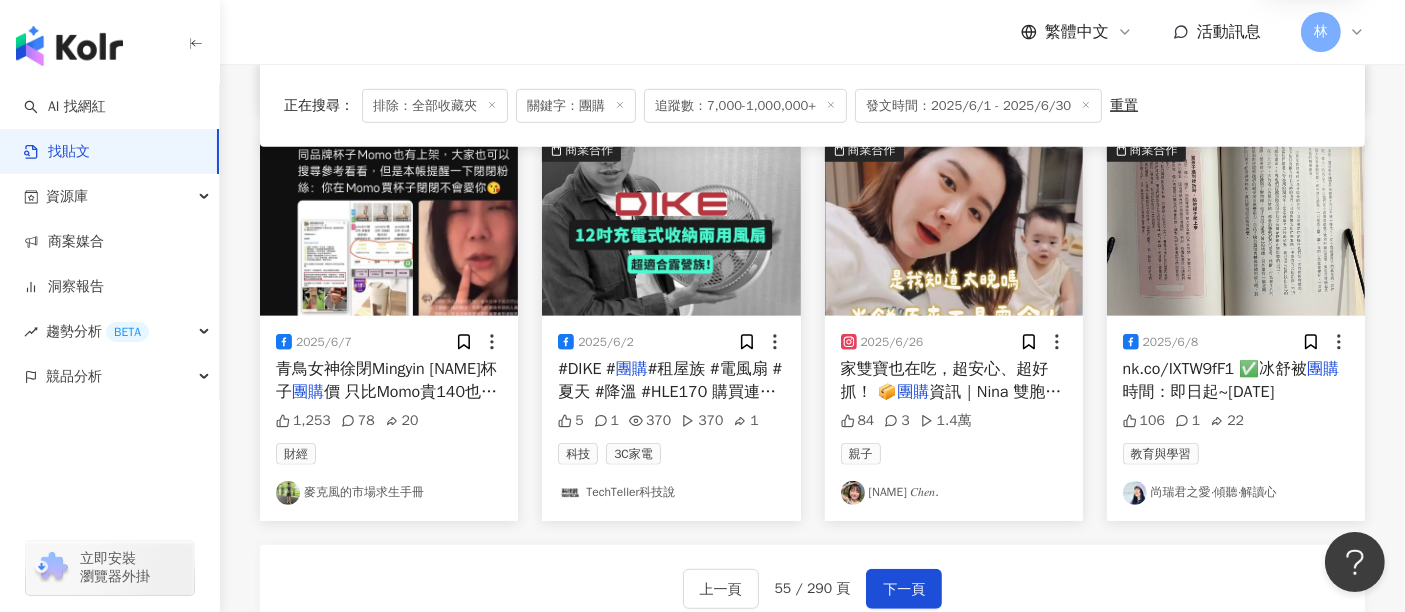 click at bounding box center [671, 227] 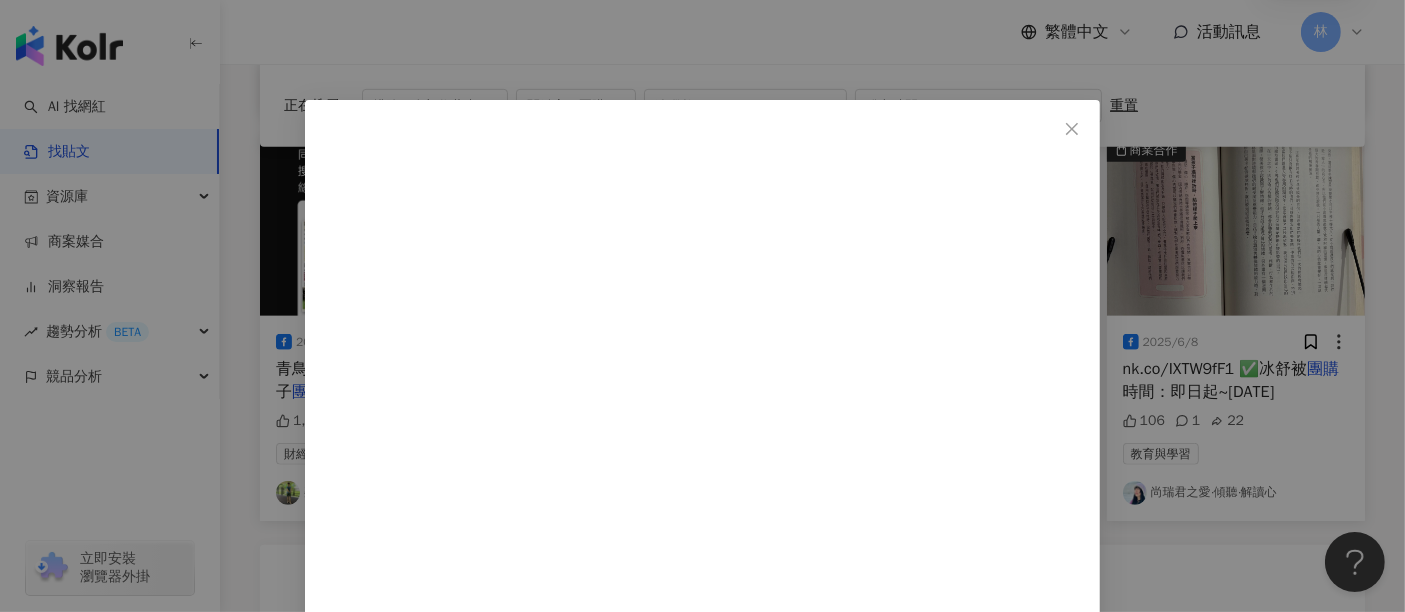 click on "TechTeller科技說 2025/6/2  #DIKE #團購 #租屋族 #電風扇 #夏天 #降溫 #HLE170
購買連結 👉 https://lihi1.me/aHuKh
Dike這款電風扇真的露營族福音，可收納摺疊成非常小的大小，重點是它的風量一點也不弱！ 趕快點擊連結買起來吧！ 5 1 370 370 1 查看原始貼文" at bounding box center (702, 306) 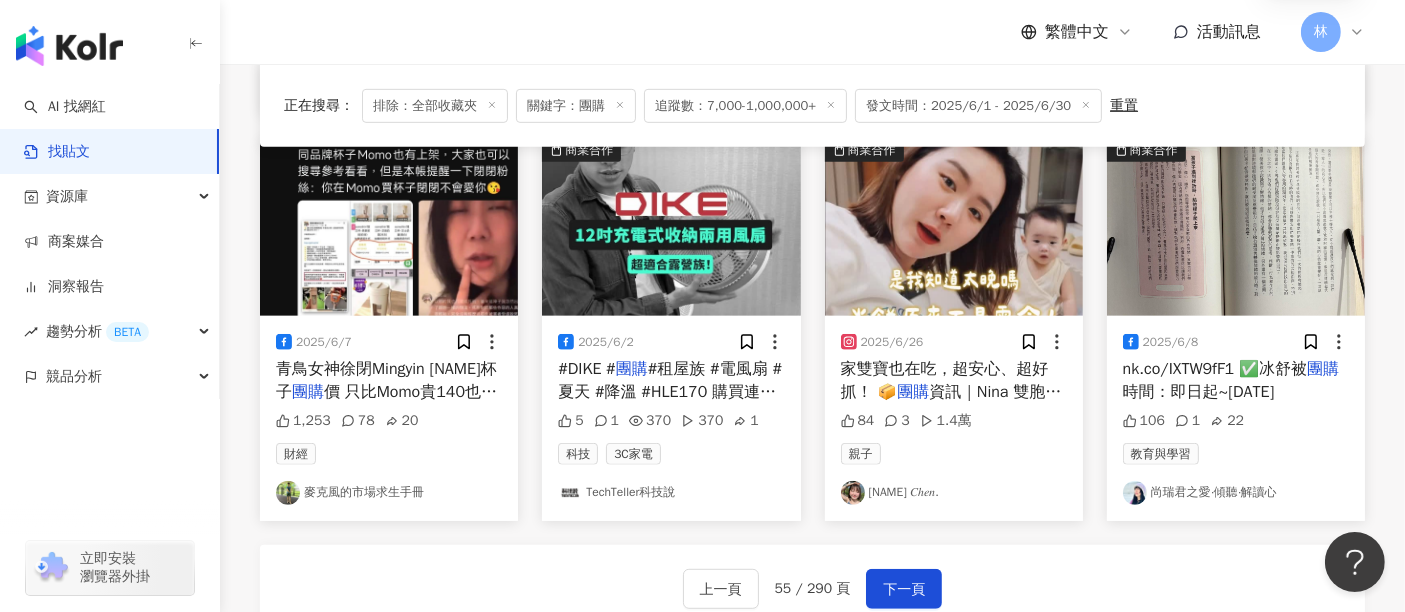 click at bounding box center [671, 227] 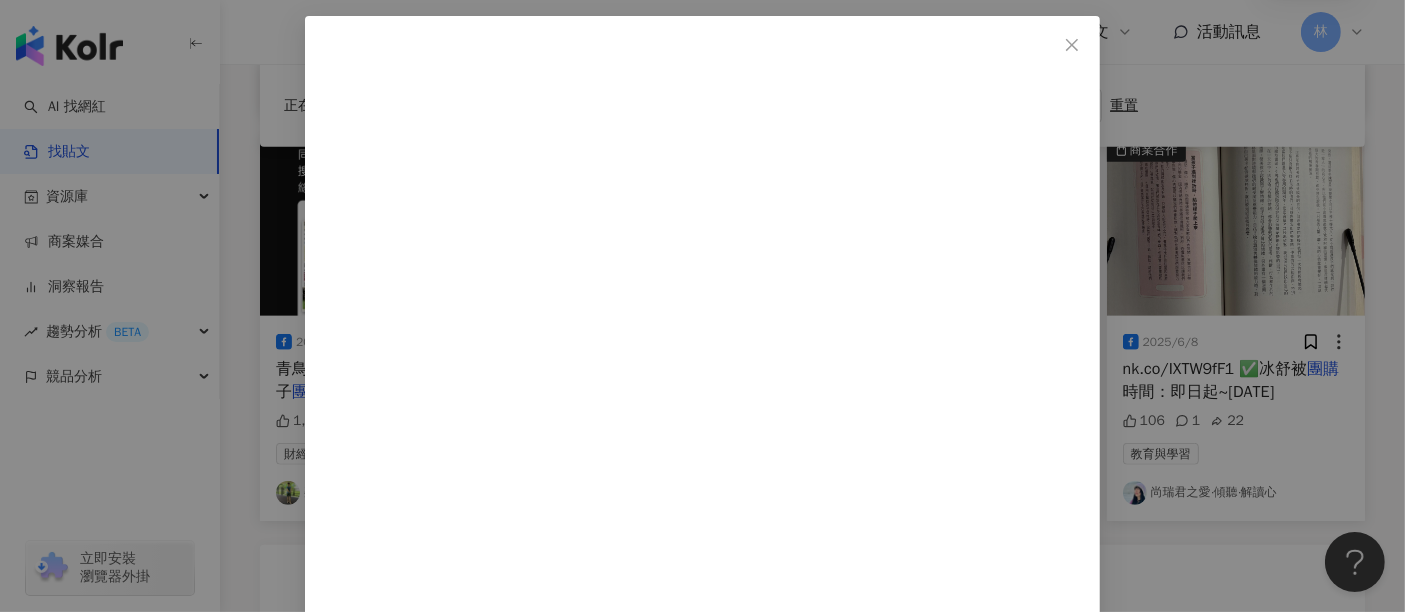 scroll, scrollTop: 207, scrollLeft: 0, axis: vertical 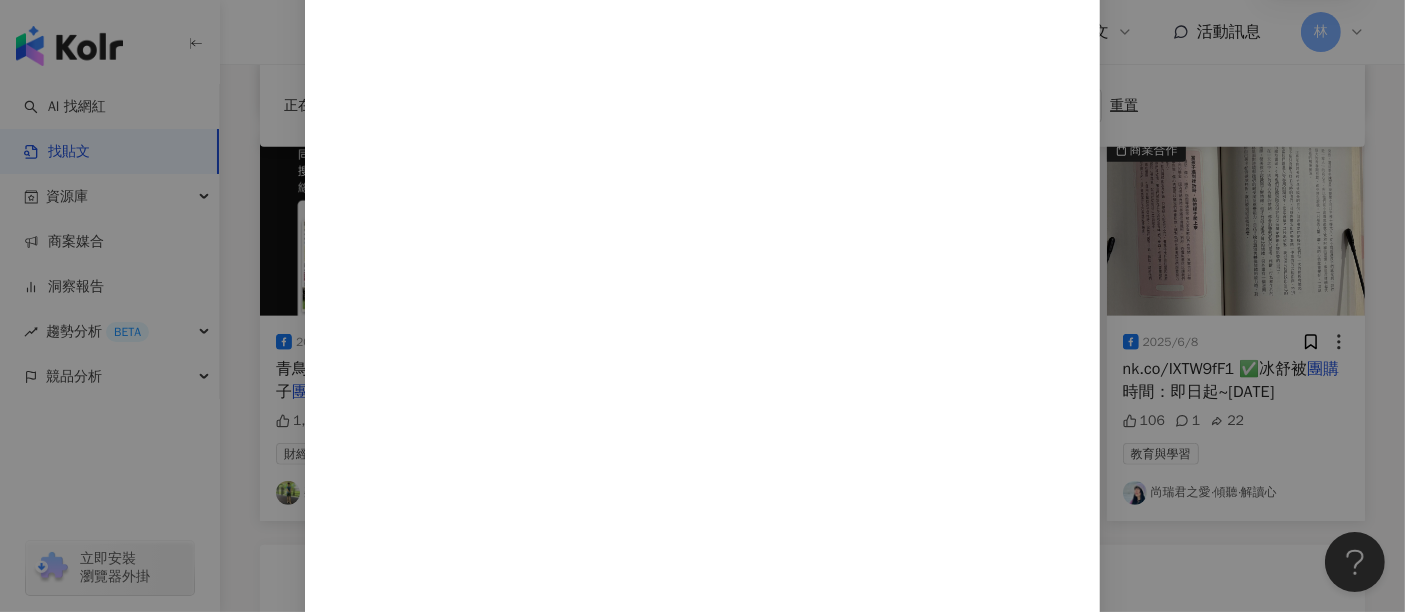 click on "TechTeller科技說 2025/6/2  #DIKE #團購 #租屋族 #電風扇 #夏天 #降溫 #HLE170
購買連結 👉 https://lihi1.me/aHuKh
Dike這款電風扇真的露營族福音，可收納摺疊成非常小的大小，重點是它的風量一點也不弱！ 趕快點擊連結買起來吧！ 5 1 370 370 1 查看原始貼文" at bounding box center [702, 306] 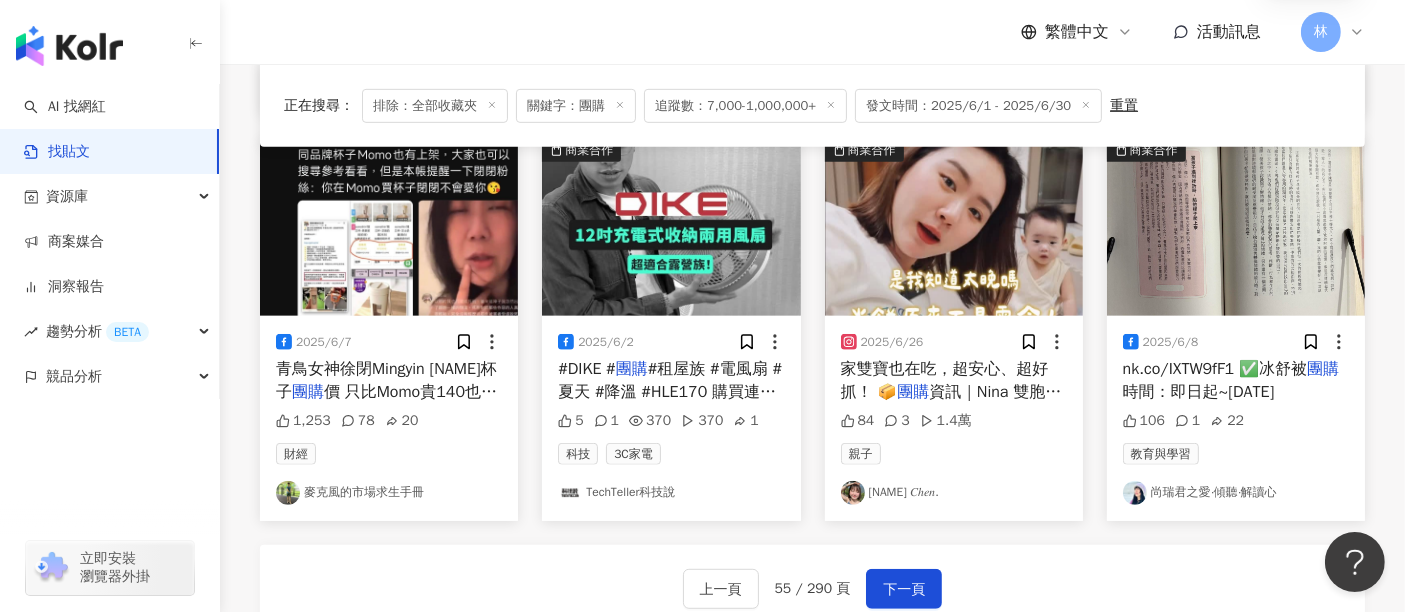 click at bounding box center (954, 227) 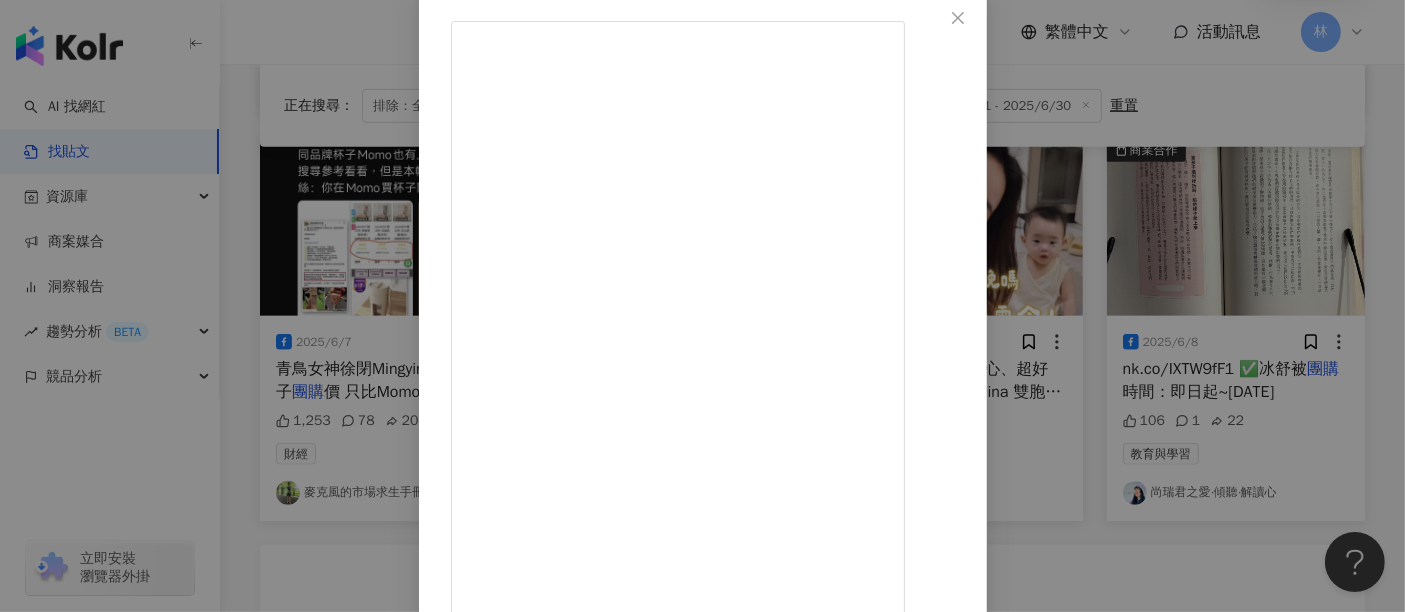 scroll, scrollTop: 222, scrollLeft: 0, axis: vertical 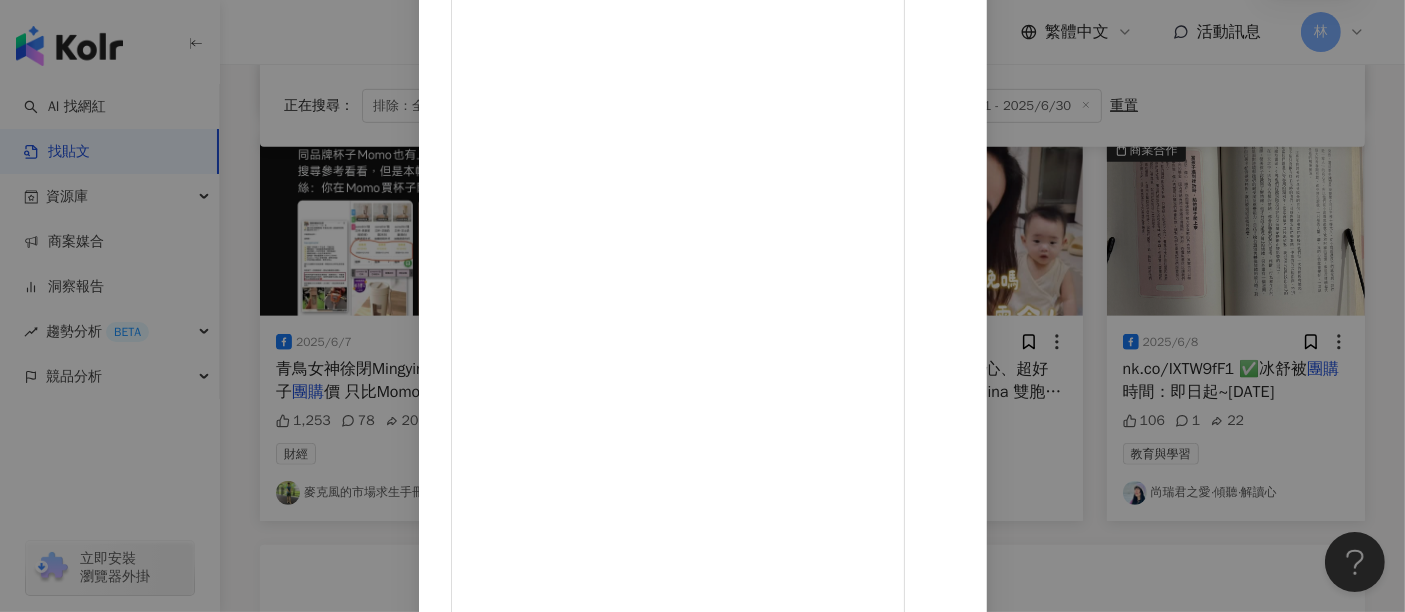 click on "查看原始貼文" at bounding box center (493, 1182) 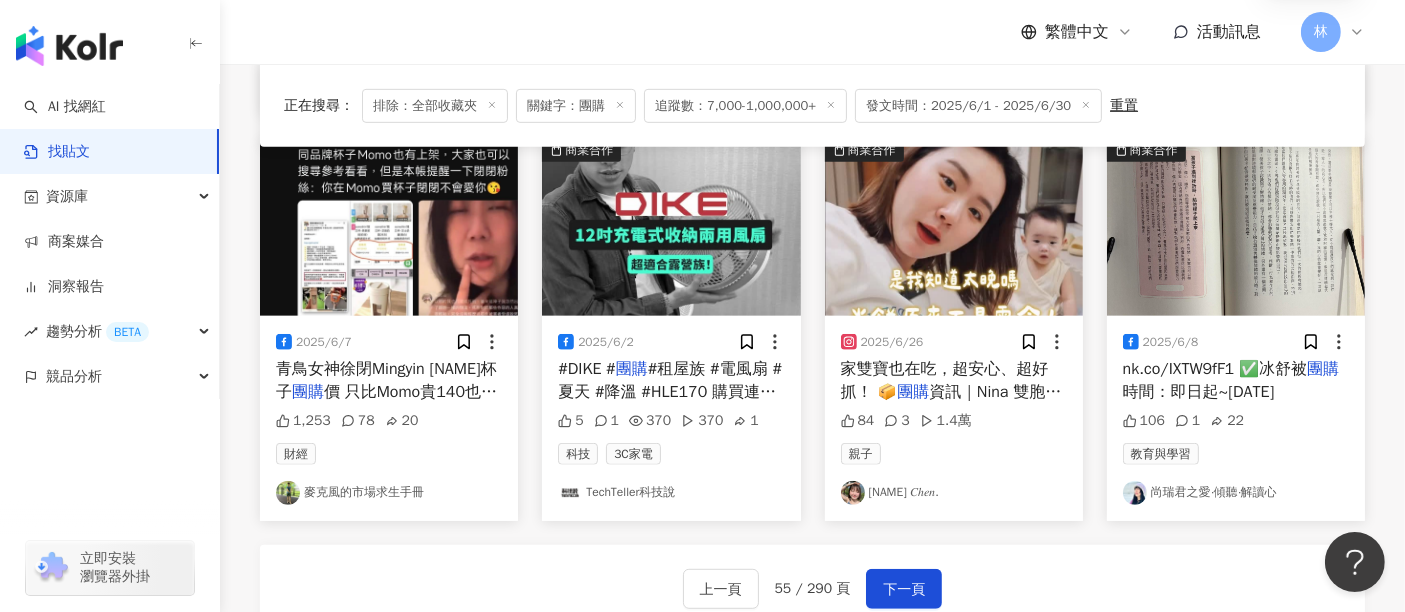click at bounding box center (1236, 227) 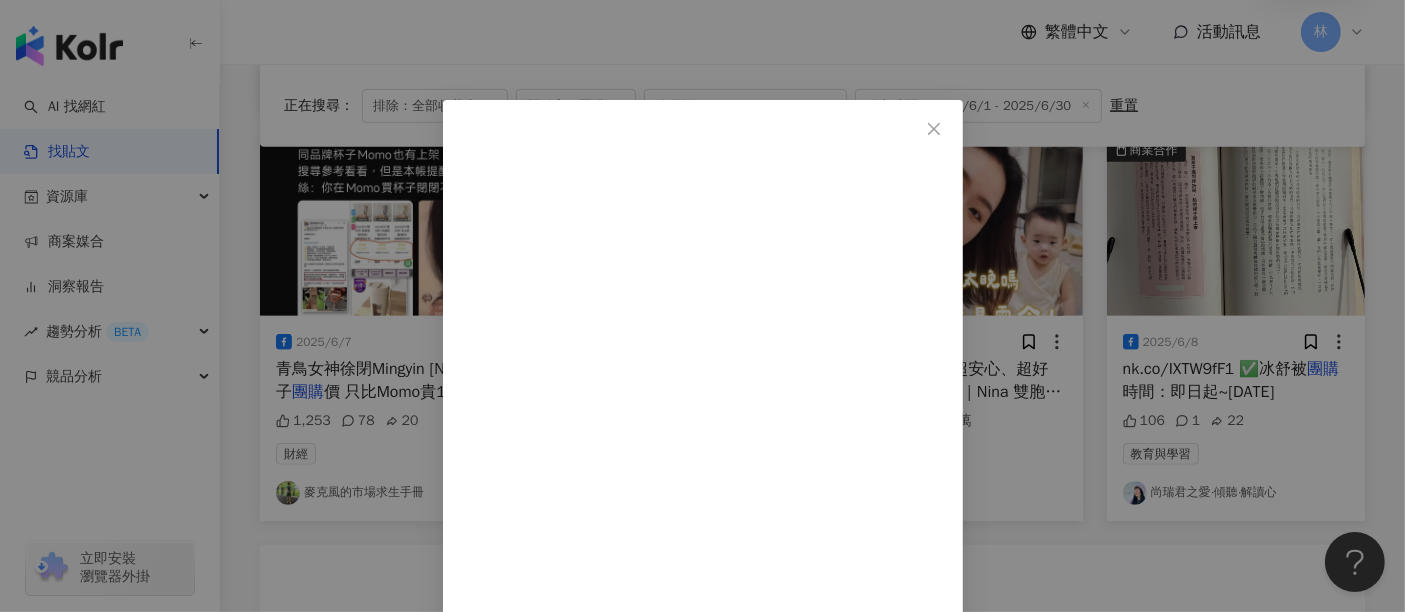 click on "尚瑞君之愛‧傾聽‧解讀心 2025/6/8 106 1 22" at bounding box center [703, 1148] 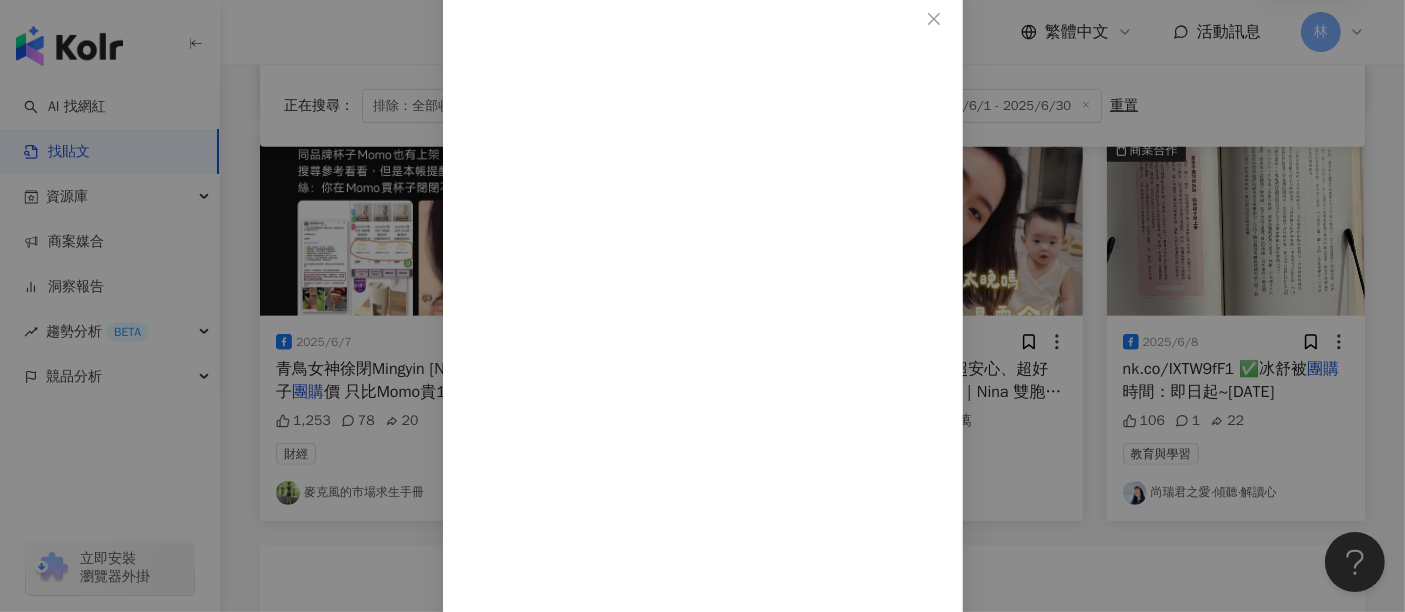scroll, scrollTop: 115, scrollLeft: 0, axis: vertical 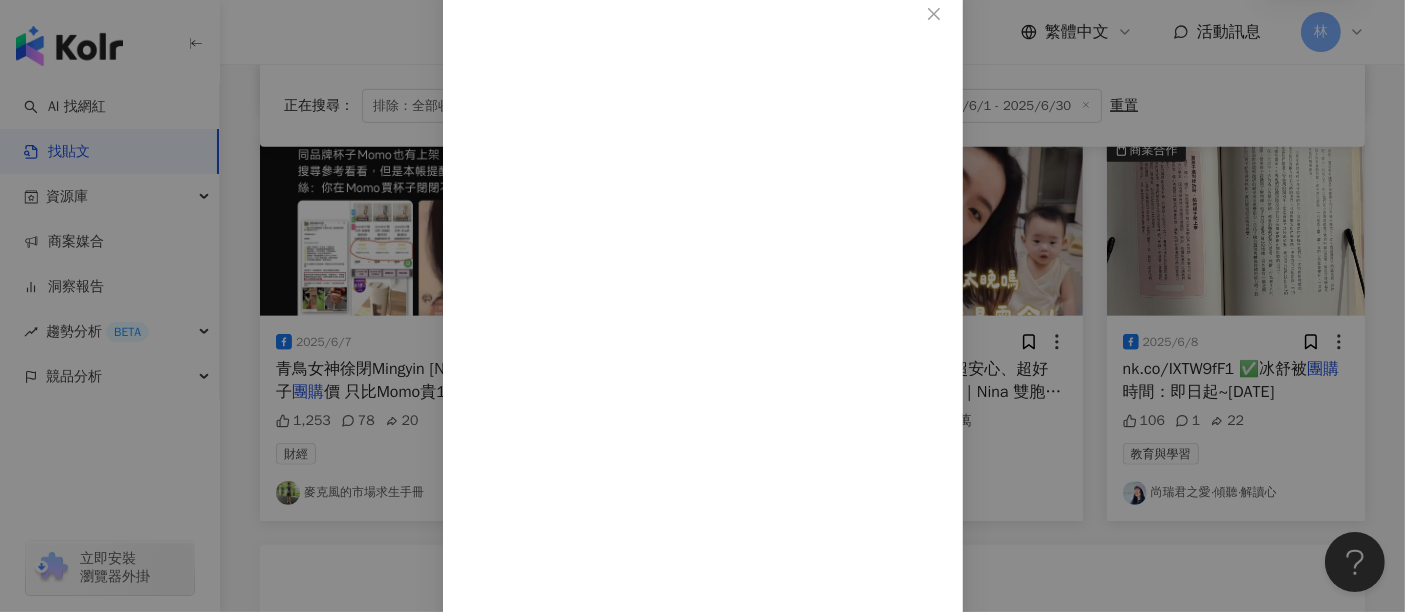 drag, startPoint x: 979, startPoint y: 360, endPoint x: 821, endPoint y: 370, distance: 158.31615 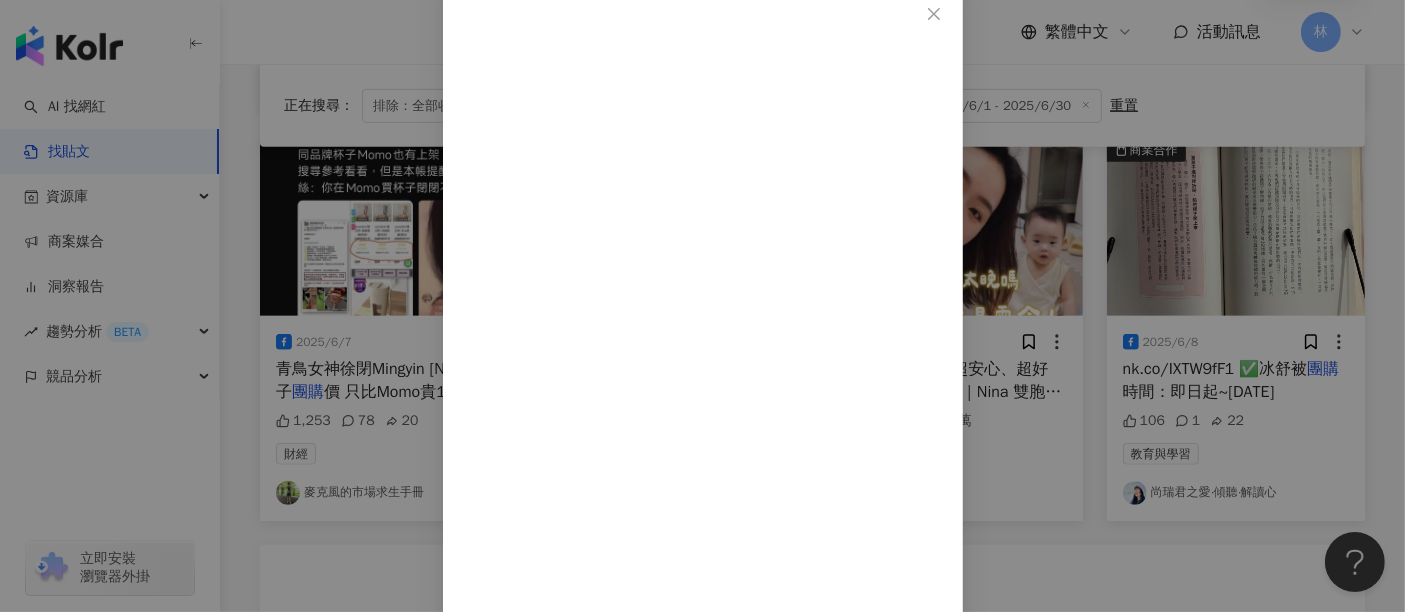 click on "查看原始貼文" at bounding box center (517, 1456) 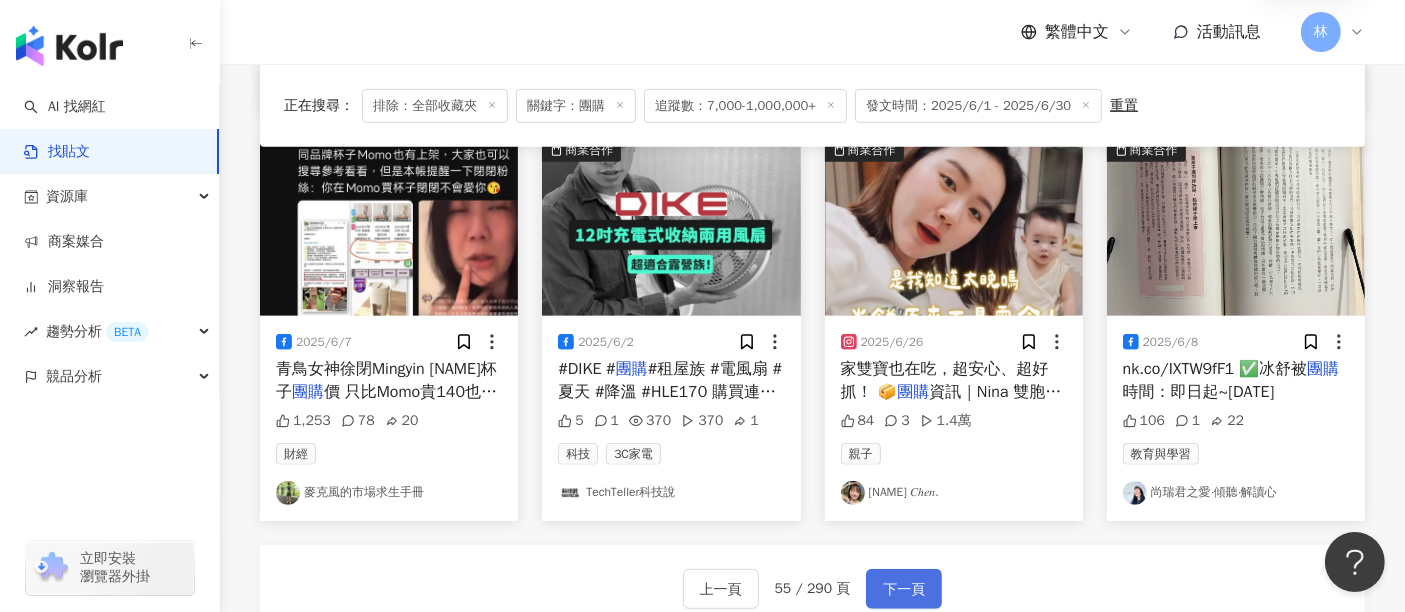 click on "下一頁" at bounding box center [904, 590] 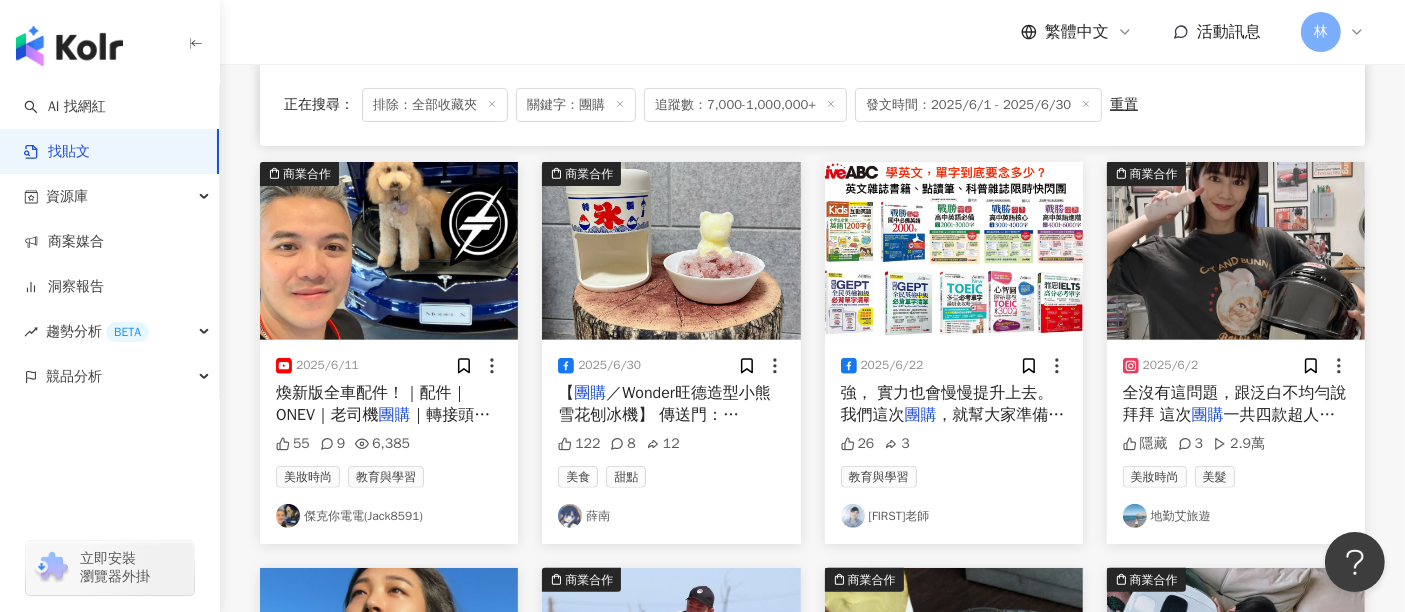 scroll, scrollTop: 666, scrollLeft: 0, axis: vertical 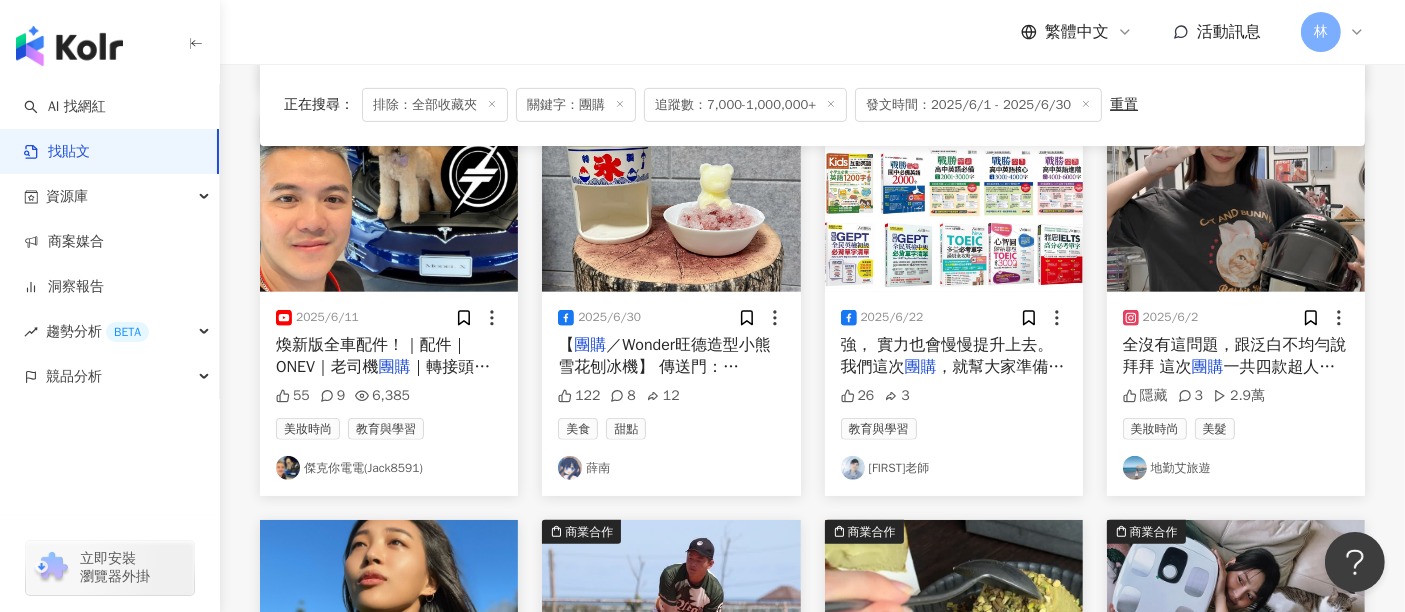 click at bounding box center [389, 203] 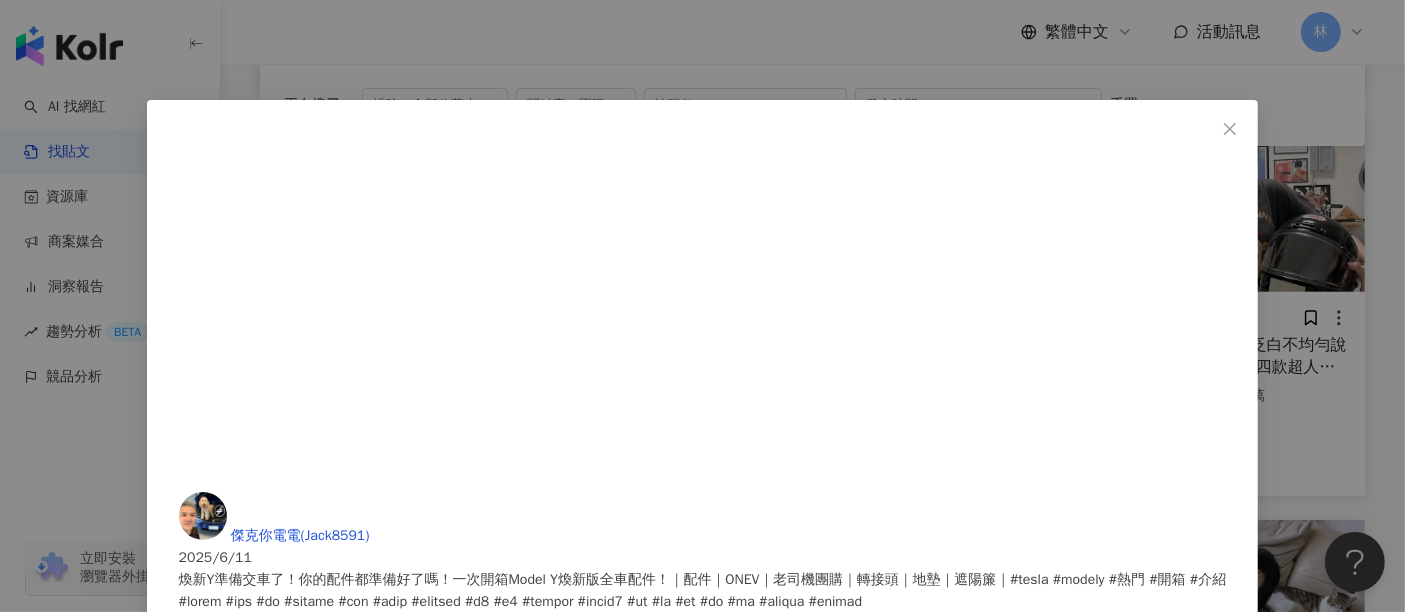 scroll, scrollTop: 888, scrollLeft: 0, axis: vertical 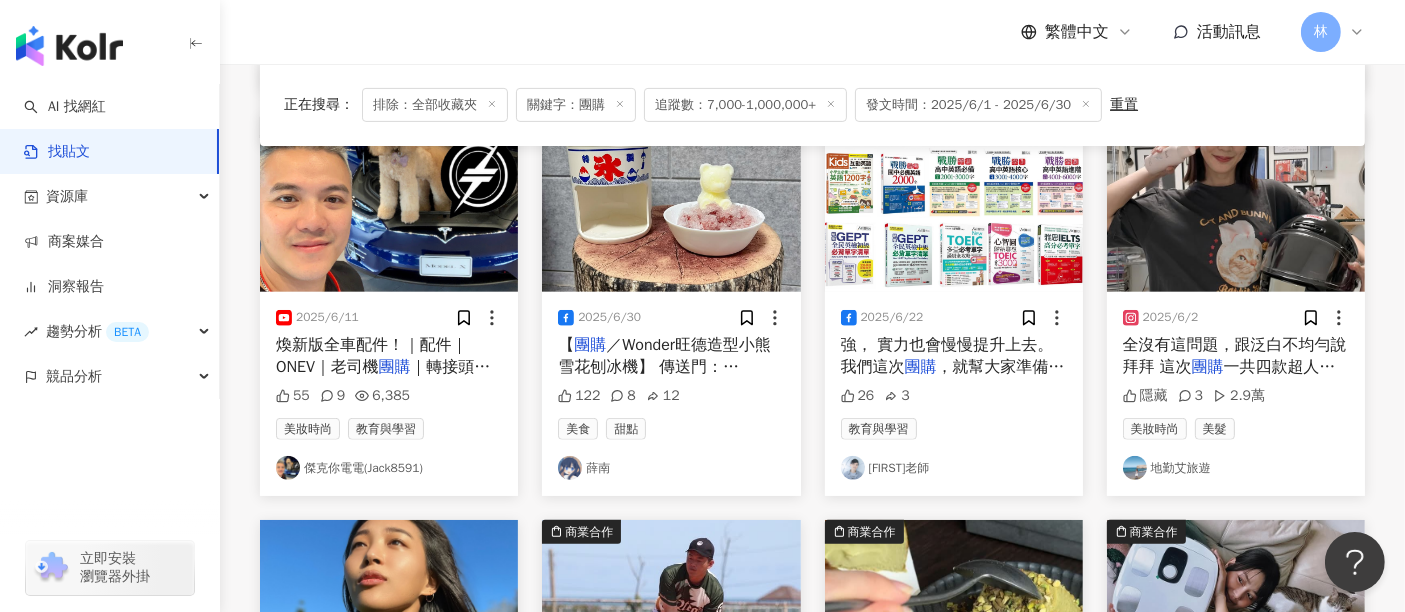 click at bounding box center (954, 203) 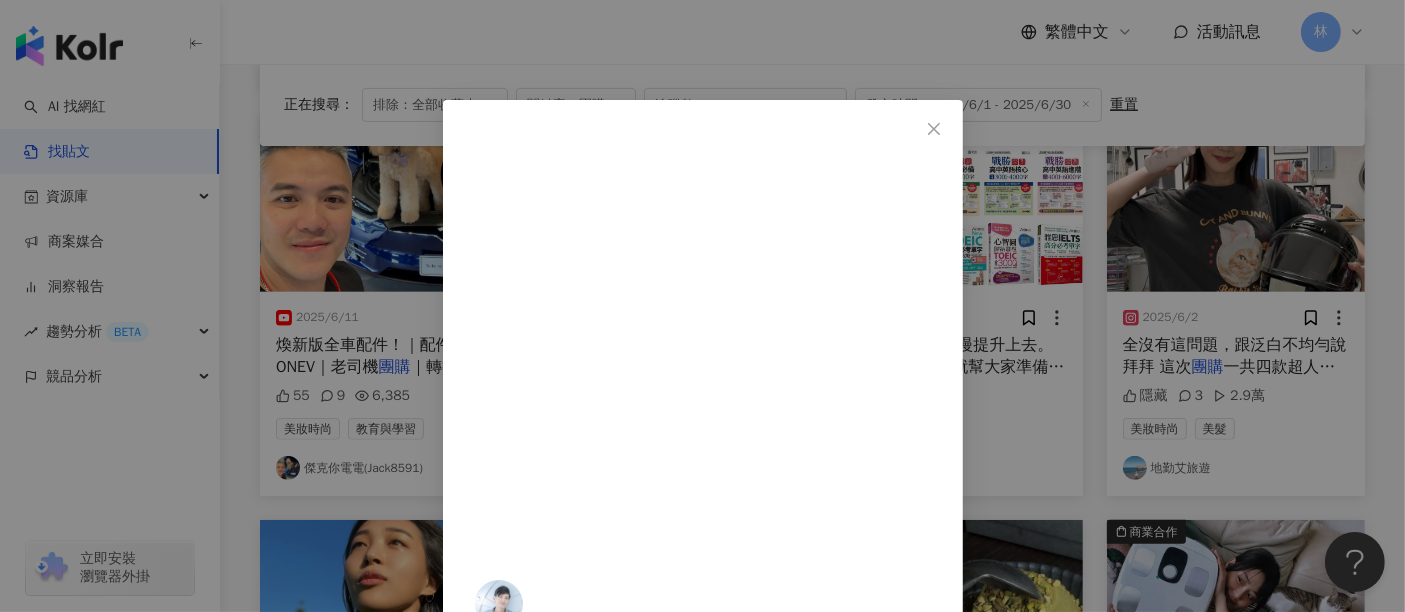 click on "米蘭老師 2025/6/22  國小、國中、高中、大學，
英文大概要學到多少字嗎？
米蘭幫大家看了一下，
依照課綱及各考試中心的資訊，
範圍大概是：
國小1200字
國中2000字
高中6000字
全民英檢大概是
初級2000字
中級5000字
高級8000字
如果你的目標又是更遠，
例如出國一類的，
往多益或是雅思一類的方向，
多數建議要7000到10000 字，
甚至還要更多。
要知道，雖然說學習語言，
一定是先會說才慢慢了解句子，
但基本的架構還是單字開始的，
當單字慢慢累積的越來越多，
你閱讀的能力就會越來越強，
實力也會慢慢提升上去。
我們這次團購，就幫大家準備了，
各個範圍的單字書籍，
甚至我們還額外提供了，
閱讀練習、聽力甚至模考的書系，
讓大家可以依照自己目前的需求，
各自選擇歐。
目前團購中，
有需要的朋友往前兩篇就有團購主文章。 26 3 查看原始貼文" at bounding box center (702, 306) 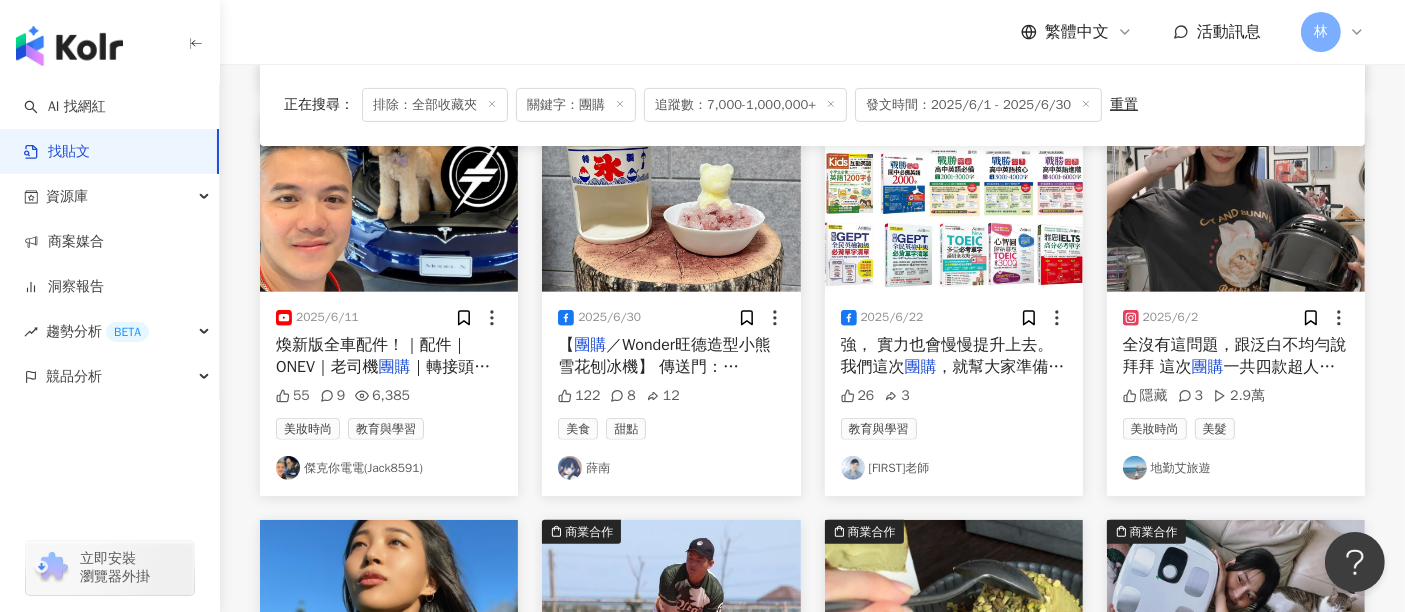 click at bounding box center [1236, 203] 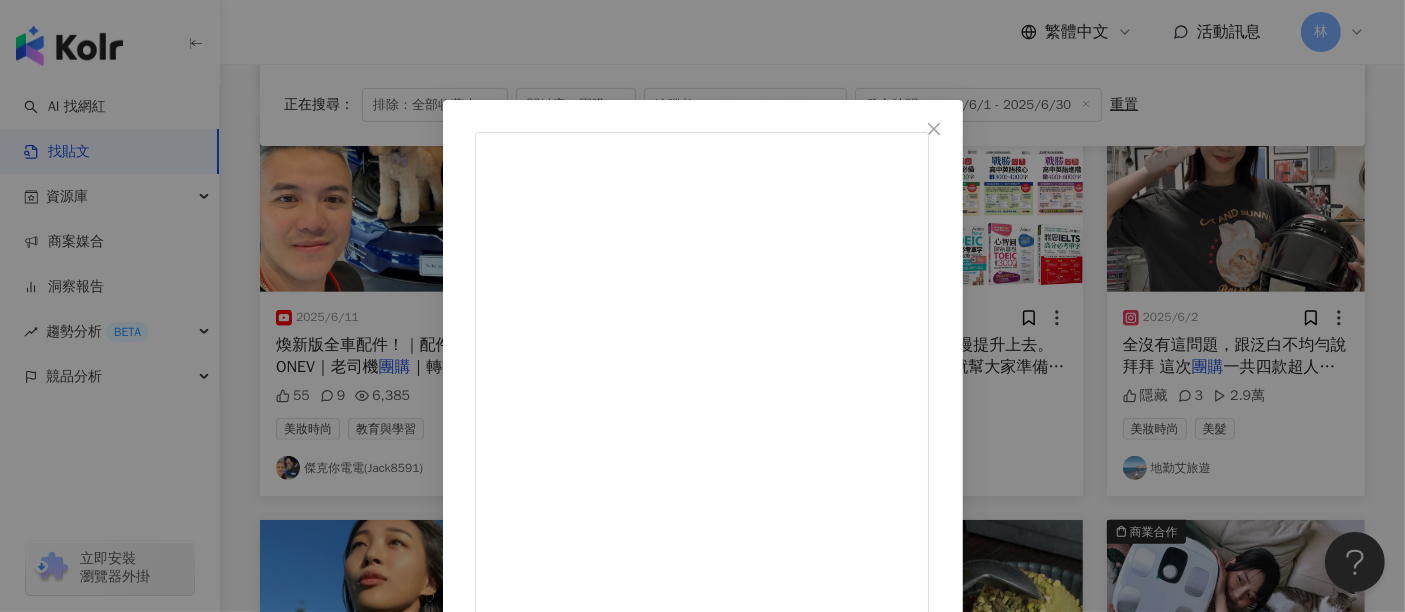 click on "[NAME] 2025/6/2 🧃
夏日必收最強油頭殺手
中野製藥 settle 森萃級淨乾洗噴霧！ @nakano_taiwan
已經多年沒用到這麼厲害的乾洗髮了
影片一刀未剪
直接從超油頭到髮根站起來
完全就是變魔術😍😍連我自己都驚呼連連
油膩感直接再見，重現蓬鬆乾爽髮根
以前用過不少噴完還有很多白粉殘留在頭髮上
沒洗頭馬上露餡😂
Settle完全沒有這問題，跟泛白不均勻說拜拜
這次團購一共四款超人氣商品（兩款限量版）
限量版5倍涼感超適合夏天
我自己大推！
單瓶原價1000
▫️團購價749
兩入組原價2000
▫️團購價1399
三入組原價3000
▫️團購價2049
六入組原價6000
▫️團購價3999
買越多折越多！！滿1800免運
夏日必須人手一瓶，告別油頭👋 隱藏 3 2.9萬 查看原始貼文" at bounding box center [702, 306] 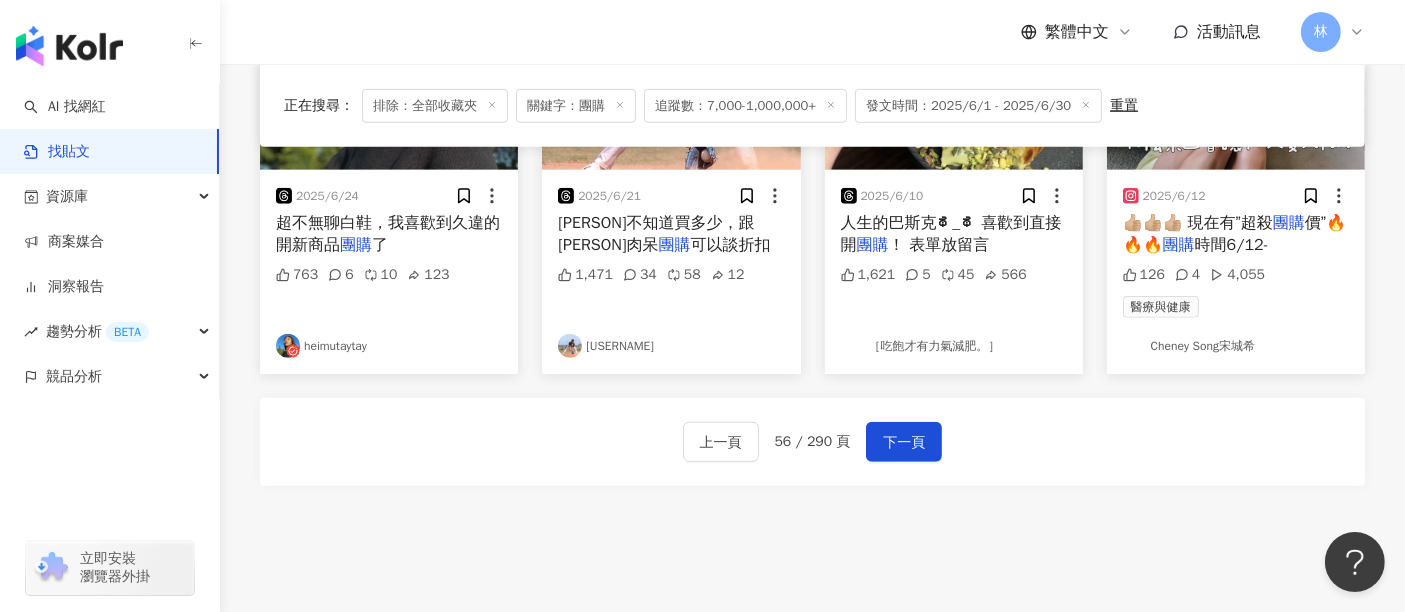 scroll, scrollTop: 1333, scrollLeft: 0, axis: vertical 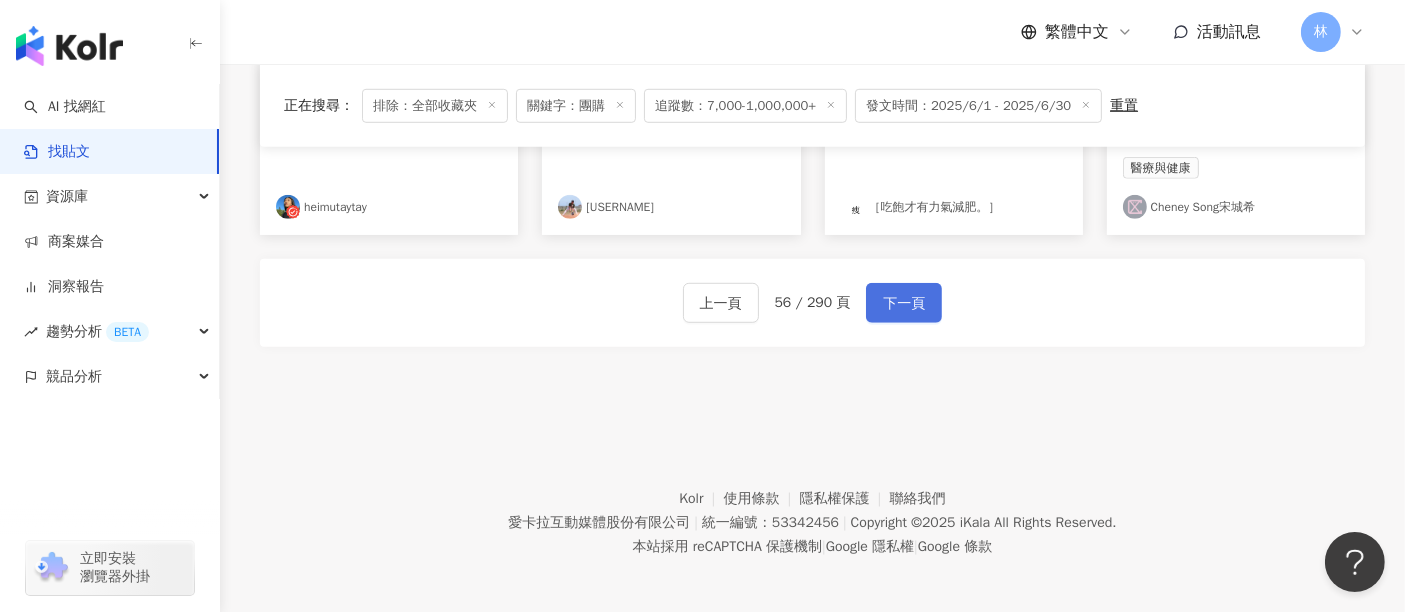 click on "下一頁" at bounding box center [904, 304] 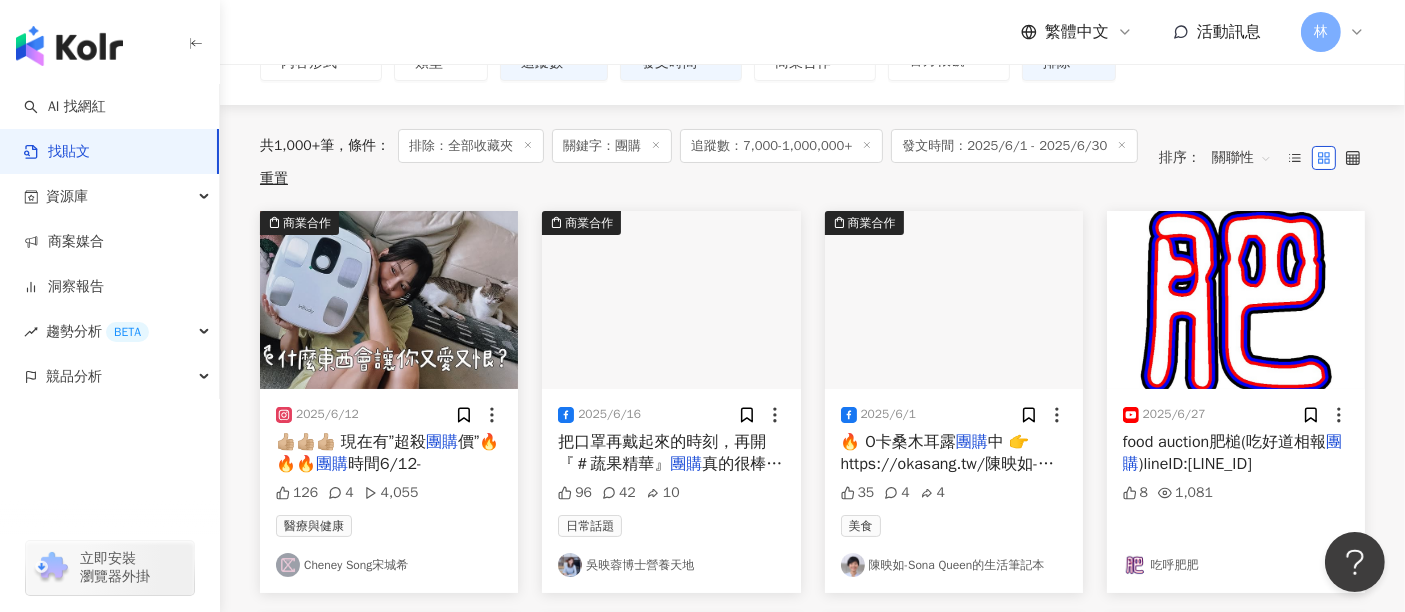 scroll, scrollTop: 192, scrollLeft: 0, axis: vertical 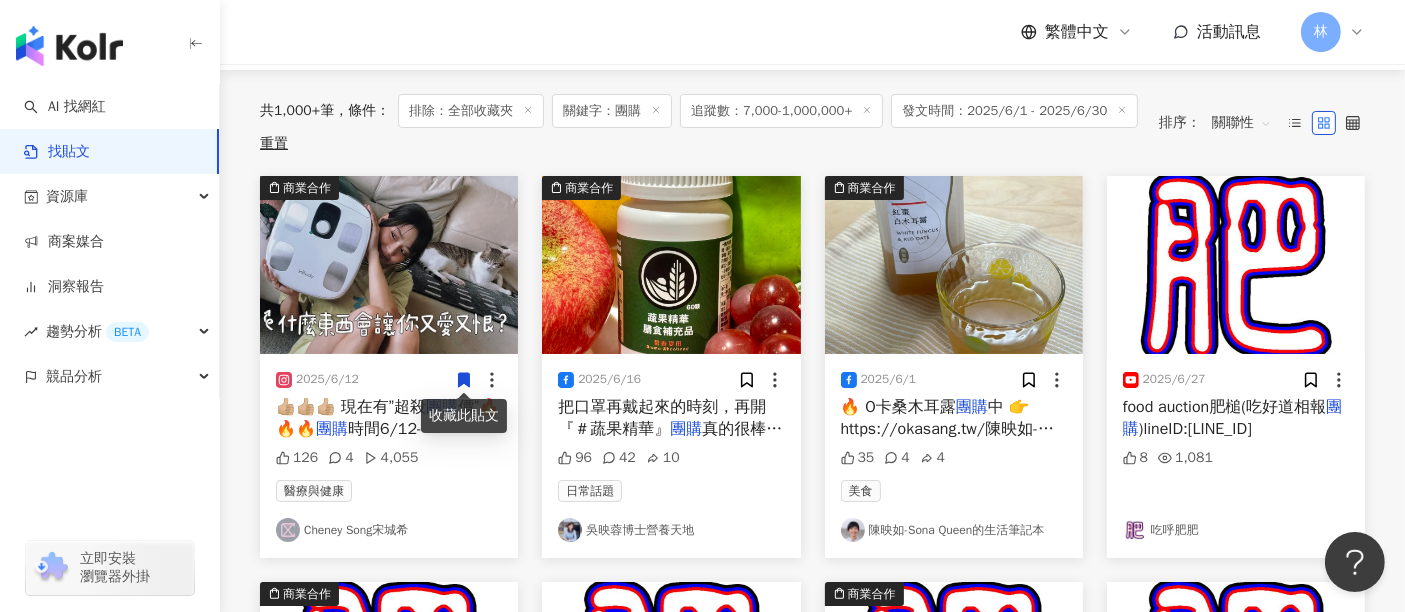 click at bounding box center (671, 265) 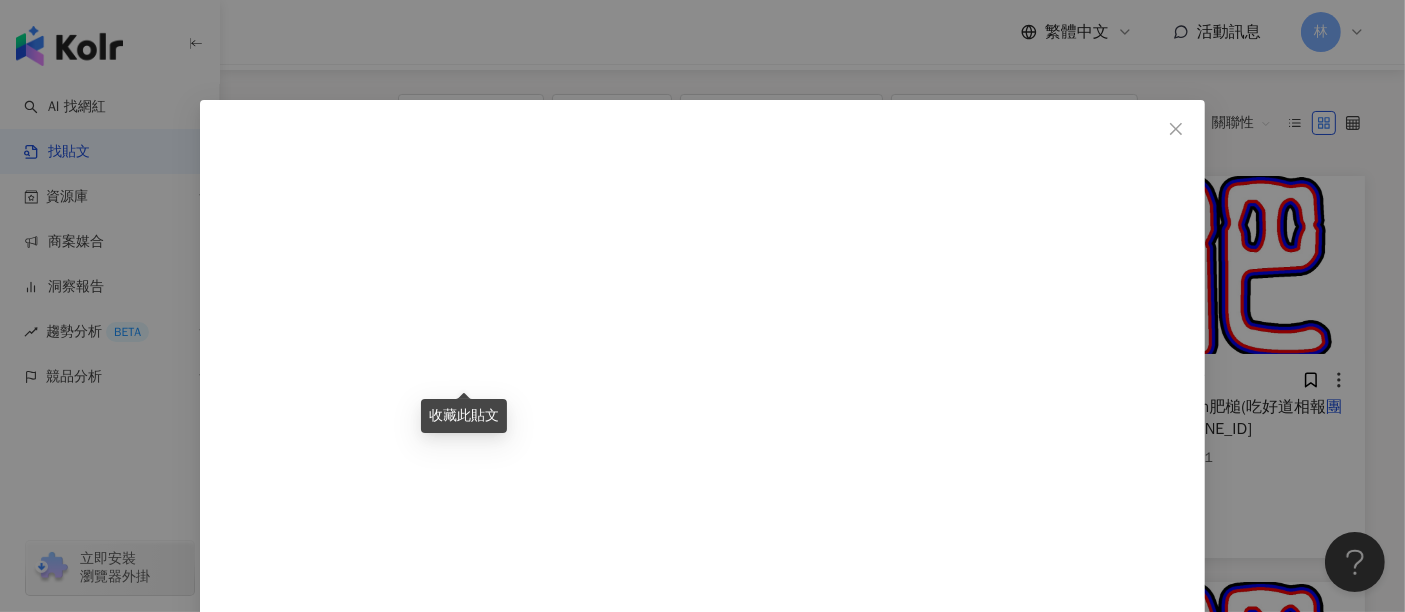 scroll, scrollTop: 274, scrollLeft: 0, axis: vertical 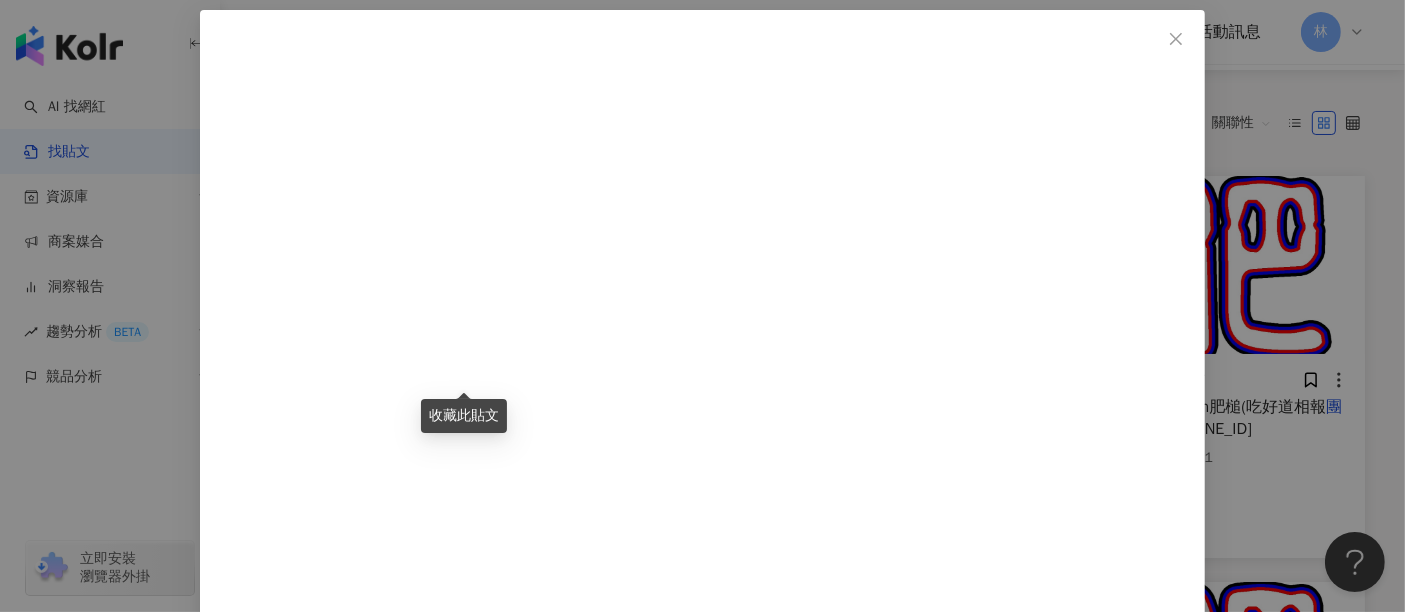 click on "查看原始貼文" at bounding box center [274, 1104] 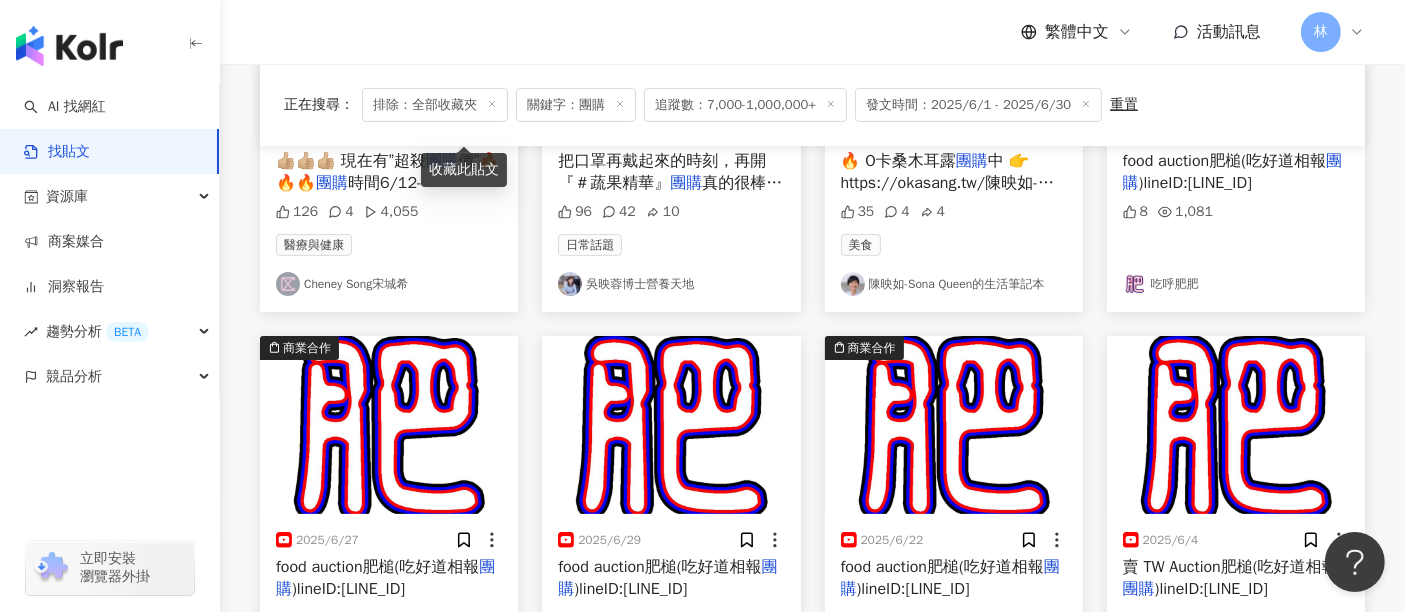 scroll, scrollTop: 970, scrollLeft: 0, axis: vertical 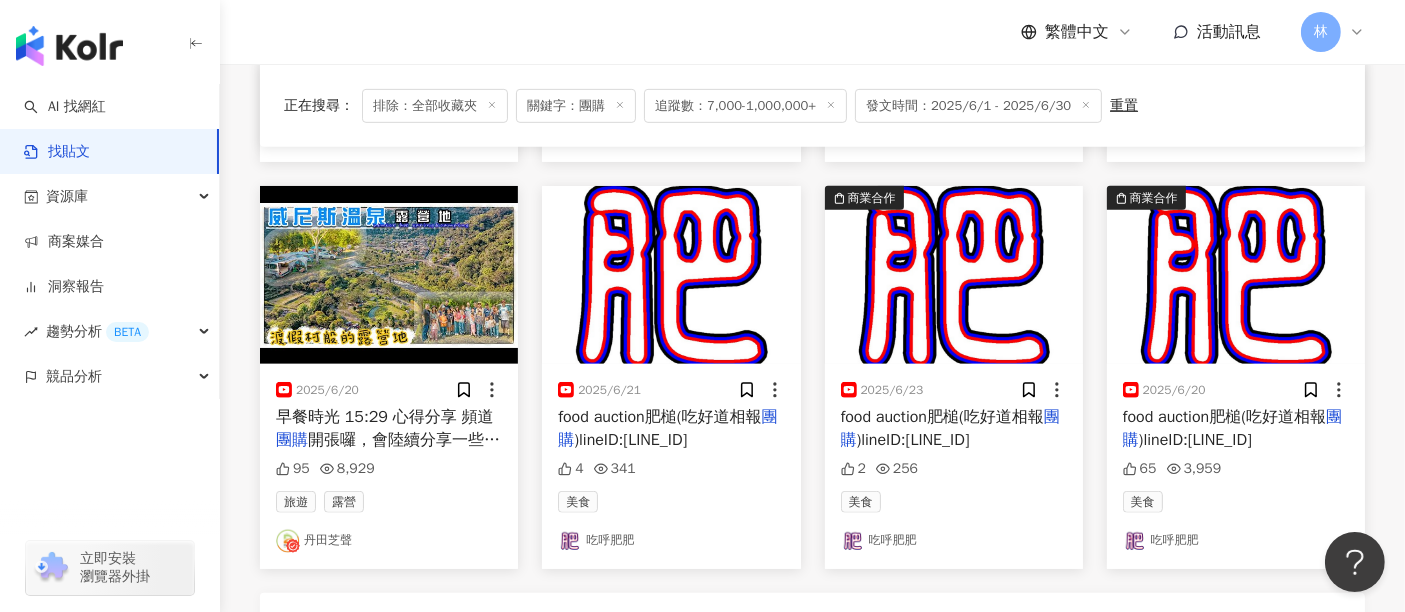 click at bounding box center (671, 275) 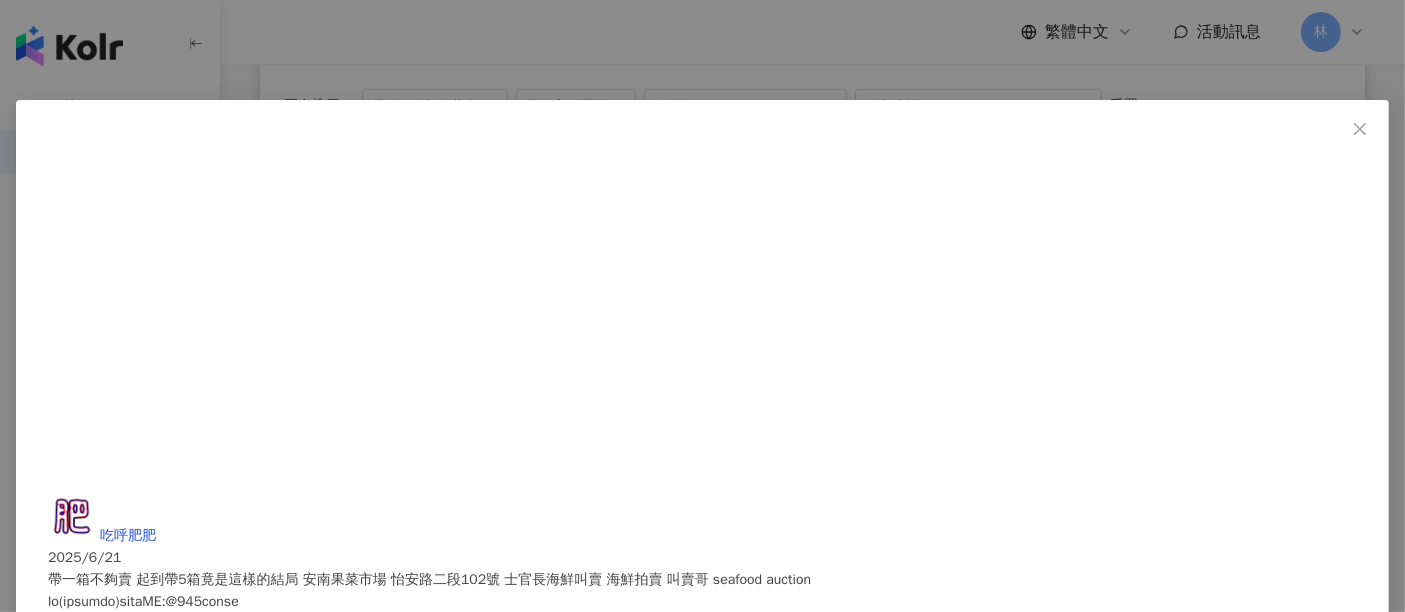 click on "吃呼肥肥 [DATE] 帶一箱不夠賣 起到帶5箱竟是這樣的結局 安南果菜市場 怡安路二段102號 士官長海鮮叫賣 海鮮拍賣 叫賣哥 seafood auction 4 341 查看原始貼文" at bounding box center [702, 306] 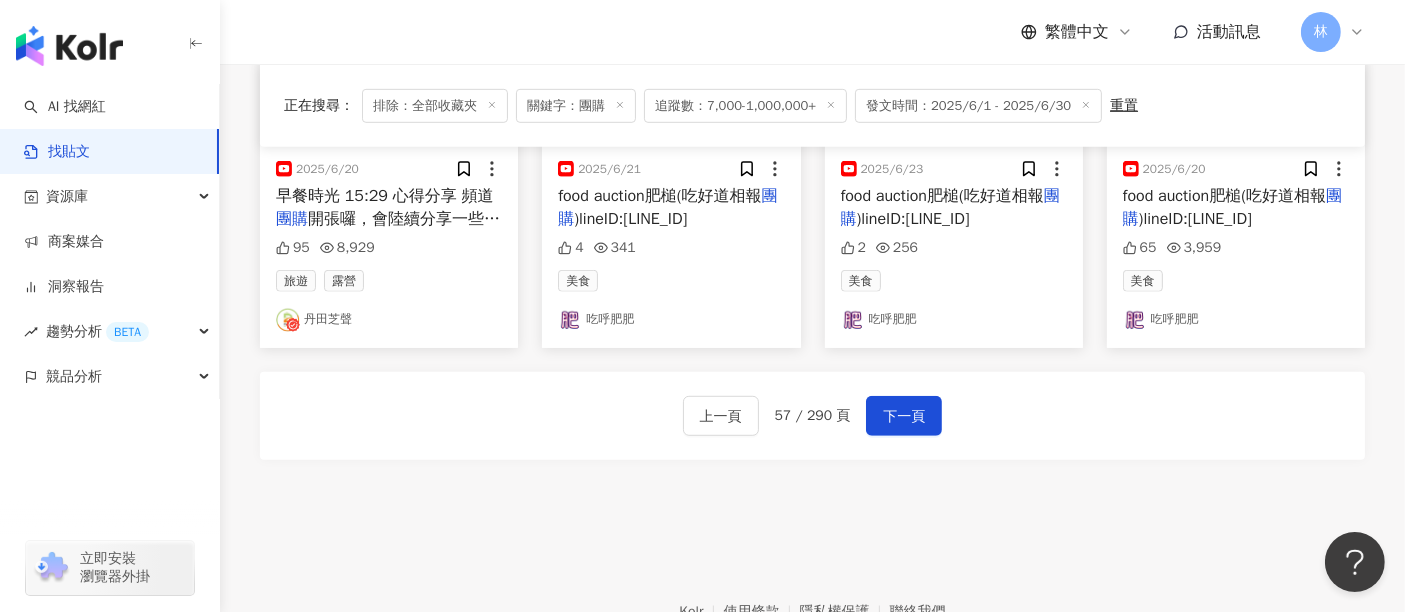 scroll, scrollTop: 1192, scrollLeft: 0, axis: vertical 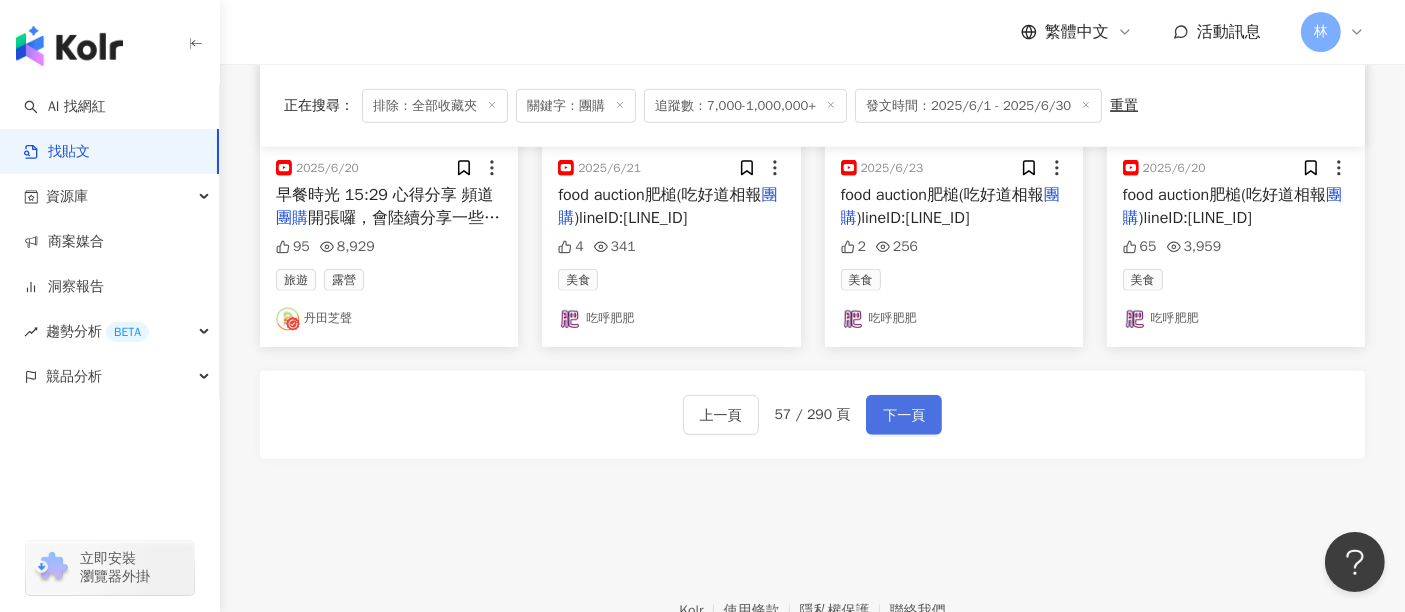 click on "下一頁" at bounding box center (904, 416) 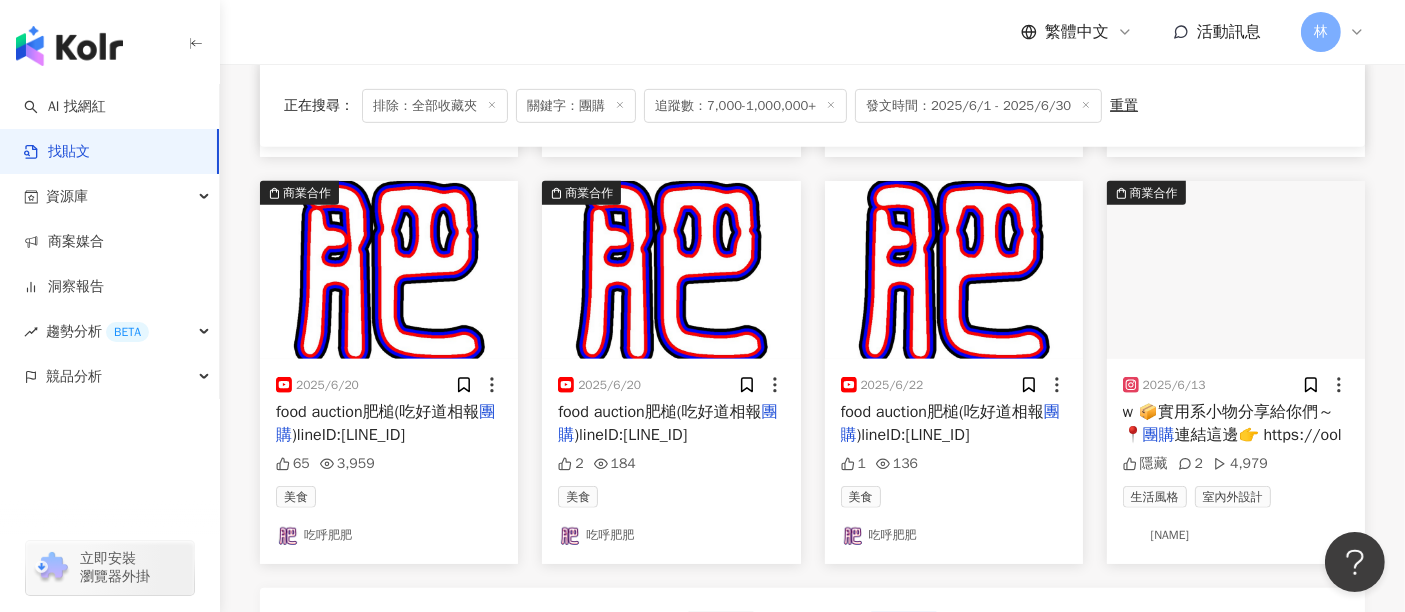 scroll, scrollTop: 1086, scrollLeft: 0, axis: vertical 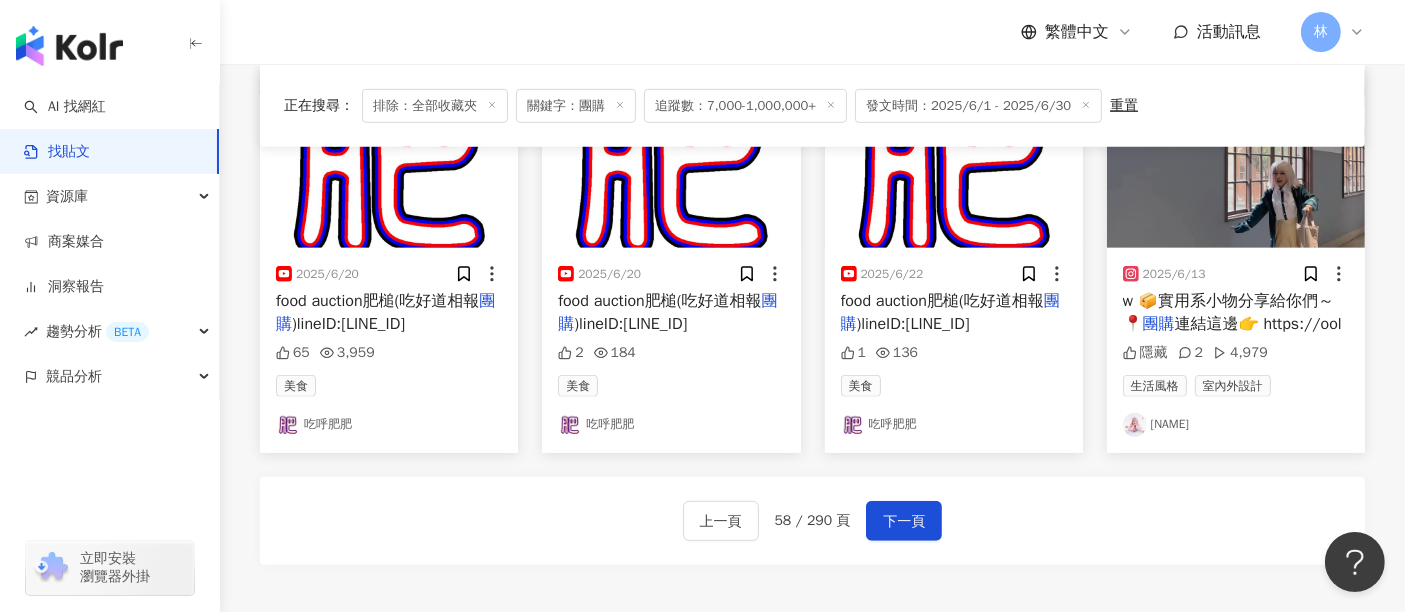 click at bounding box center (1236, 159) 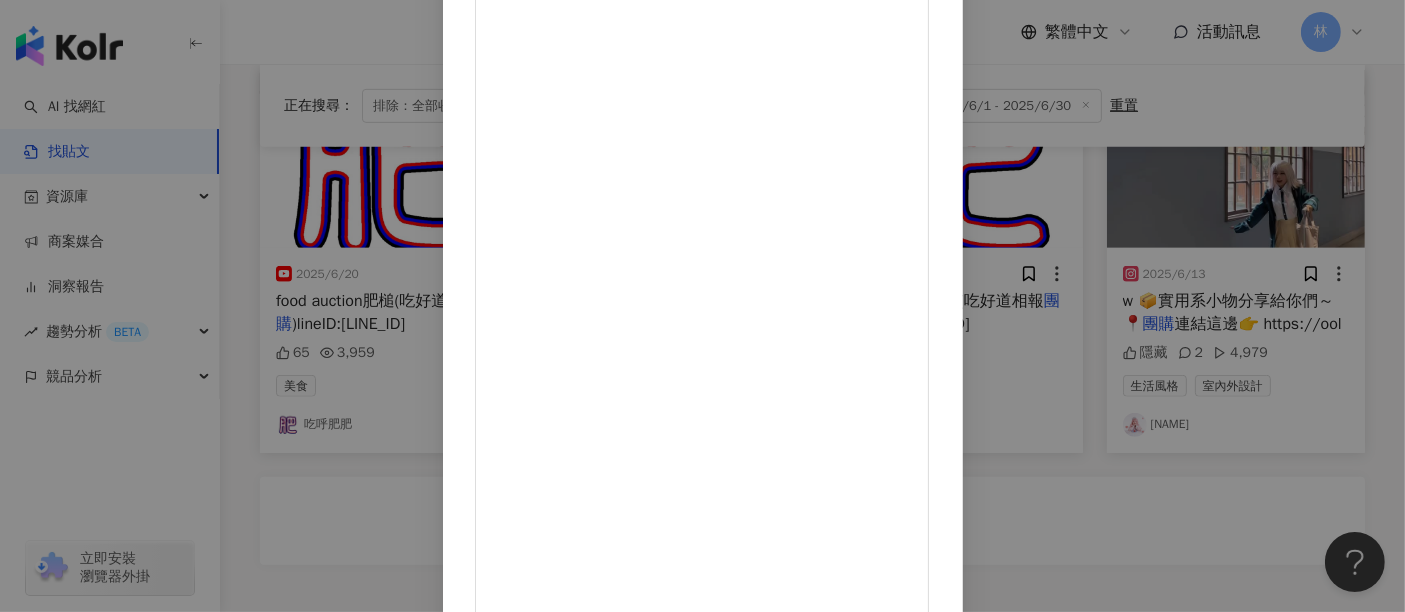 scroll, scrollTop: 260, scrollLeft: 0, axis: vertical 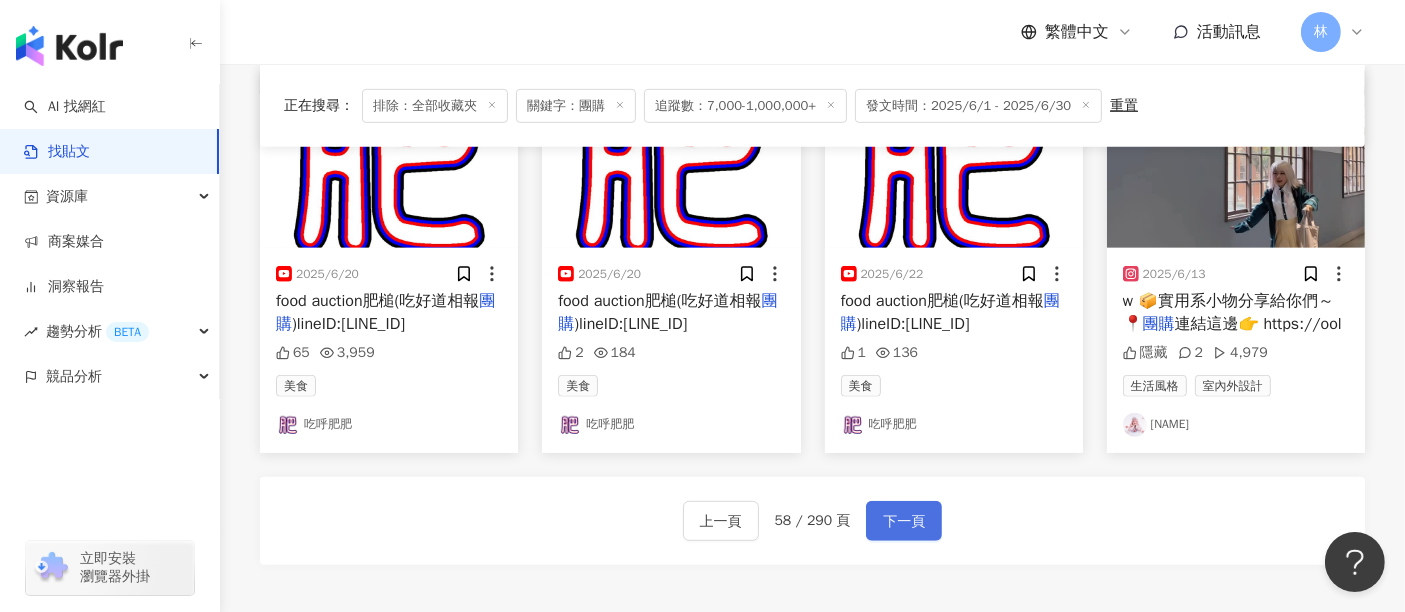 click on "下一頁" at bounding box center [904, 522] 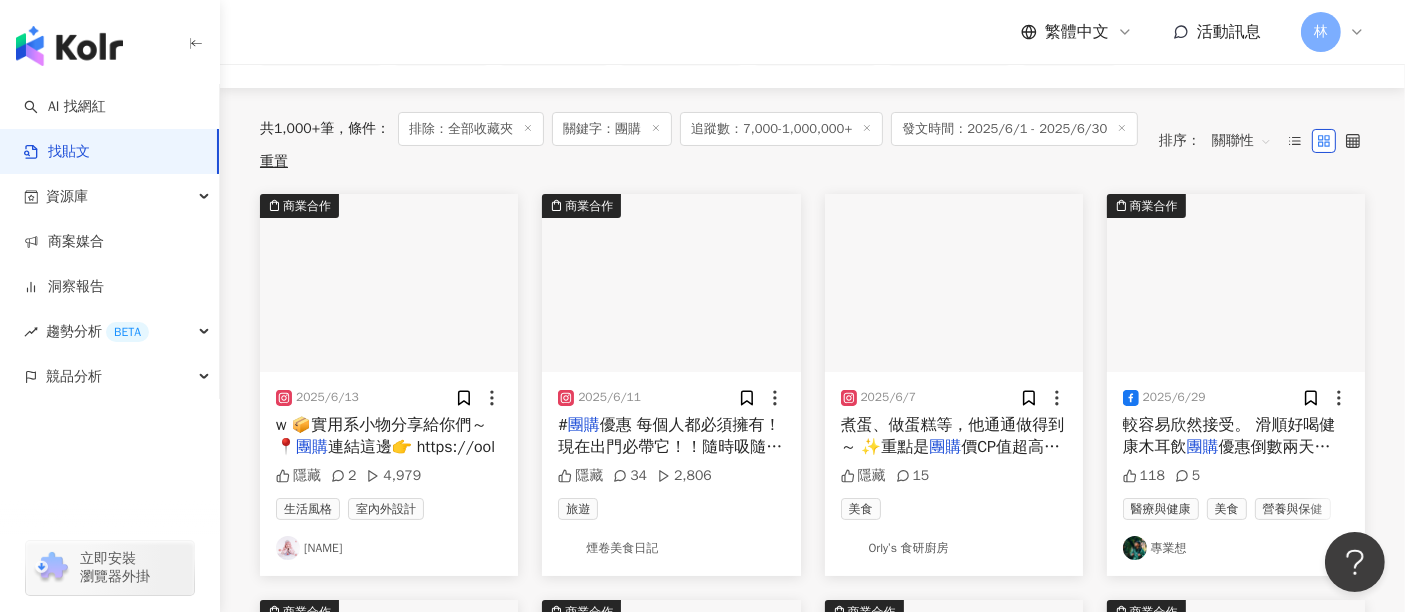 scroll, scrollTop: 222, scrollLeft: 0, axis: vertical 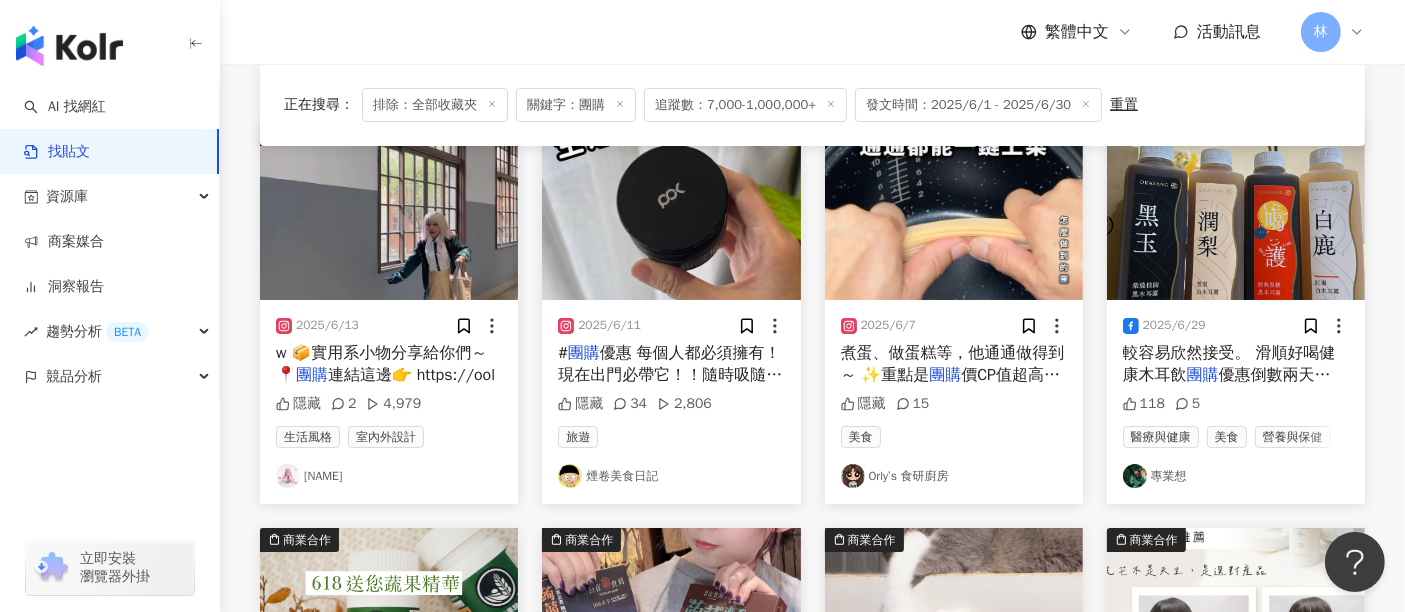 click at bounding box center (671, 211) 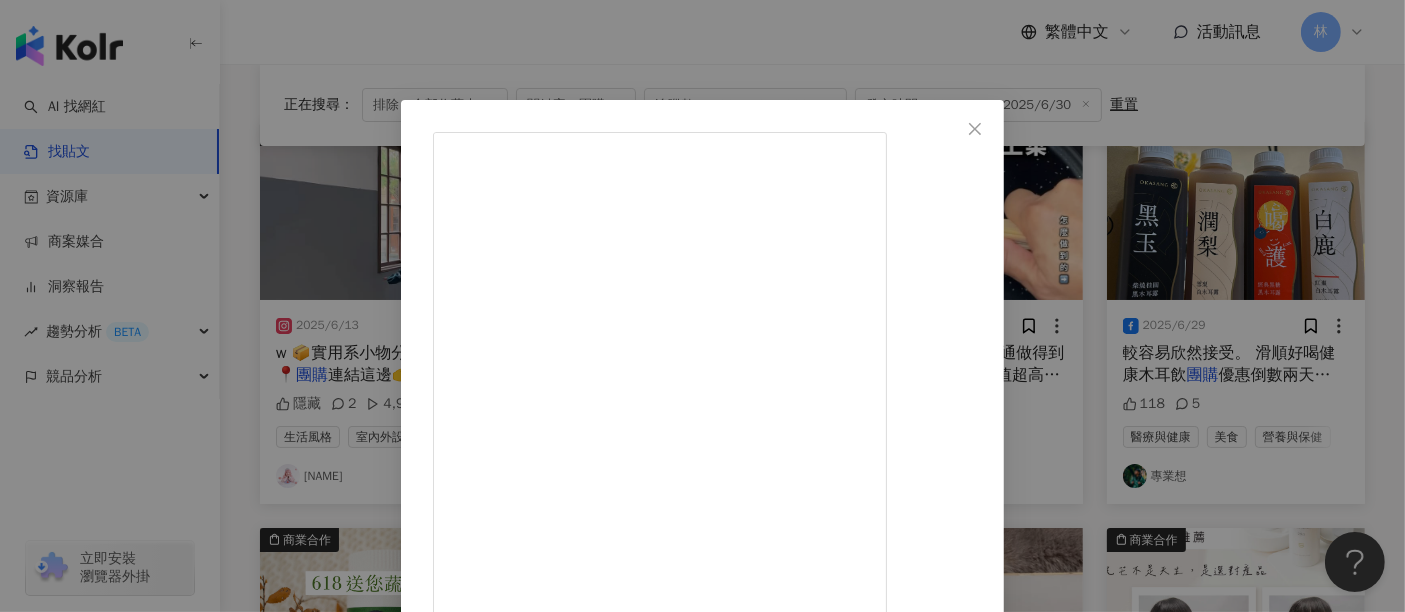 click on "煙卷美食日記 2025/6/11 #團購優惠 每個人都必須擁有！現在出門必帶它！！隨時吸隨時用 不用充電 一吸即用！
旅遊不用再找路人拍照 自己就可以！
高鐵、飛機上追劇看電影不用再用手拿
浴室、客廳、廚房、車上看導航等等想得到的都能用！
每個人都必須要有！！送禮也超適合🎁
腳架也終於有磁吸的了！不用再一直按到音量鍵和拍照了
也不會再夾到手了（被夾過很多次的我🥲
🔺團購優惠只到6/17✨兩顆或一個腳架就免運！
底下留言「我要」我傳連結給你🔗（精選動態也有連結） 隱藏 34 2,806 查看原始貼文" at bounding box center (702, 306) 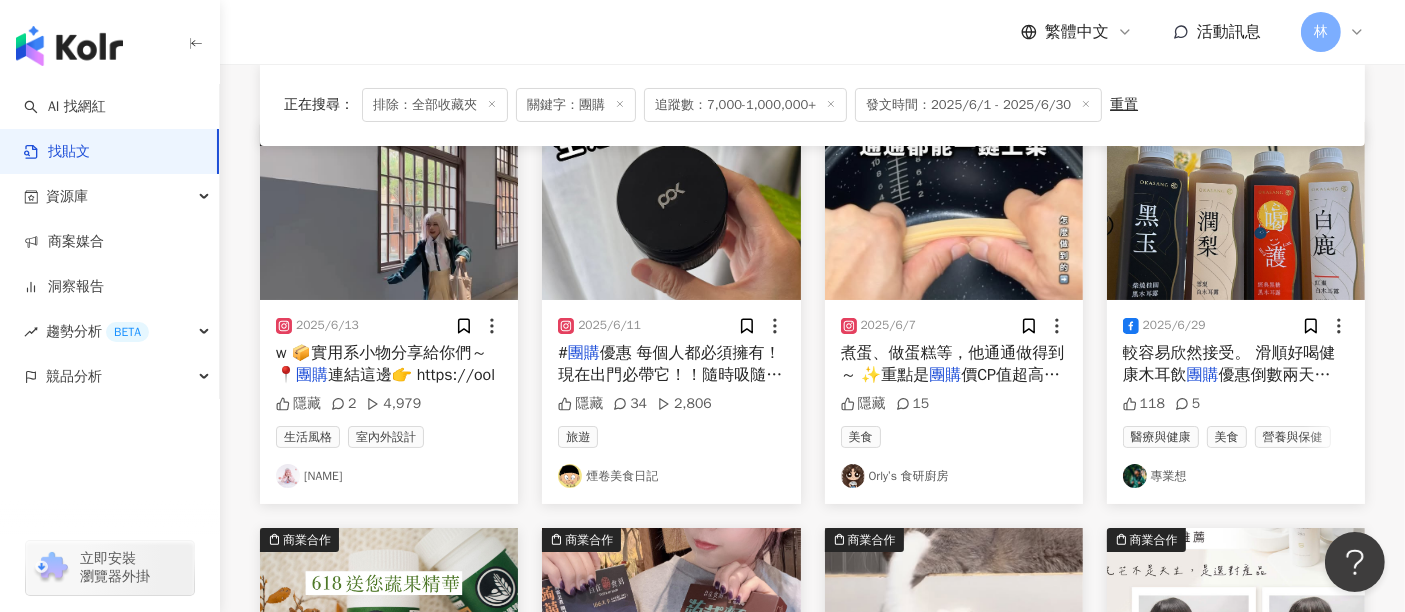 click at bounding box center (671, 211) 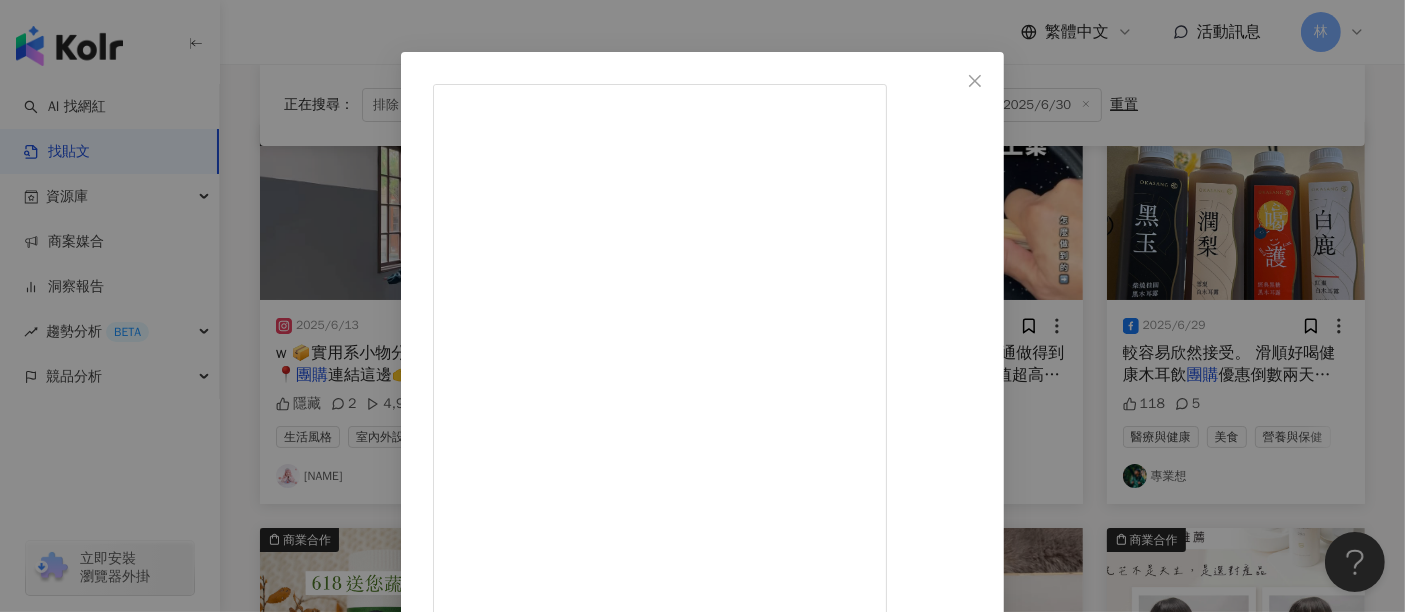 scroll, scrollTop: 88, scrollLeft: 0, axis: vertical 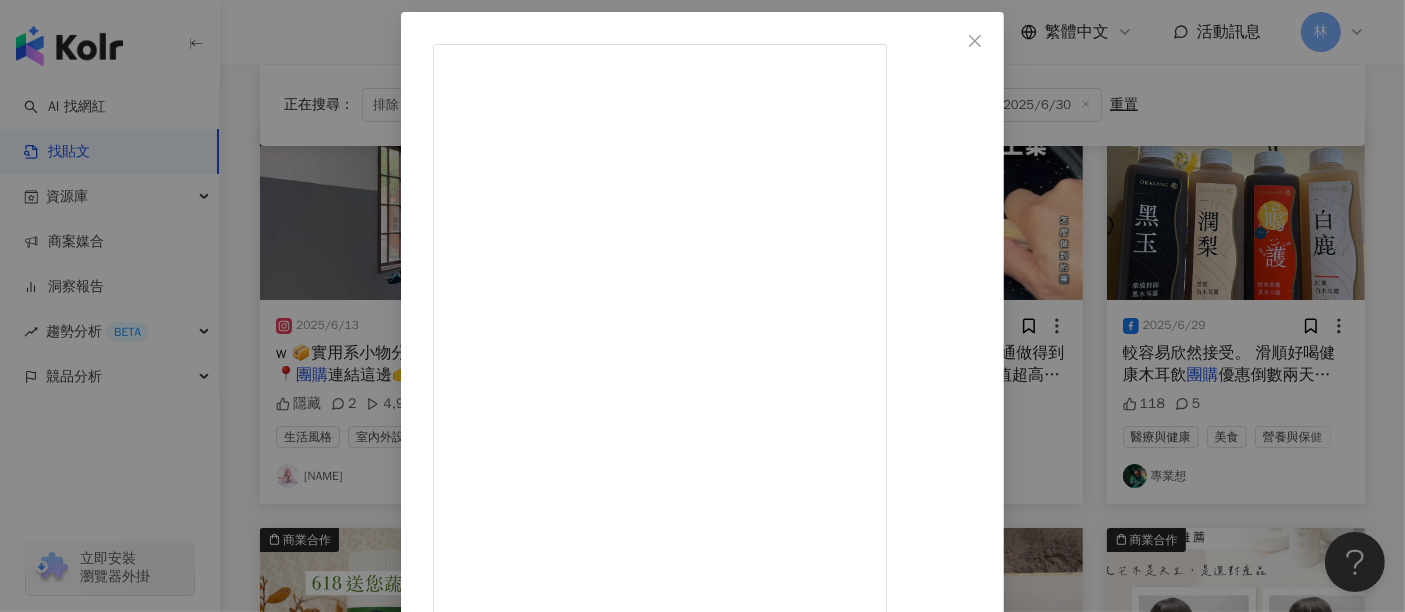 click on "煙卷美食日記" at bounding box center (527, 676) 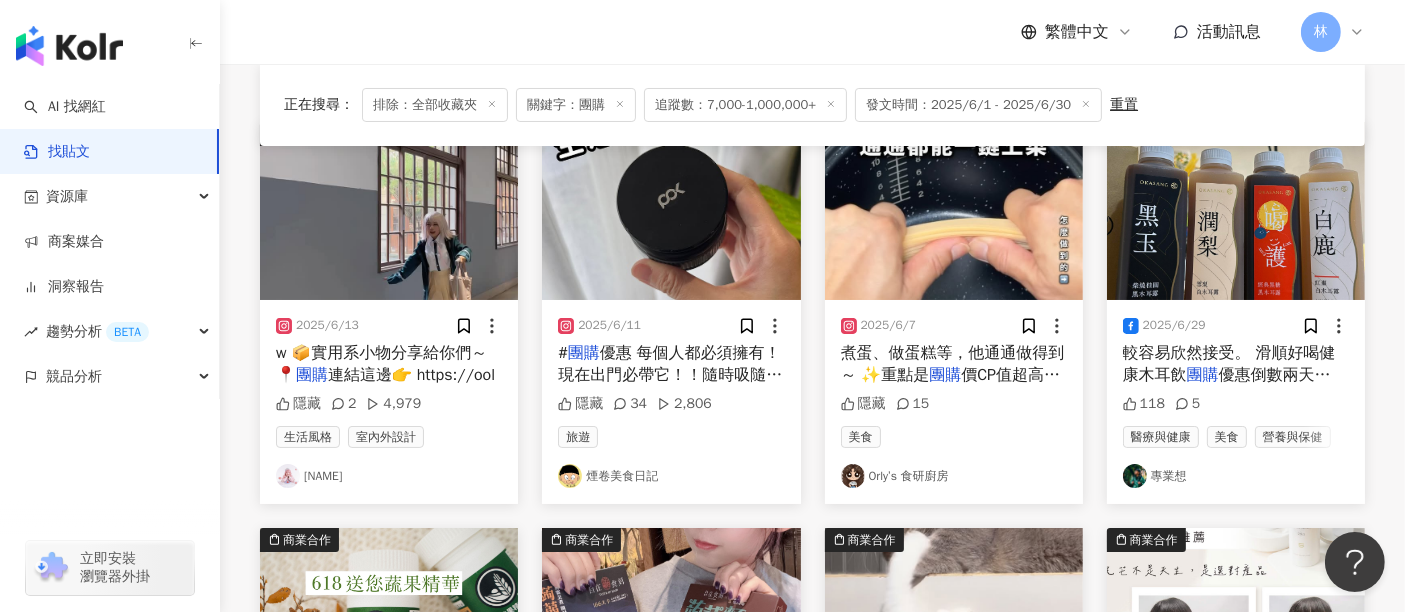 click at bounding box center [1236, 211] 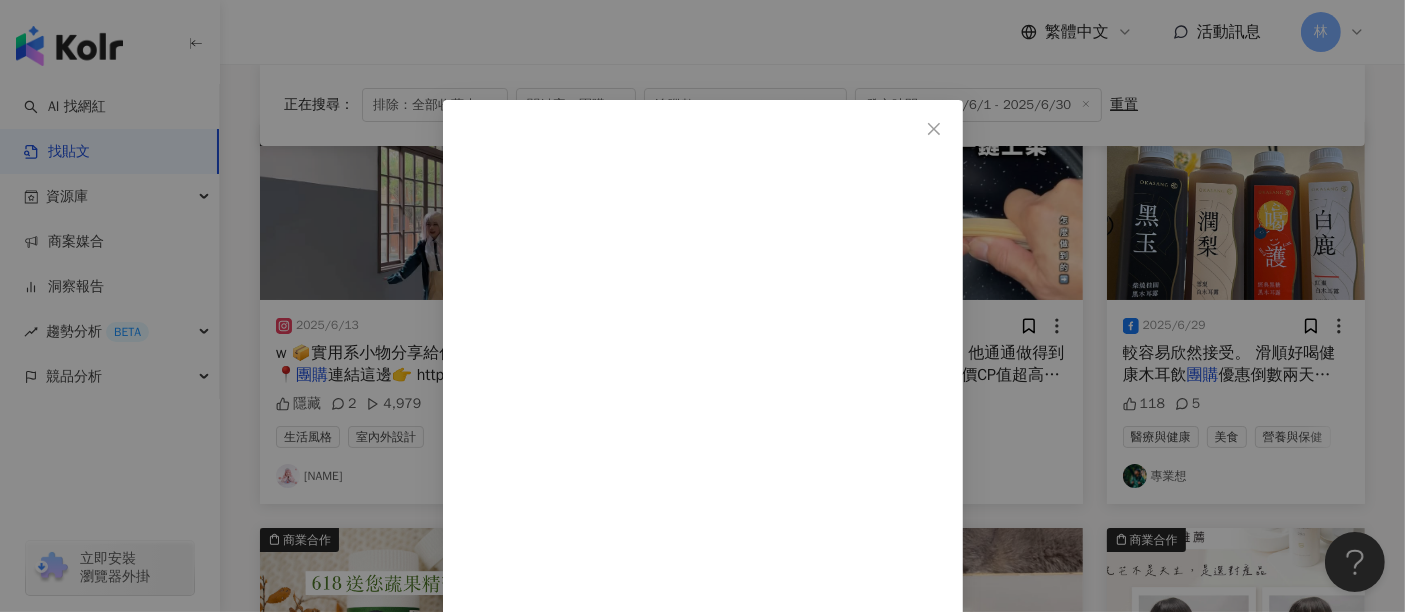 scroll, scrollTop: 114, scrollLeft: 0, axis: vertical 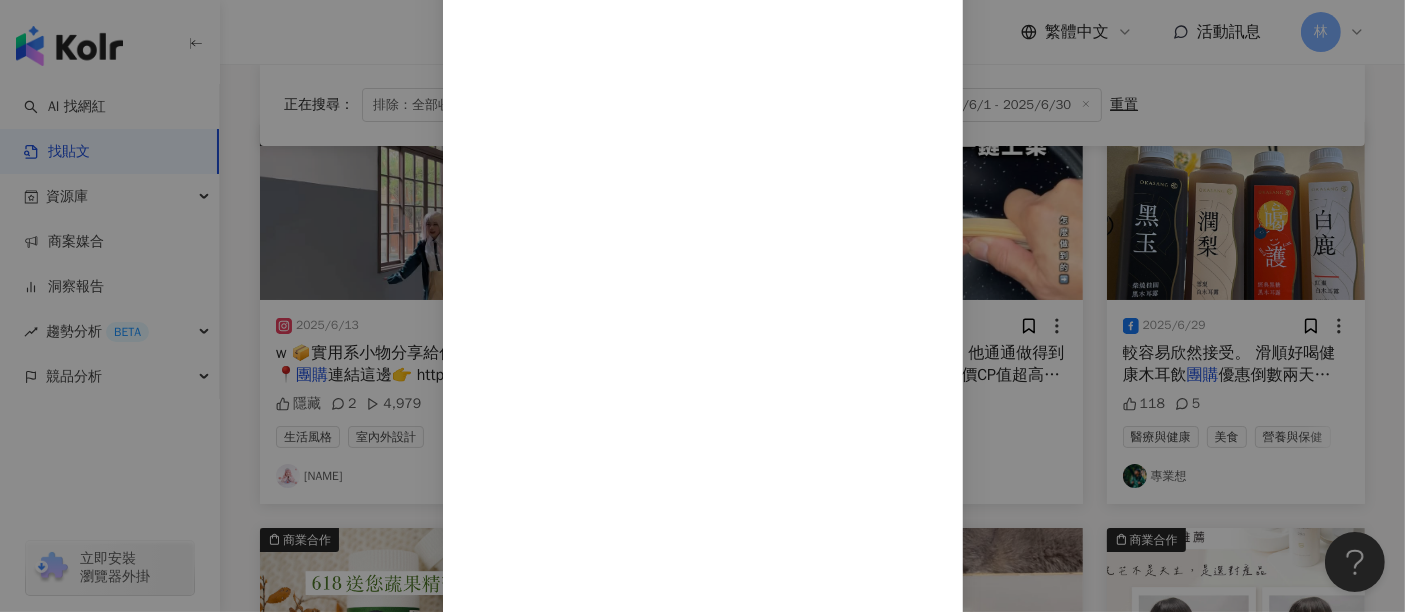 drag, startPoint x: 720, startPoint y: 488, endPoint x: 831, endPoint y: 471, distance: 112.29426 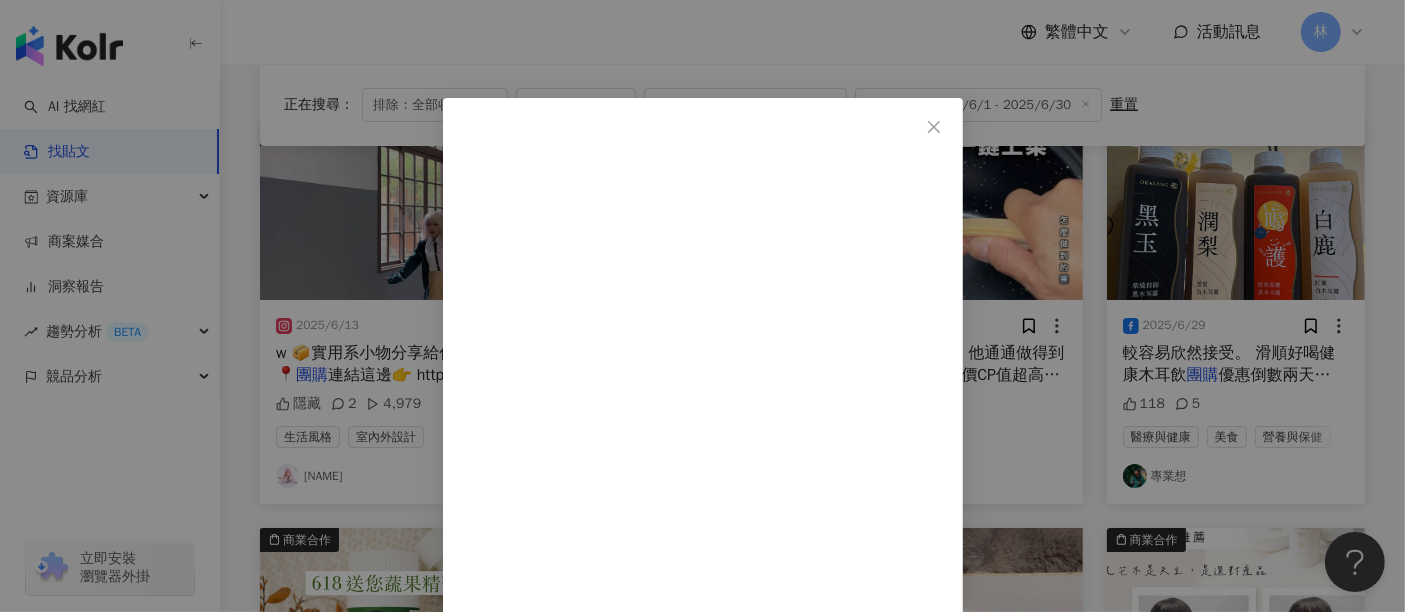 scroll, scrollTop: 0, scrollLeft: 0, axis: both 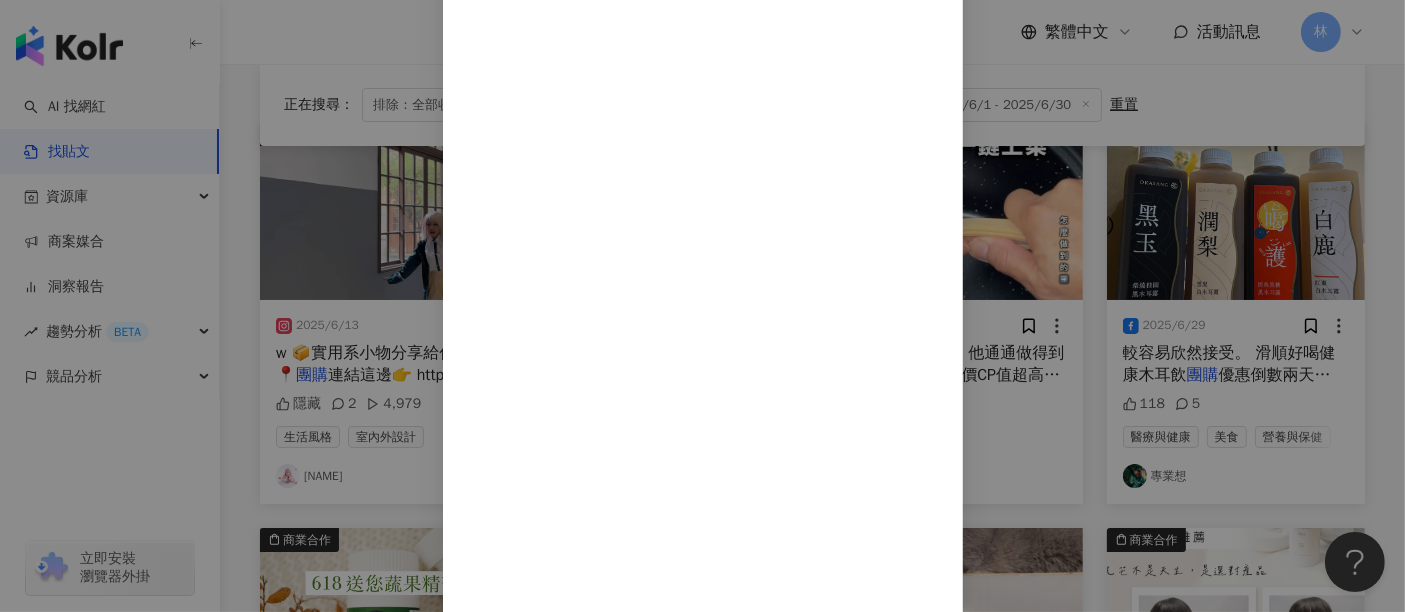 click on "專業想 2025/6/29  我肥的理直氣壯
我喝的比誰都爽
最近三餐前嘗試喝木耳飲
來減少澱粉和碳水攝取量
這種方式保持一天
最基本(微高於)的澱粉
碳水的攝取量
我發現
自然食量的攝取會慢慢變小
研究發現
這種方式可以讓營養保持平衡
並不會刺激，荷爾蒙皮質醇上升
也不會對身體形成壓力
孩子出生後
我自律不運動會感覺痛苦
但養成木耳飲的小習慣
比較容易欣然接受。
滑順好喝健康木耳飲
團購優惠倒數兩天06/20-6/30
https://okasang.tw/專業想專屬團購 118 5 查看原始貼文" at bounding box center [702, 306] 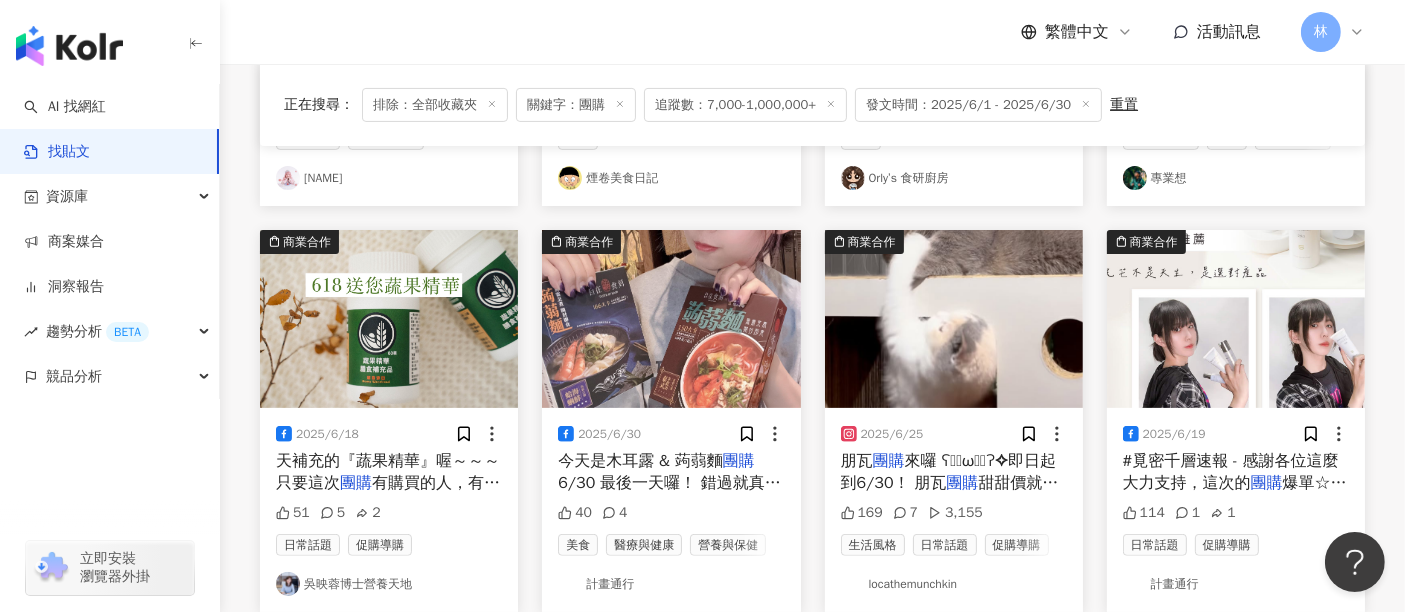 scroll, scrollTop: 555, scrollLeft: 0, axis: vertical 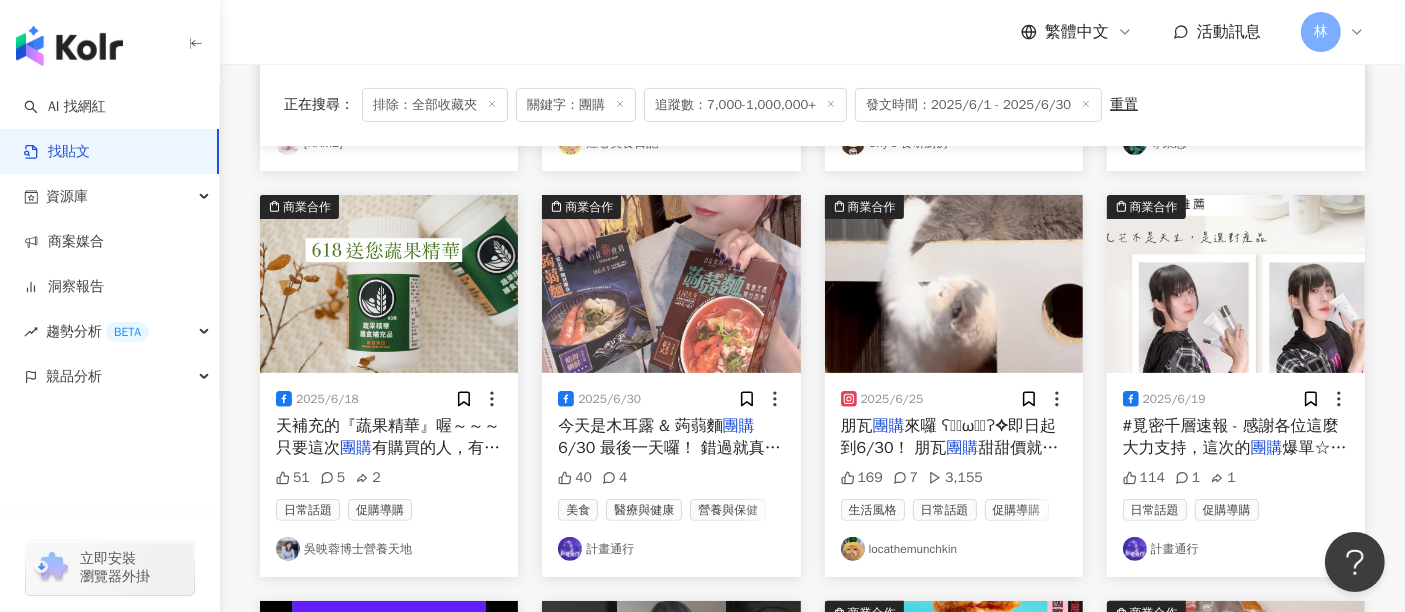 click at bounding box center [389, 284] 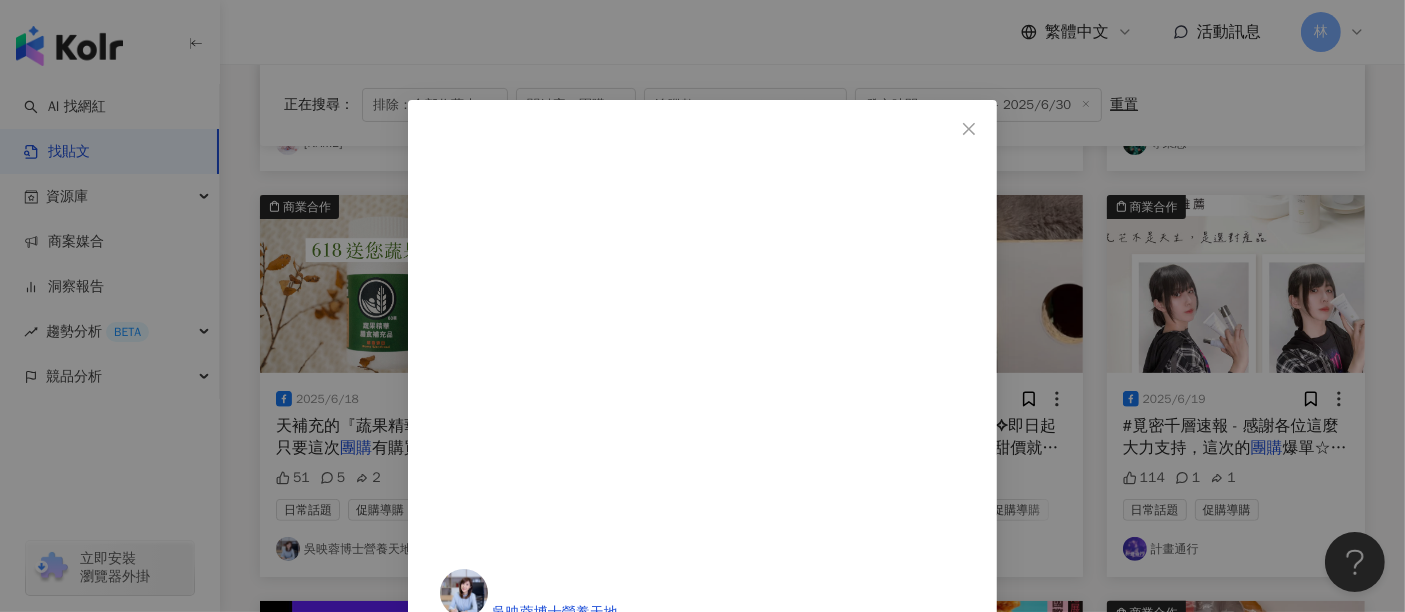 scroll, scrollTop: 0, scrollLeft: 0, axis: both 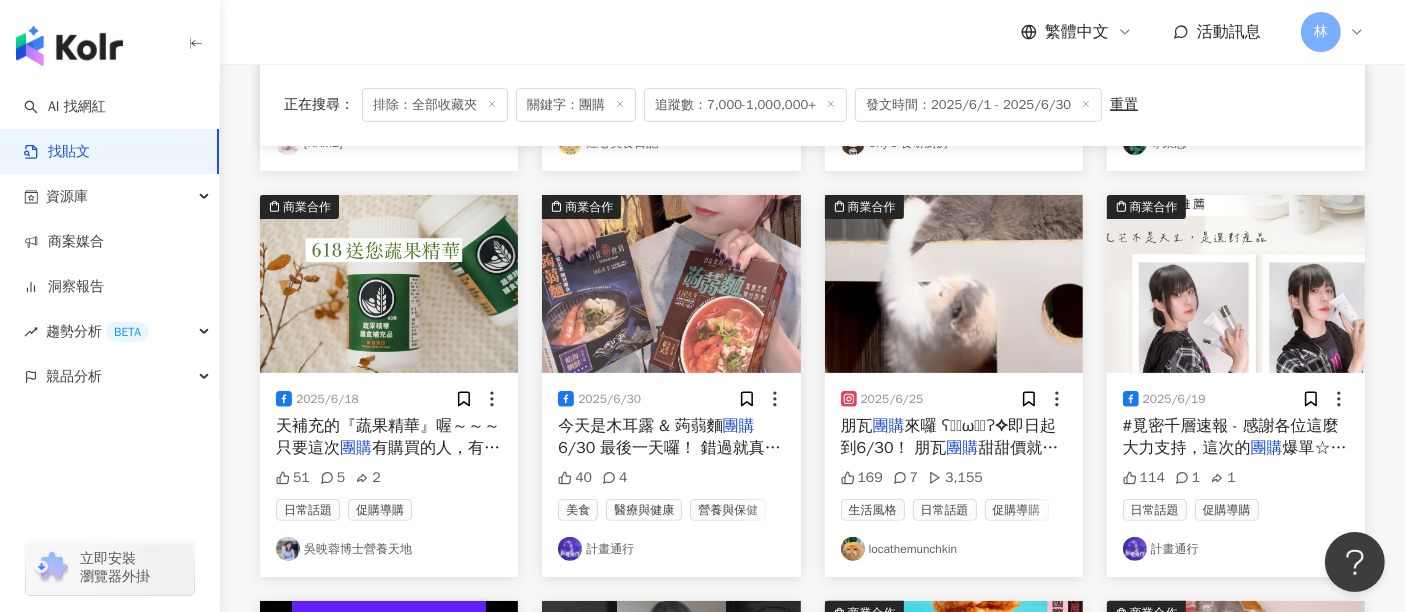 click at bounding box center [954, 284] 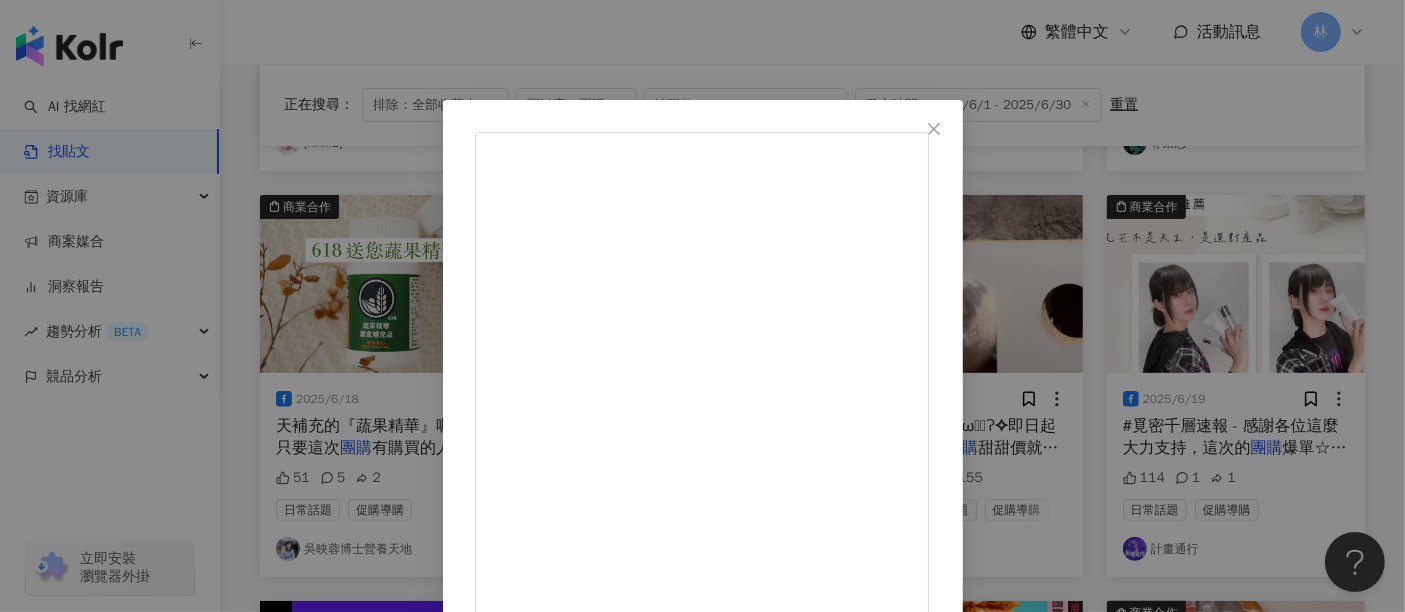 scroll, scrollTop: 103, scrollLeft: 0, axis: vertical 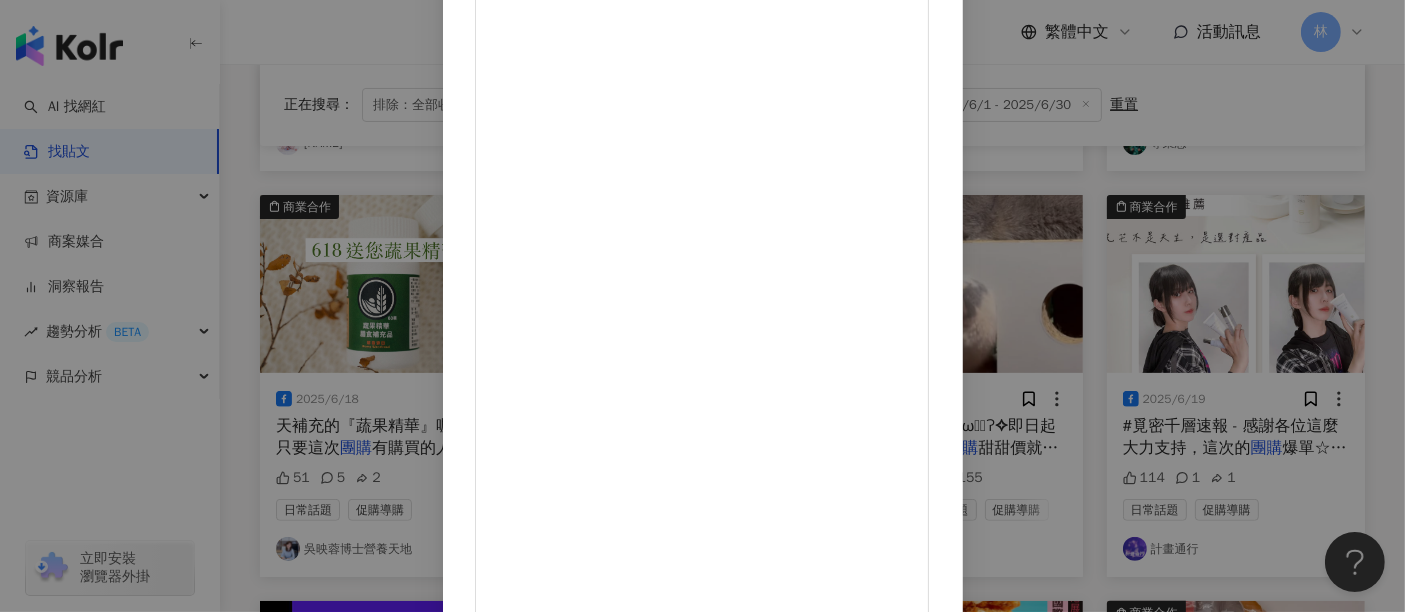 click on "[USERNAME] [DATE] 朋瓦團購來囉
ʕ•̀ω•́ʔ✧即日起到[DATE]！
朋瓦團購甜甜價就在咖基家！
團購鏈結：
[URL]
（限動也會放上鏈結，懶得打字快去限動點）
記得用外部瀏覽器開比較順歐！
直接先上鏈接的我
只能跟大家說
◔.̮◔✧我不是開團，我是自肥。
朋瓦大廈已經在我家快兩年了
貓抓板來來去去
只有這個自始至終沒失寵
每天都在上面打打鬧鬧
於是垂涎小宅跟隧道的我
(๑•̀ㅂ•́)و✧就「自告奮勇」開一團
簡言之就是
「好物大家一起買起來！」
🛒 @[USERNAME]_tw
#樂咖小短腿
#樂基小屁股
#養貓好物推薦
#團購
#甜甜價
#喜歡趕快買" at bounding box center [702, 306] 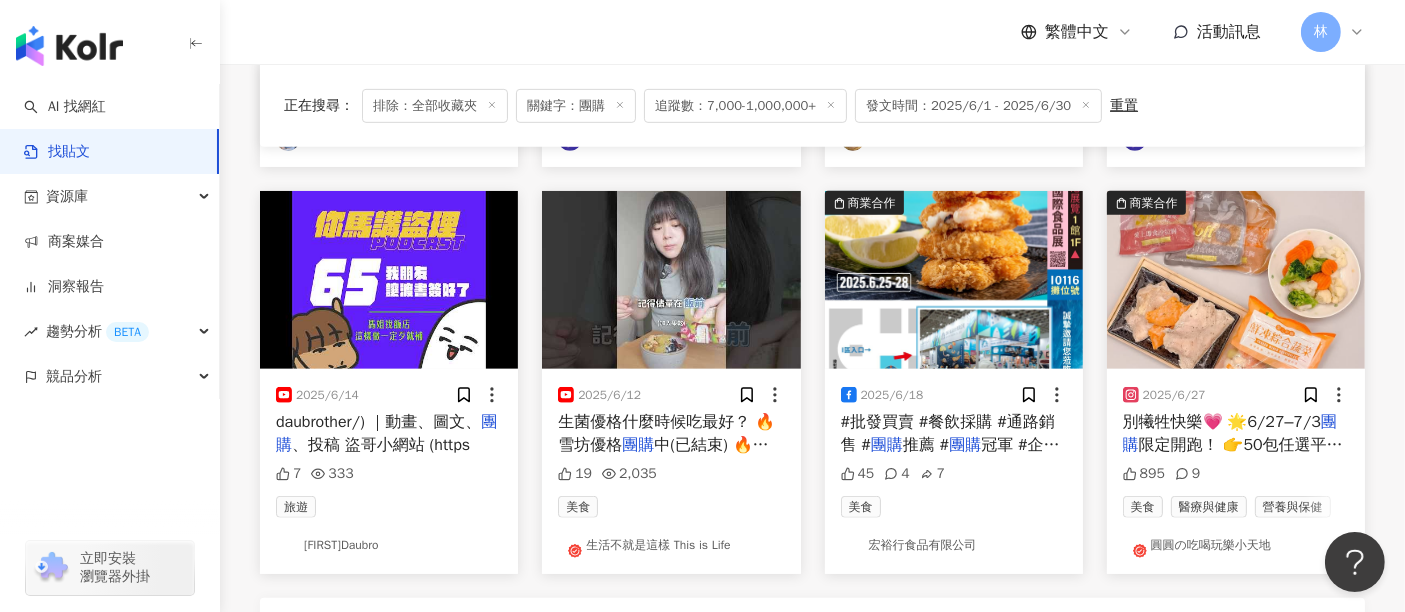 scroll, scrollTop: 1000, scrollLeft: 0, axis: vertical 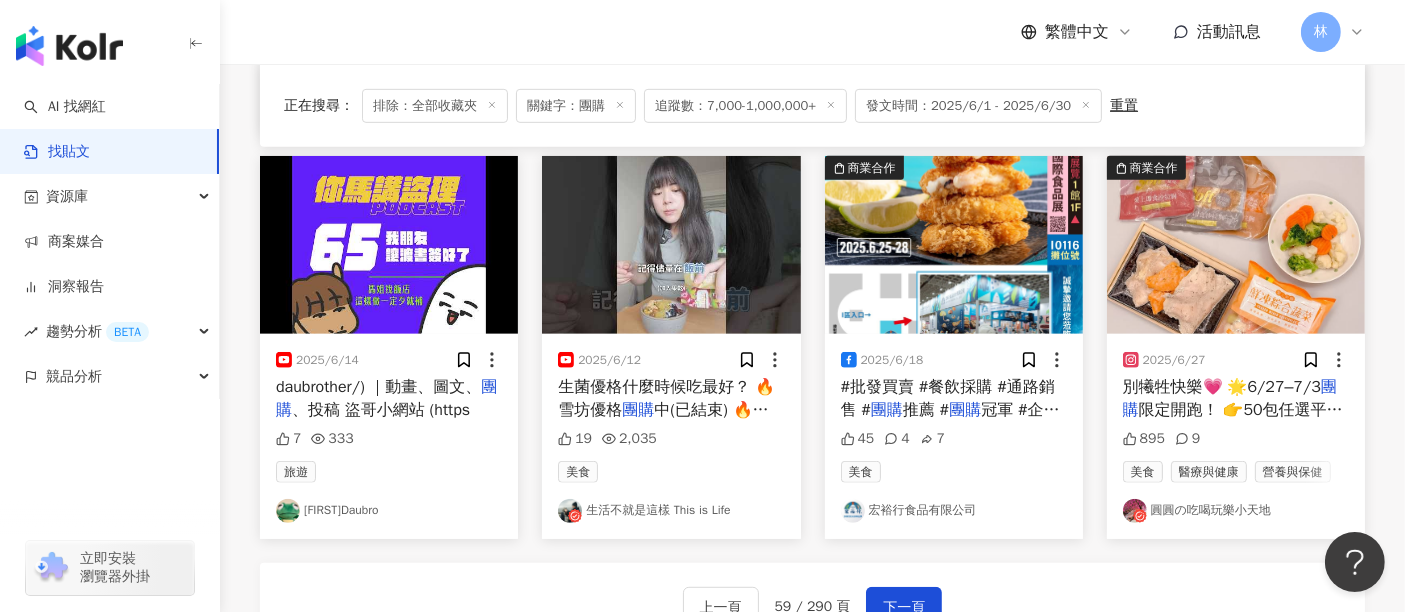 click at bounding box center [1236, 245] 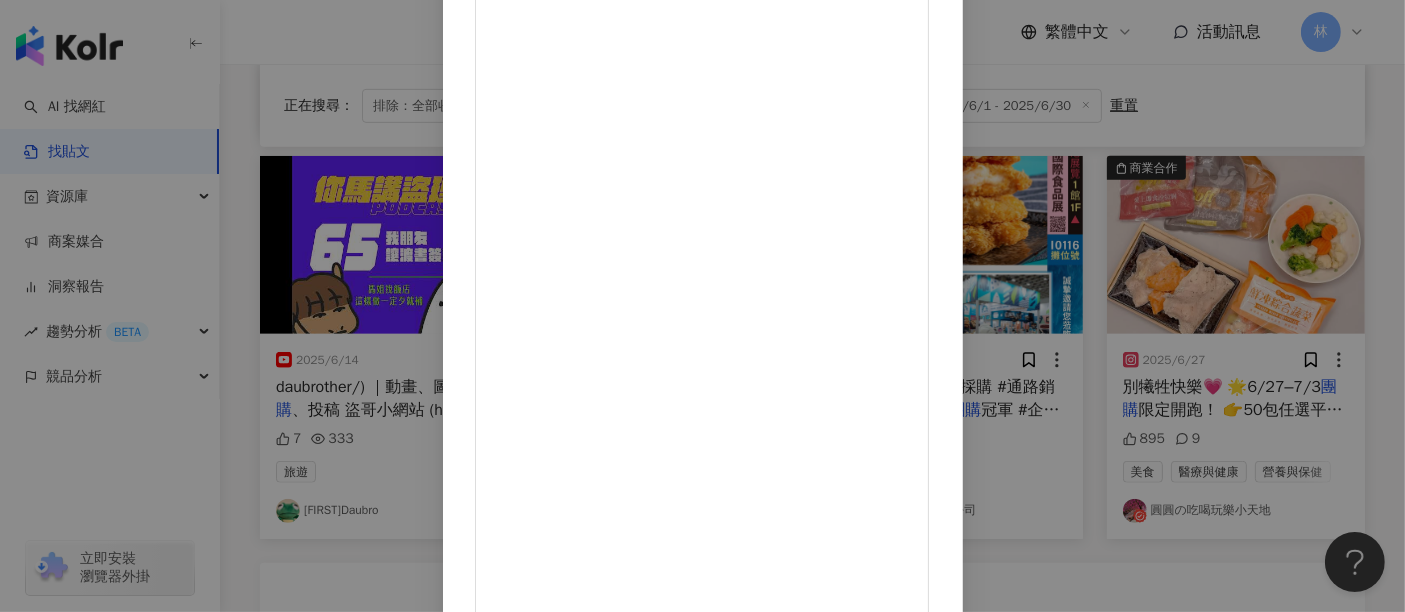 scroll, scrollTop: 322, scrollLeft: 0, axis: vertical 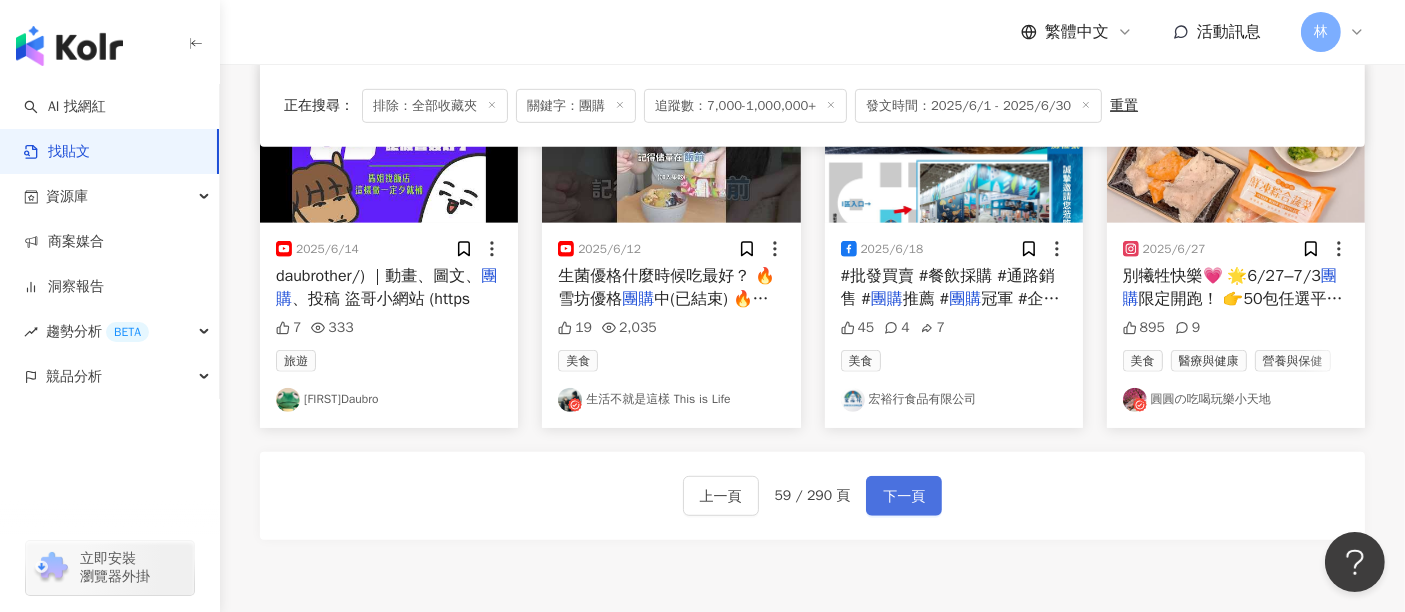 click on "下一頁" at bounding box center (904, 497) 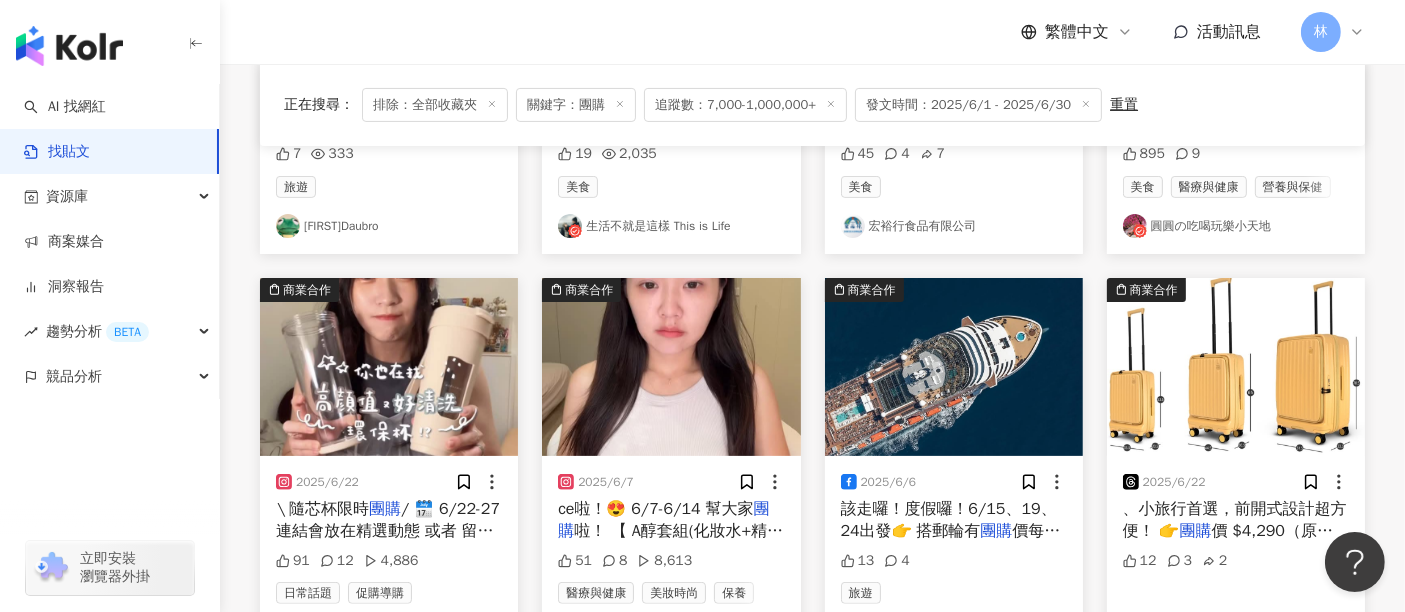 scroll, scrollTop: 555, scrollLeft: 0, axis: vertical 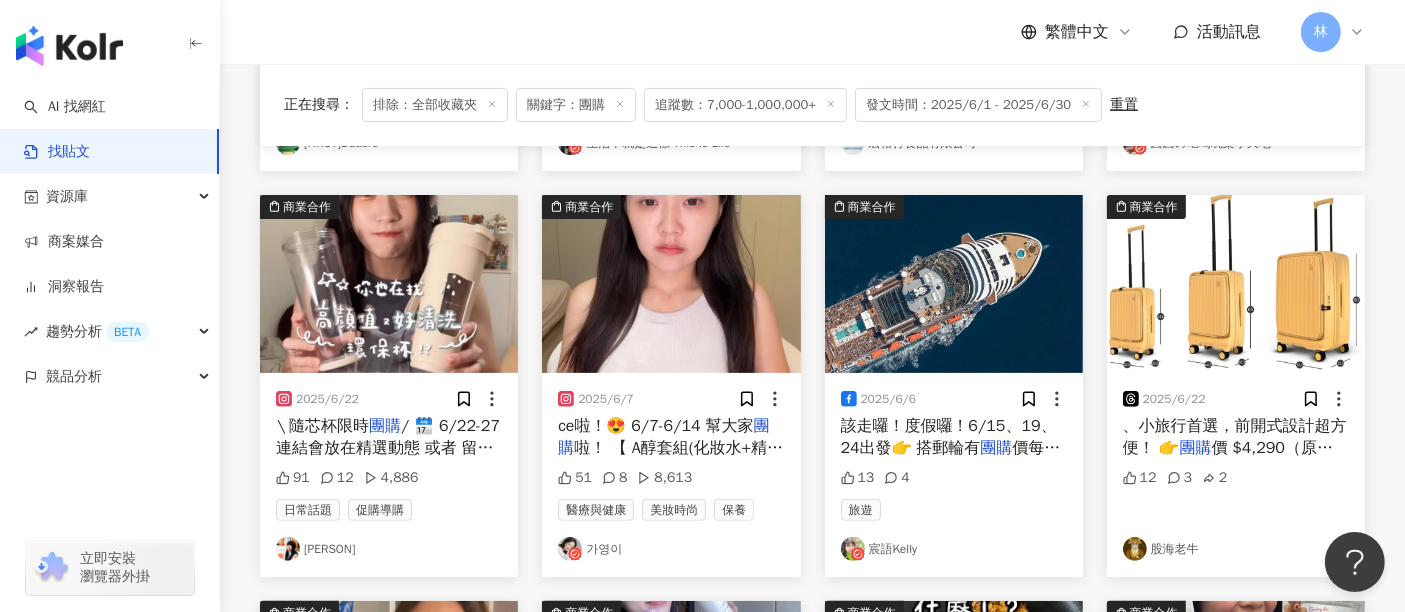 click at bounding box center [389, 284] 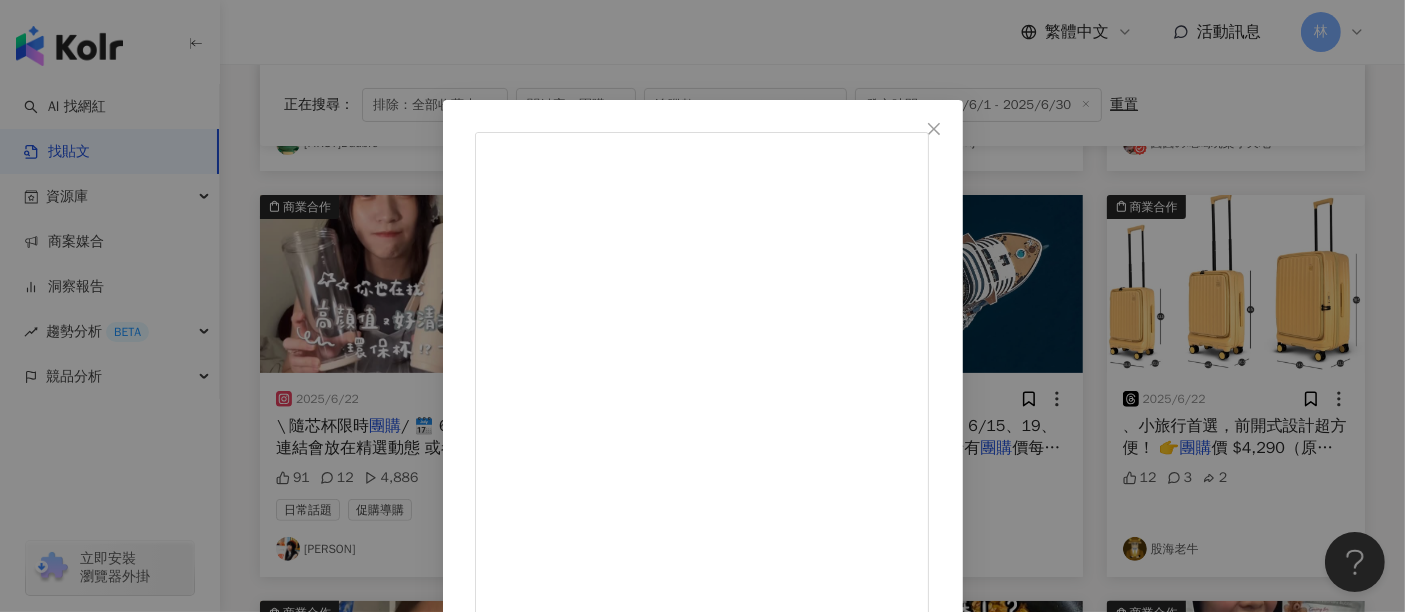 scroll, scrollTop: 235, scrollLeft: 0, axis: vertical 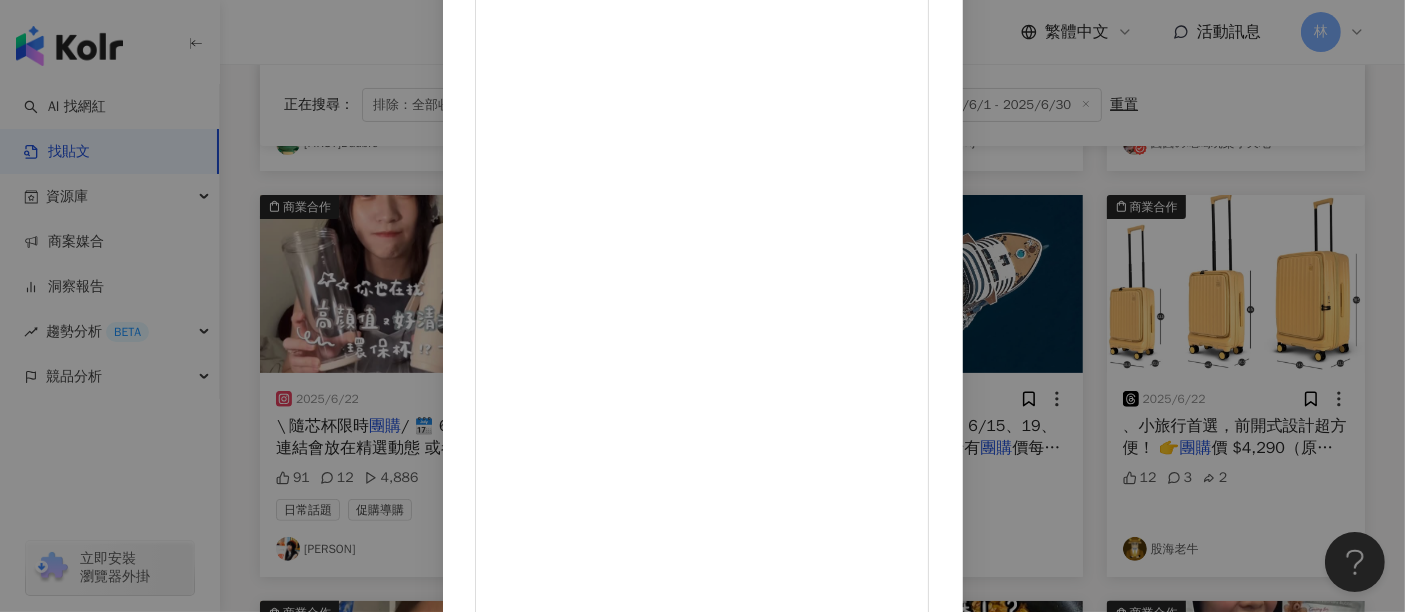 click on "查看原始貼文" at bounding box center (517, 1556) 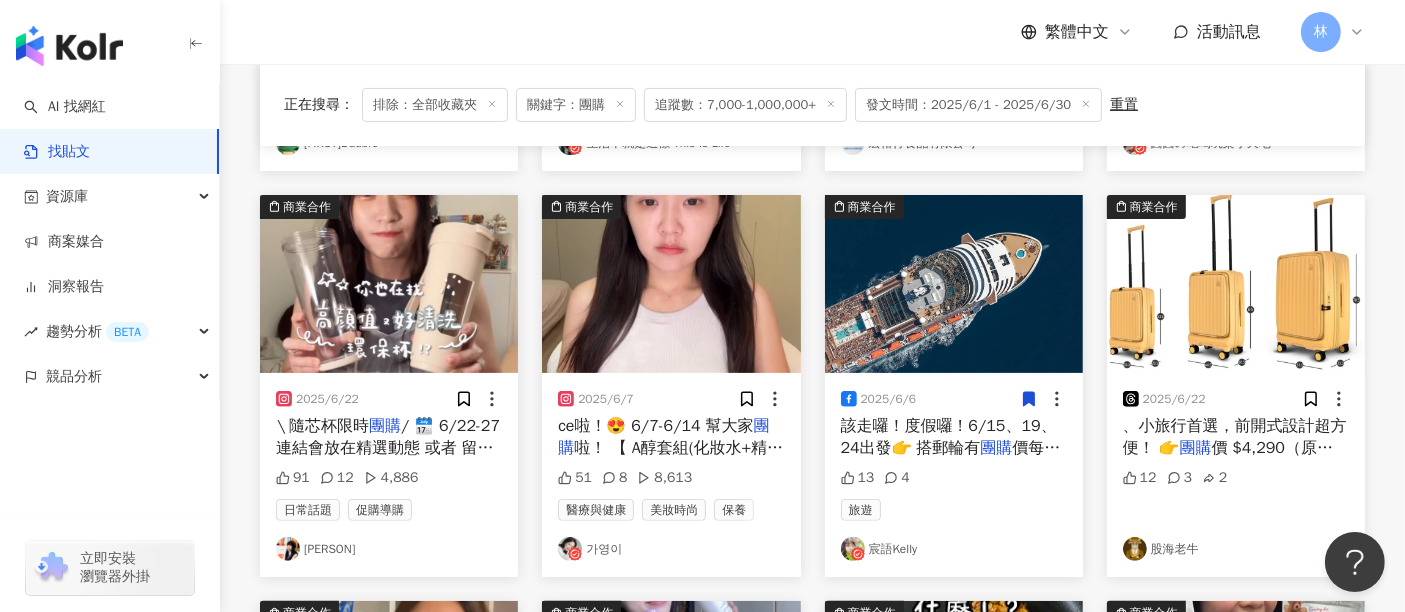 scroll, scrollTop: 1222, scrollLeft: 0, axis: vertical 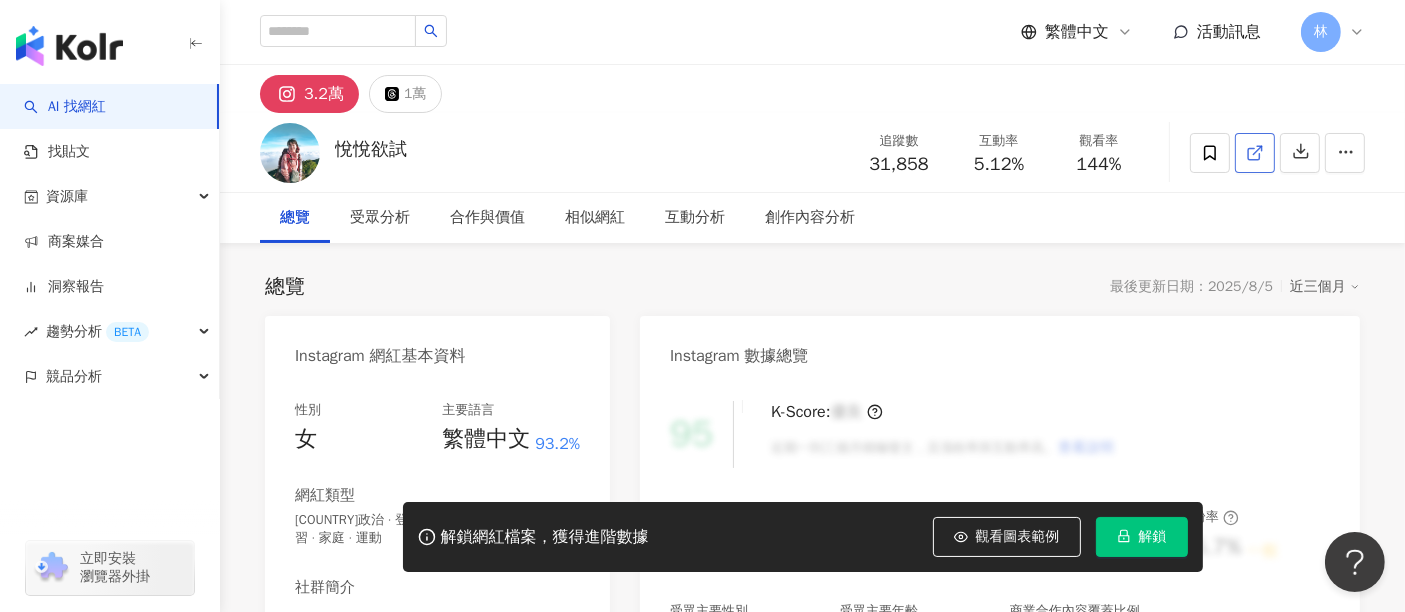 click at bounding box center (1255, 153) 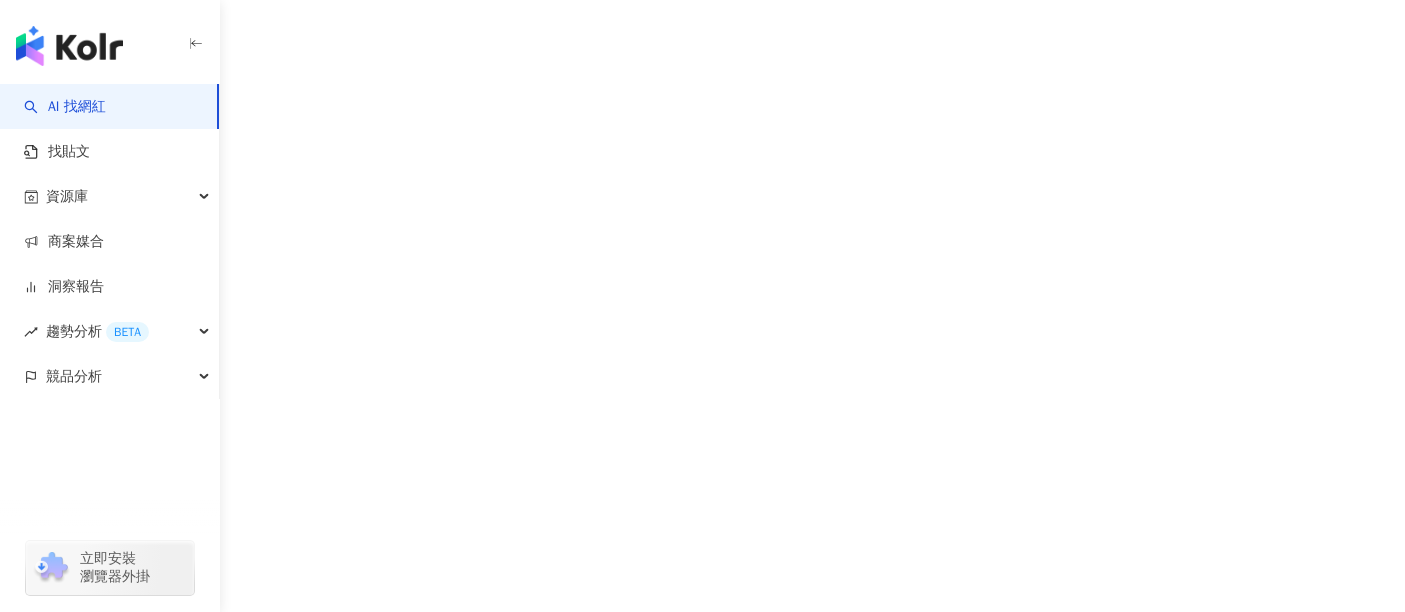 scroll, scrollTop: 0, scrollLeft: 0, axis: both 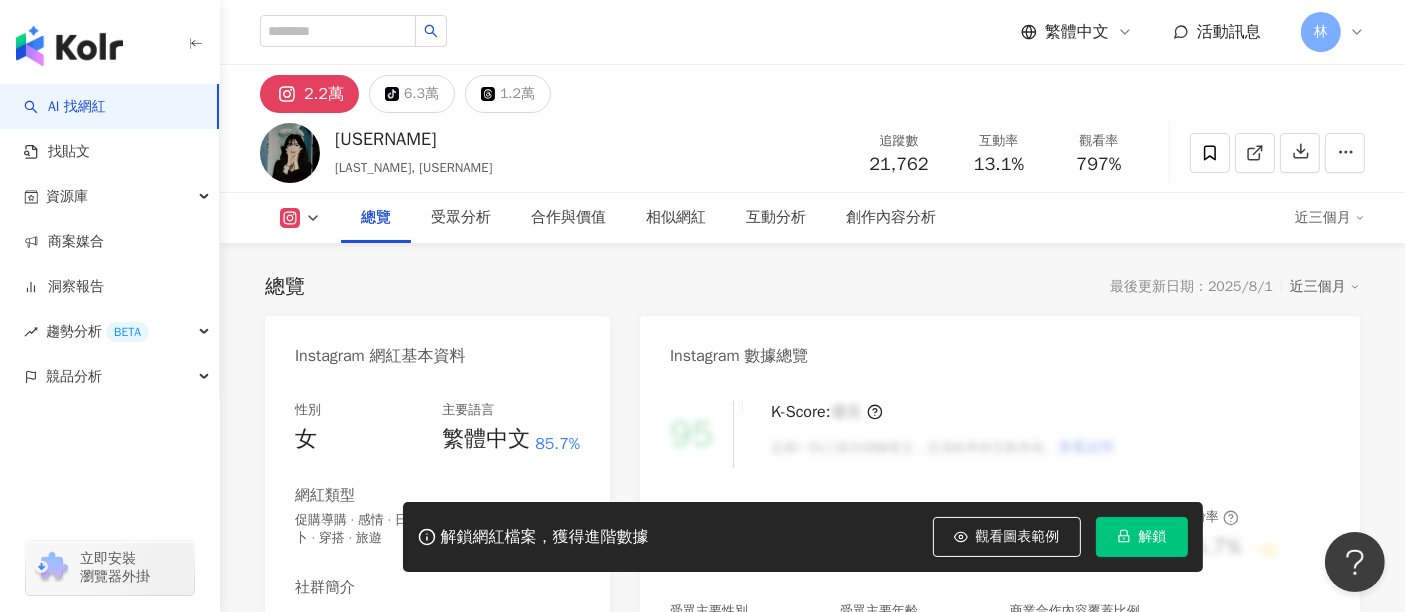 click at bounding box center [1255, 153] 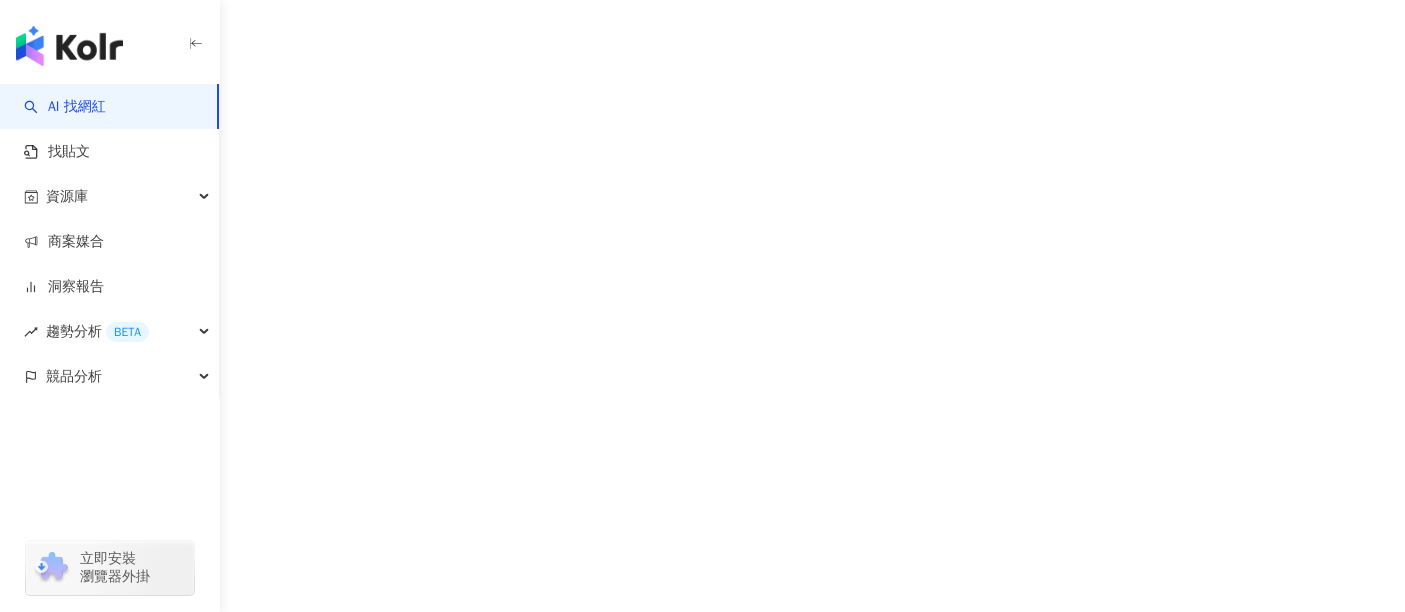 scroll, scrollTop: 0, scrollLeft: 0, axis: both 